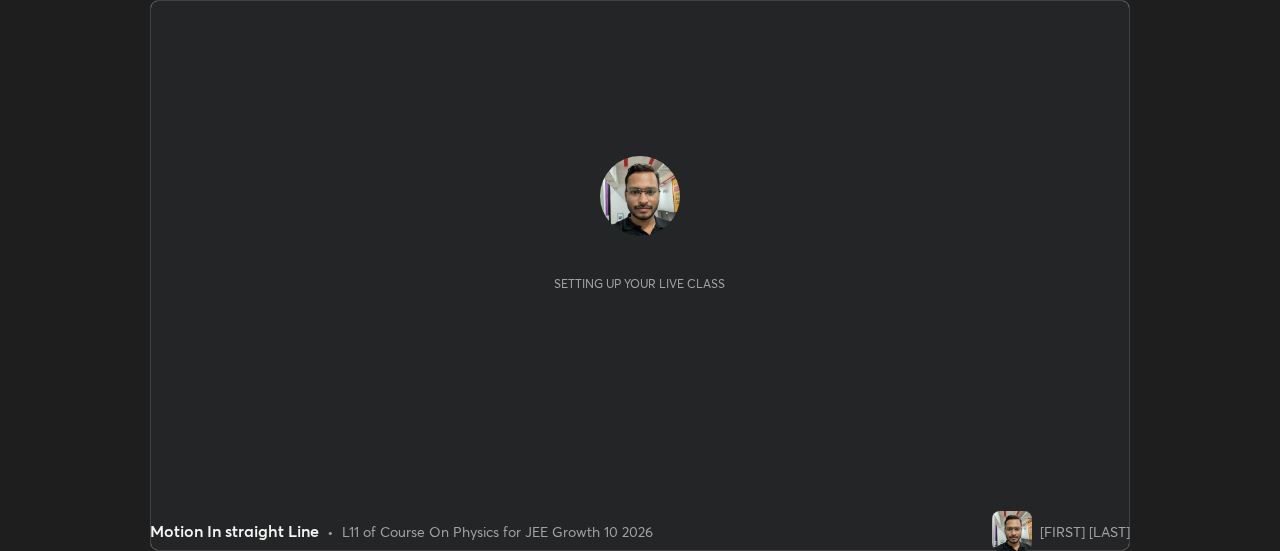 scroll, scrollTop: 0, scrollLeft: 0, axis: both 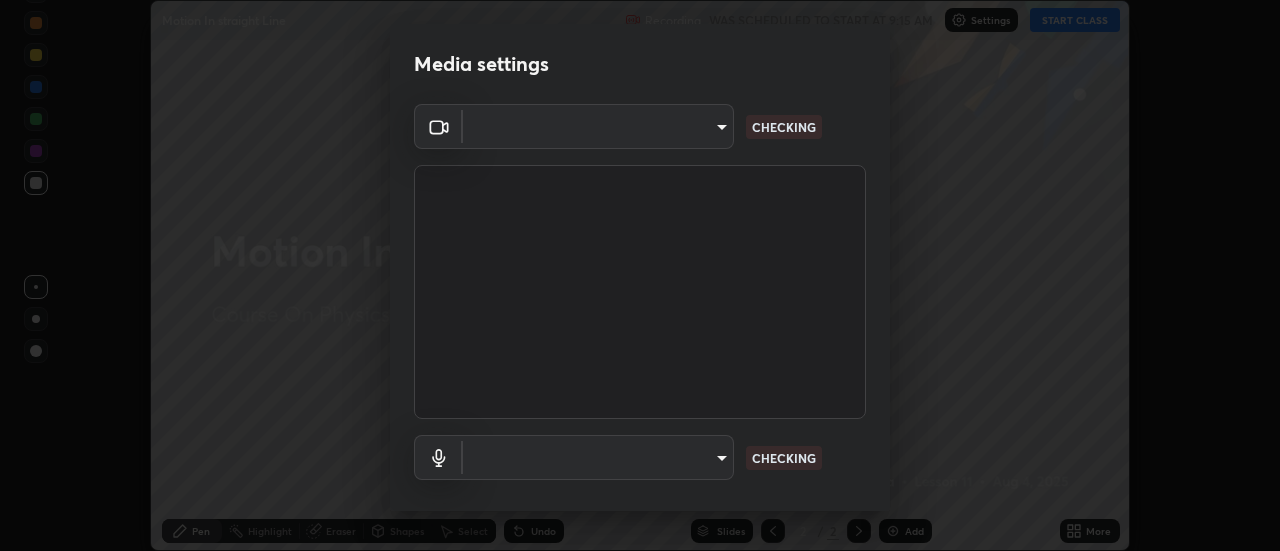 type on "3f428528f3d7ab6ac54735594839c6d4e55042ef2e8cc1e8c5b1a5cc2874ec8a" 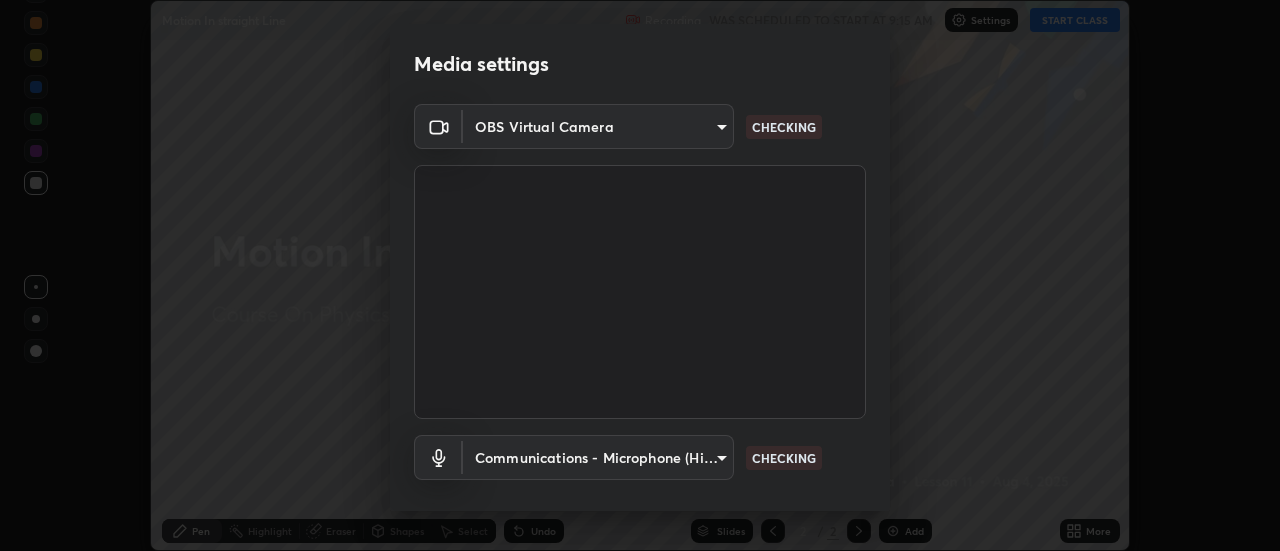 scroll, scrollTop: 105, scrollLeft: 0, axis: vertical 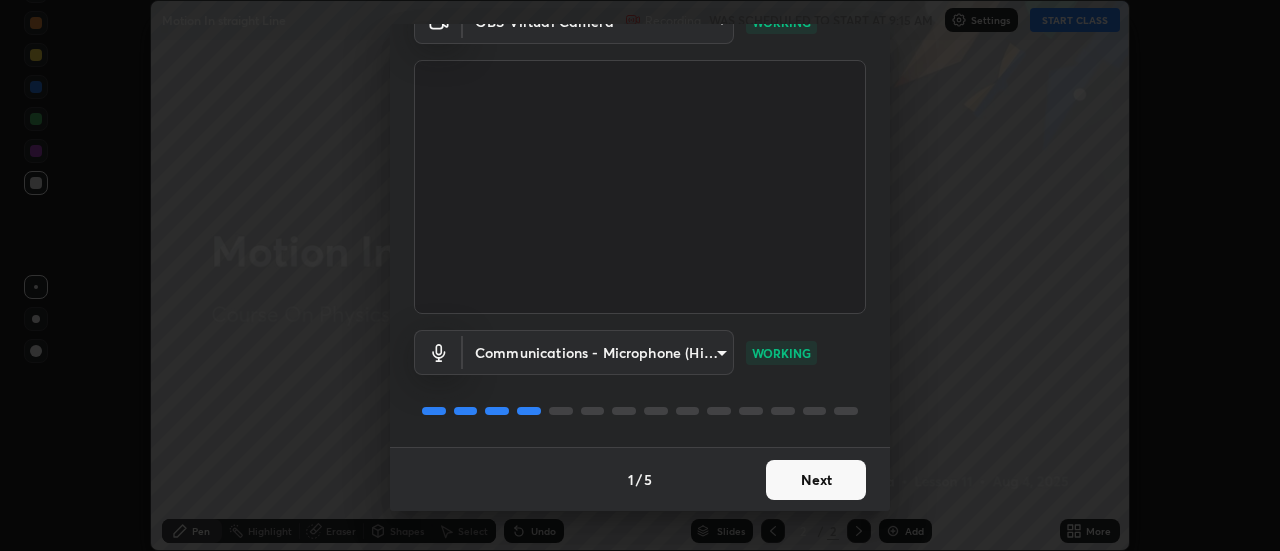 click on "Next" at bounding box center [816, 480] 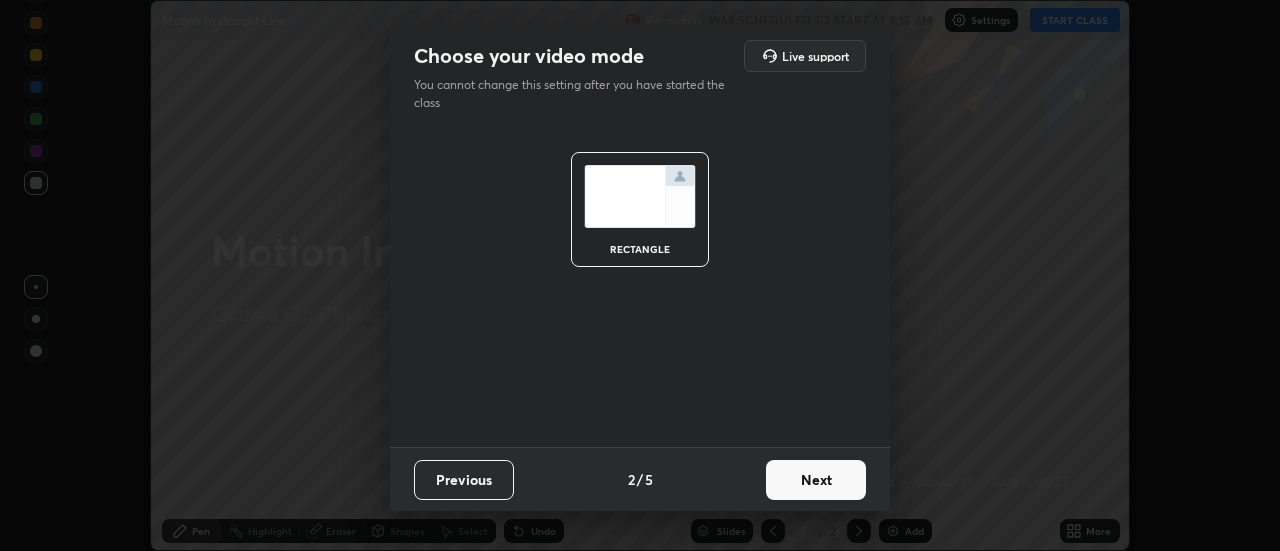 scroll, scrollTop: 0, scrollLeft: 0, axis: both 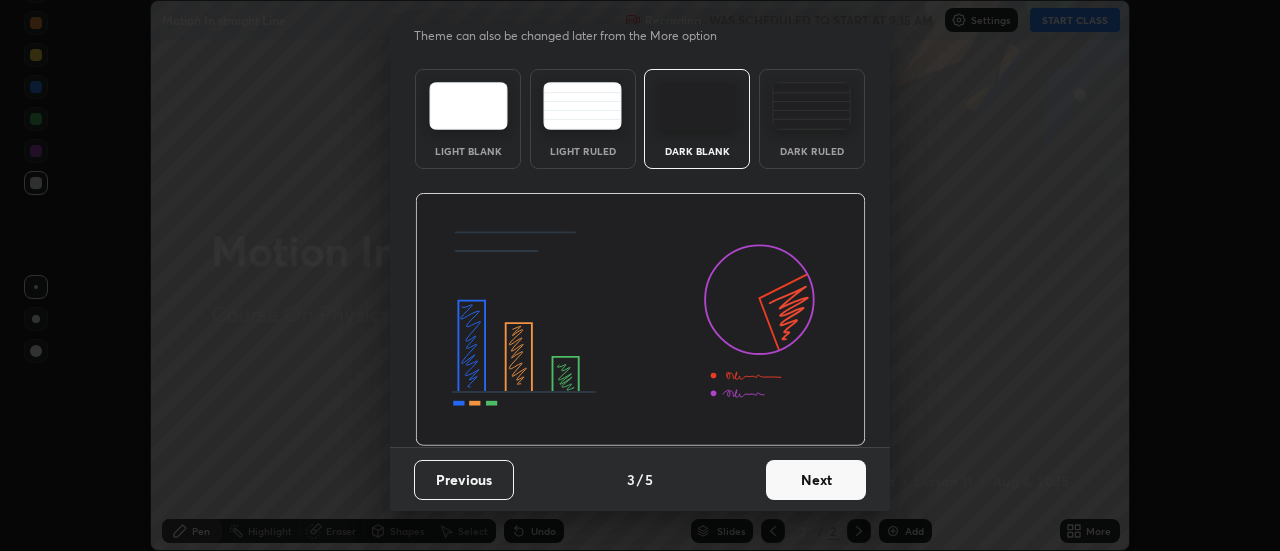 click on "Next" at bounding box center (816, 480) 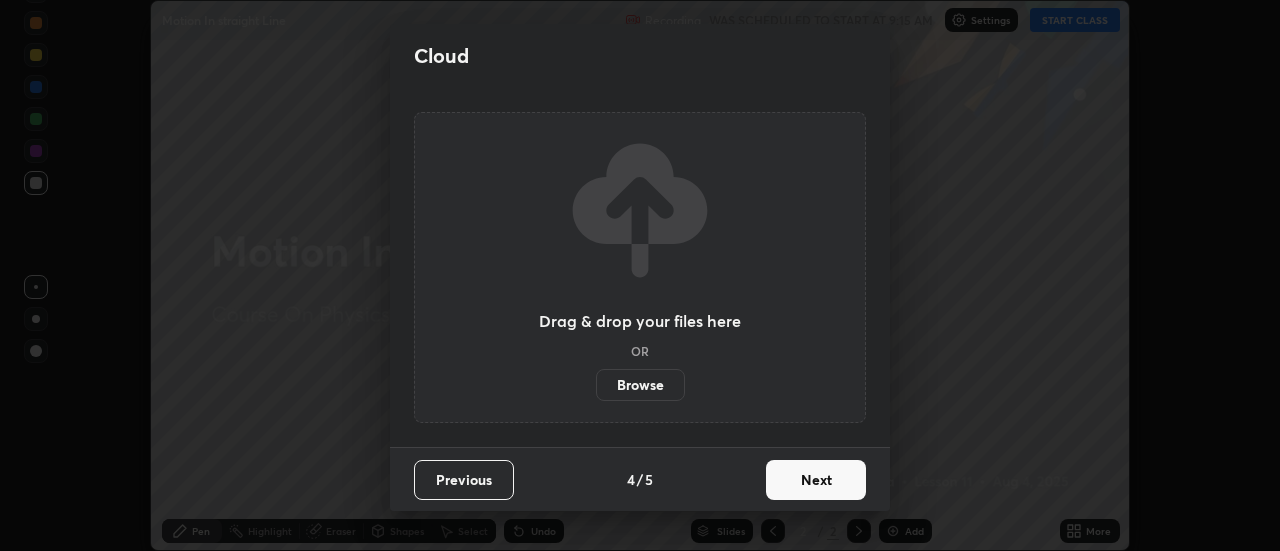 scroll, scrollTop: 0, scrollLeft: 0, axis: both 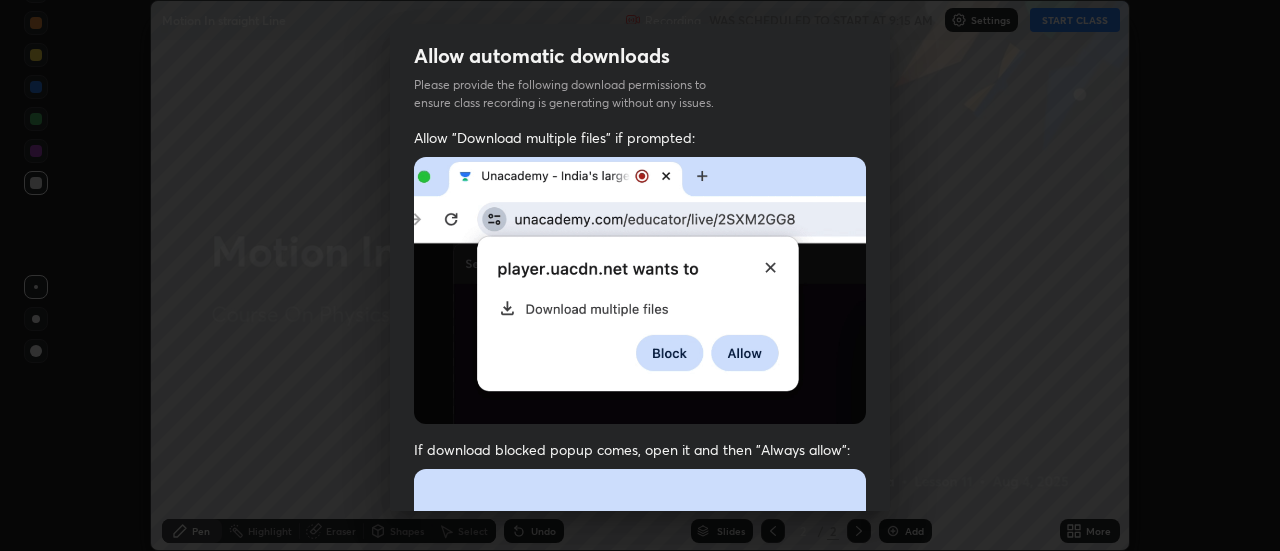 click on "Allow automatic downloads Please provide the following download permissions to ensure class recording is generating without any issues. Allow "Download multiple files" if prompted: If download blocked popup comes, open it and then "Always allow": I agree that if I don't provide required permissions, class recording will not be generated Previous 5 / 5 Done" at bounding box center [640, 275] 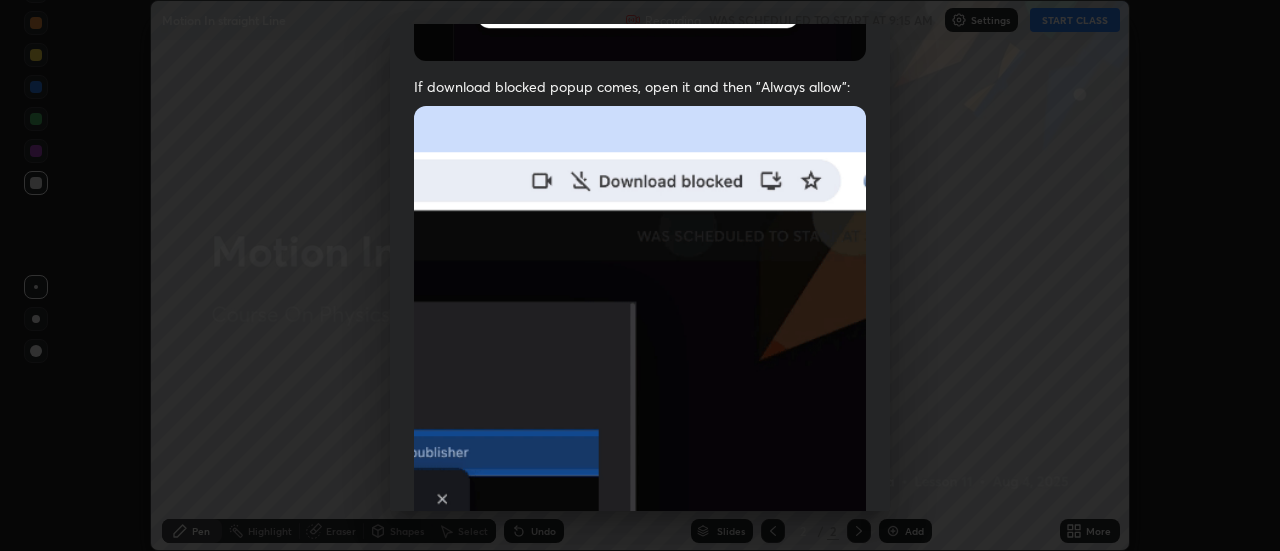 scroll, scrollTop: 381, scrollLeft: 0, axis: vertical 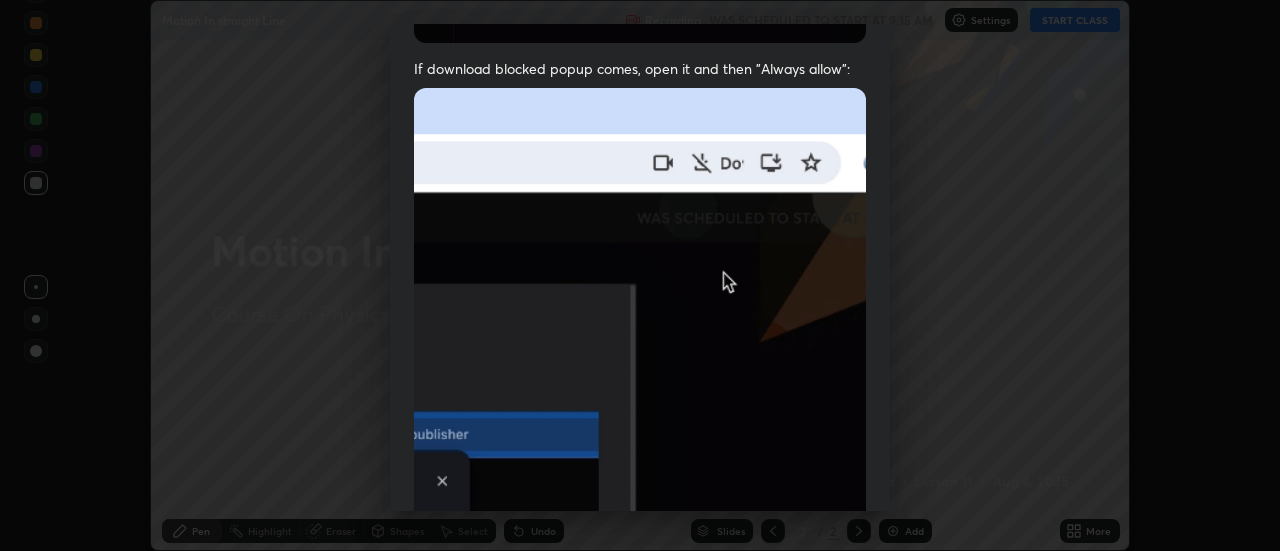 click at bounding box center [640, 306] 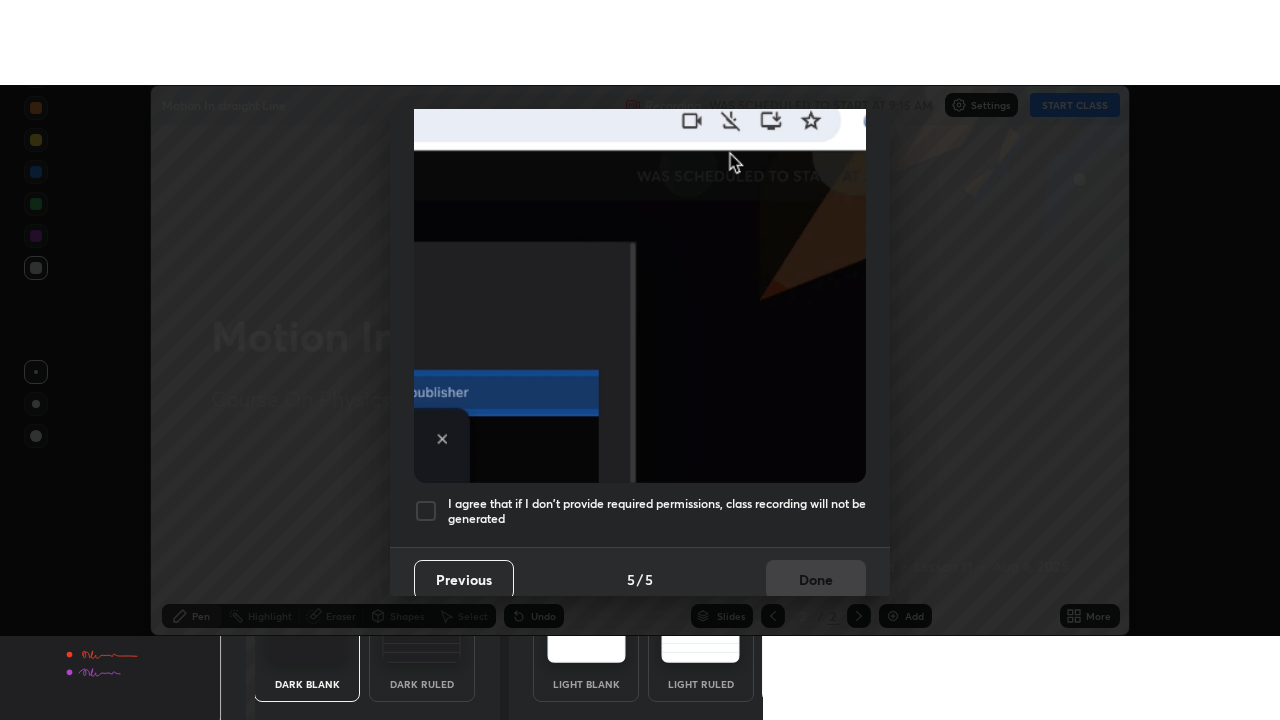 scroll, scrollTop: 513, scrollLeft: 0, axis: vertical 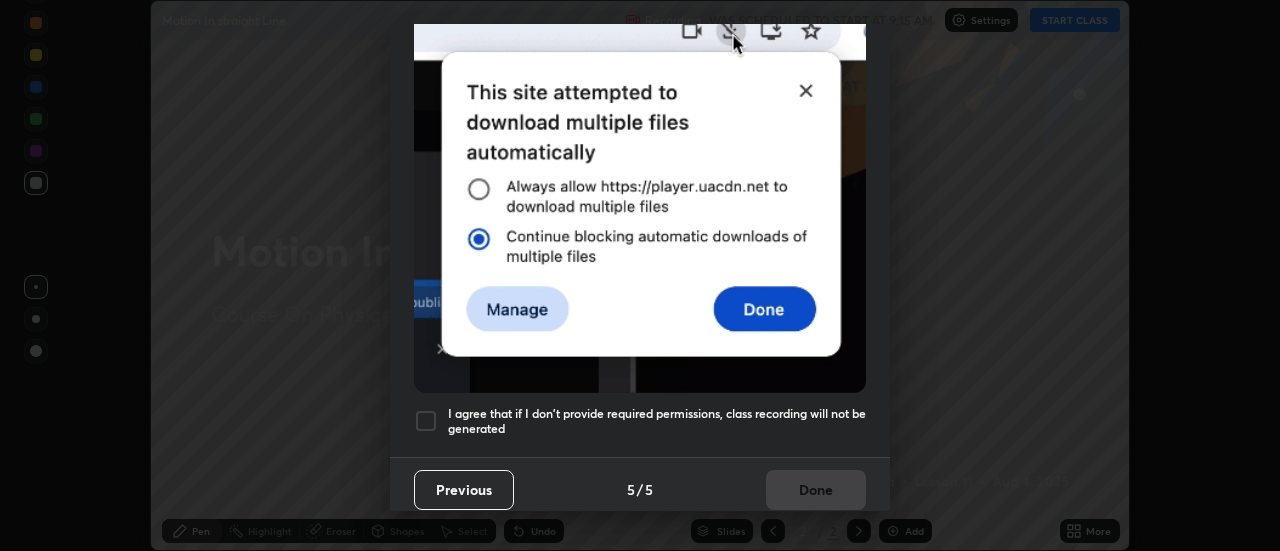 click at bounding box center (426, 421) 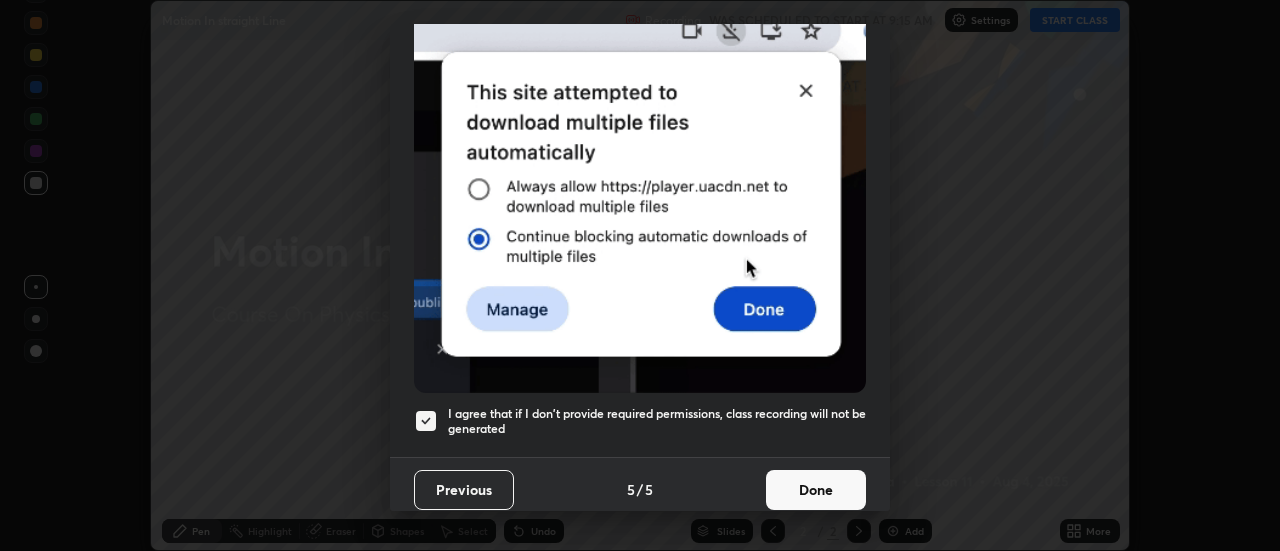 click on "Done" at bounding box center (816, 490) 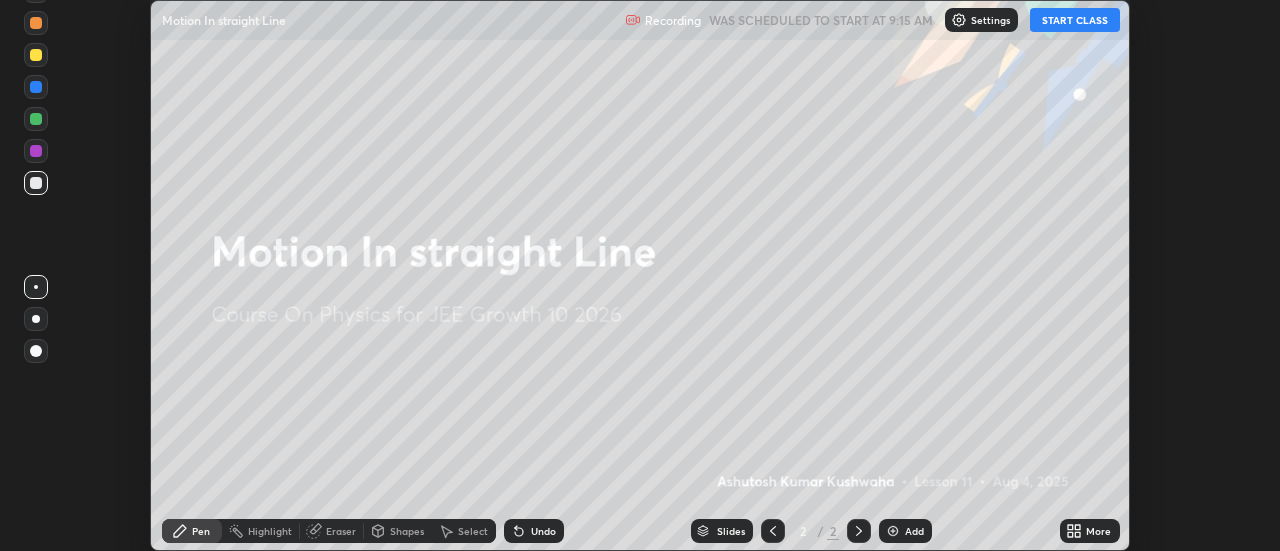 click on "START CLASS" at bounding box center (1075, 20) 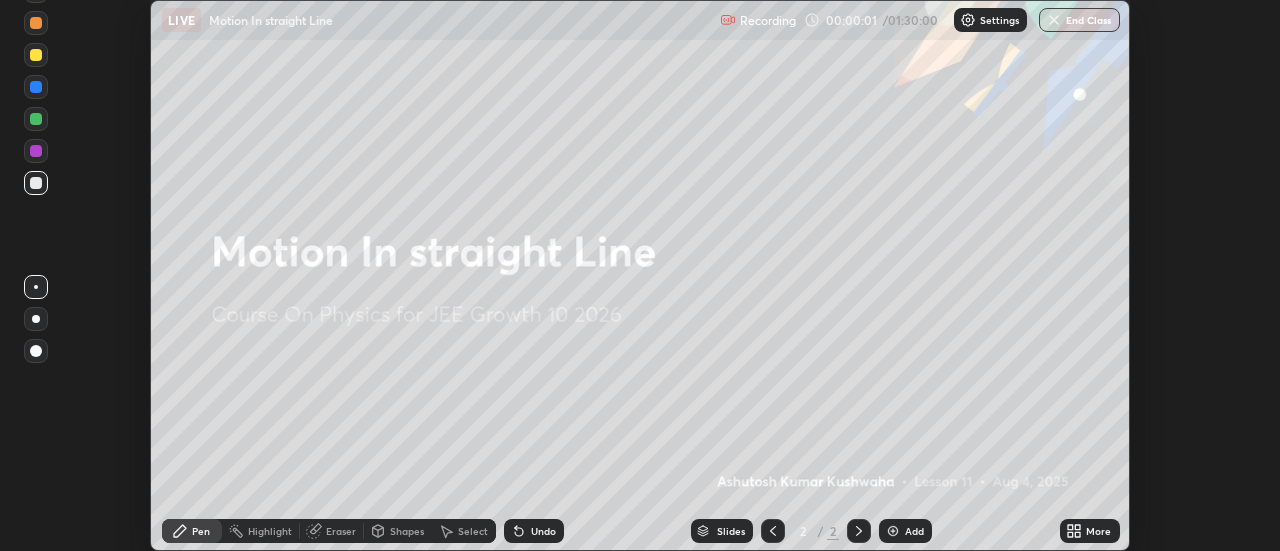 click 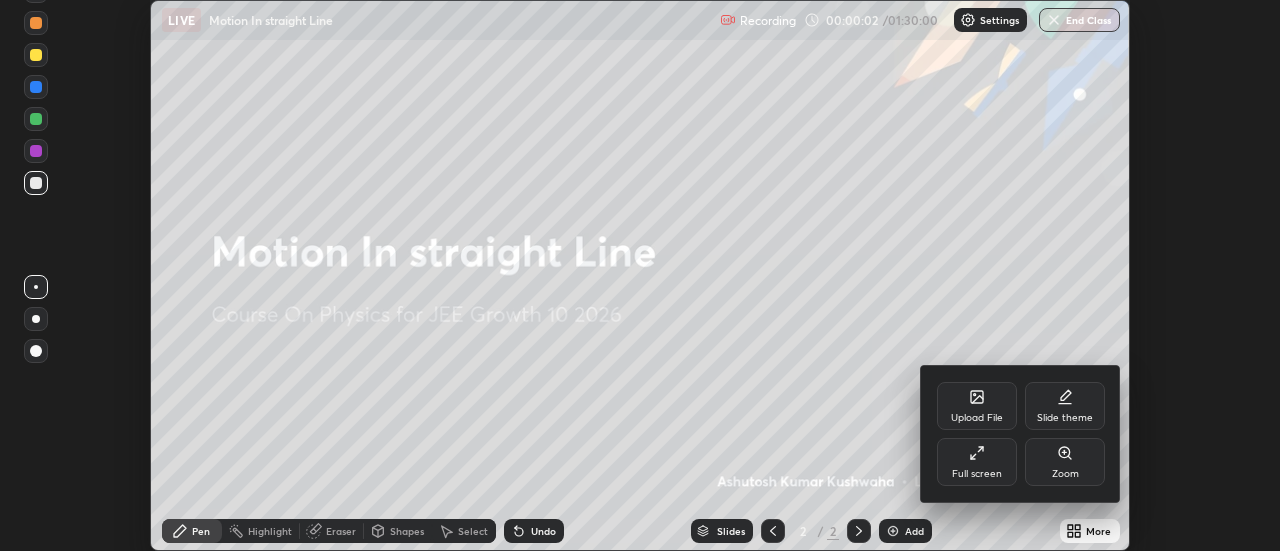click 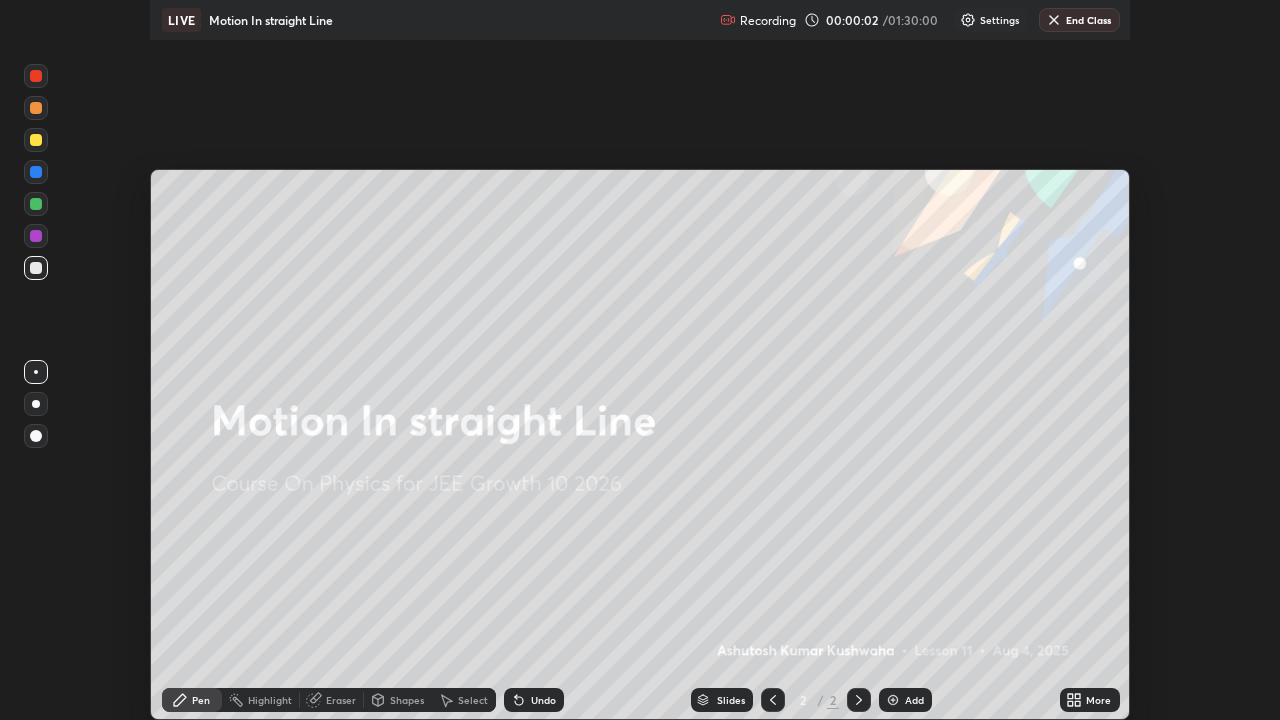 scroll, scrollTop: 99280, scrollLeft: 98720, axis: both 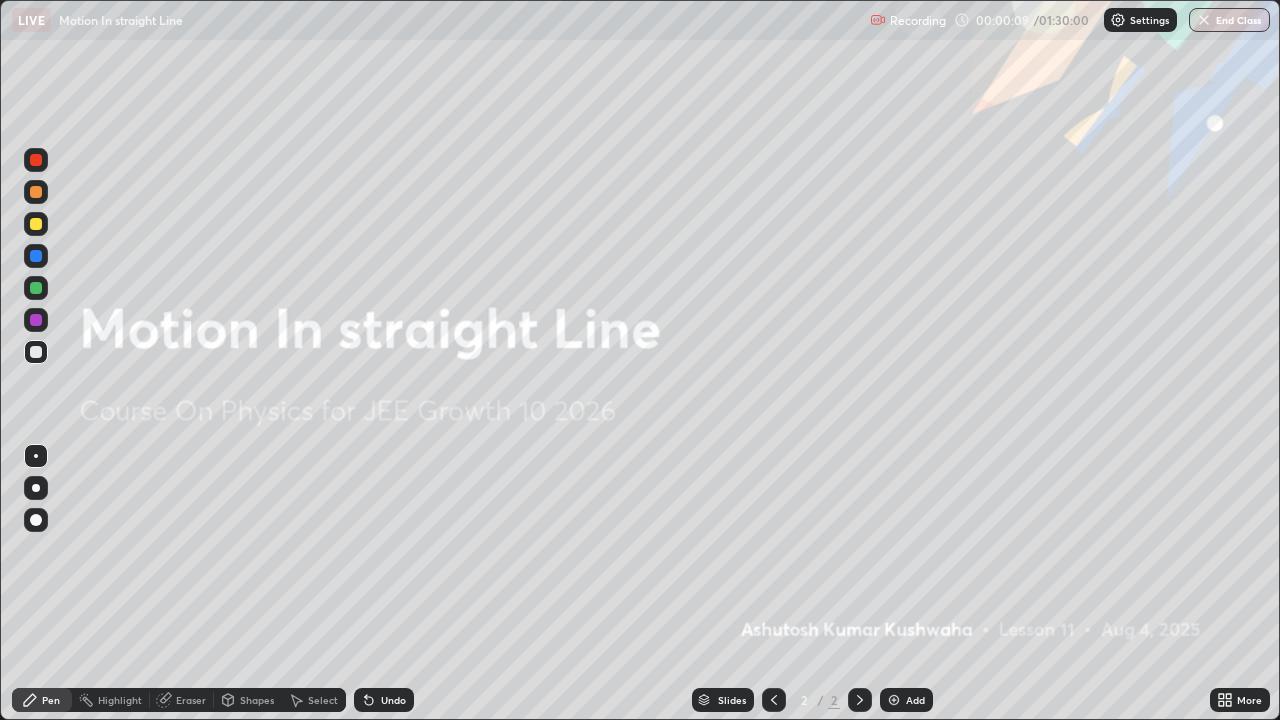 click at bounding box center [894, 700] 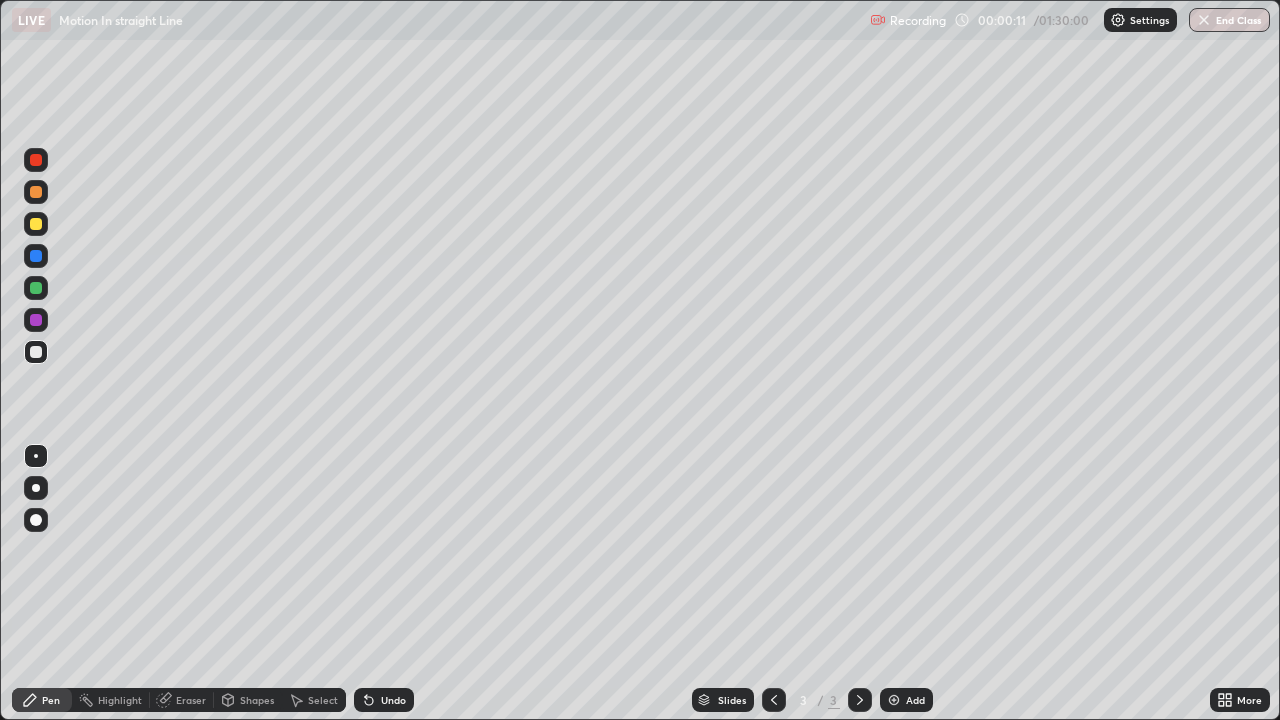click at bounding box center (36, 352) 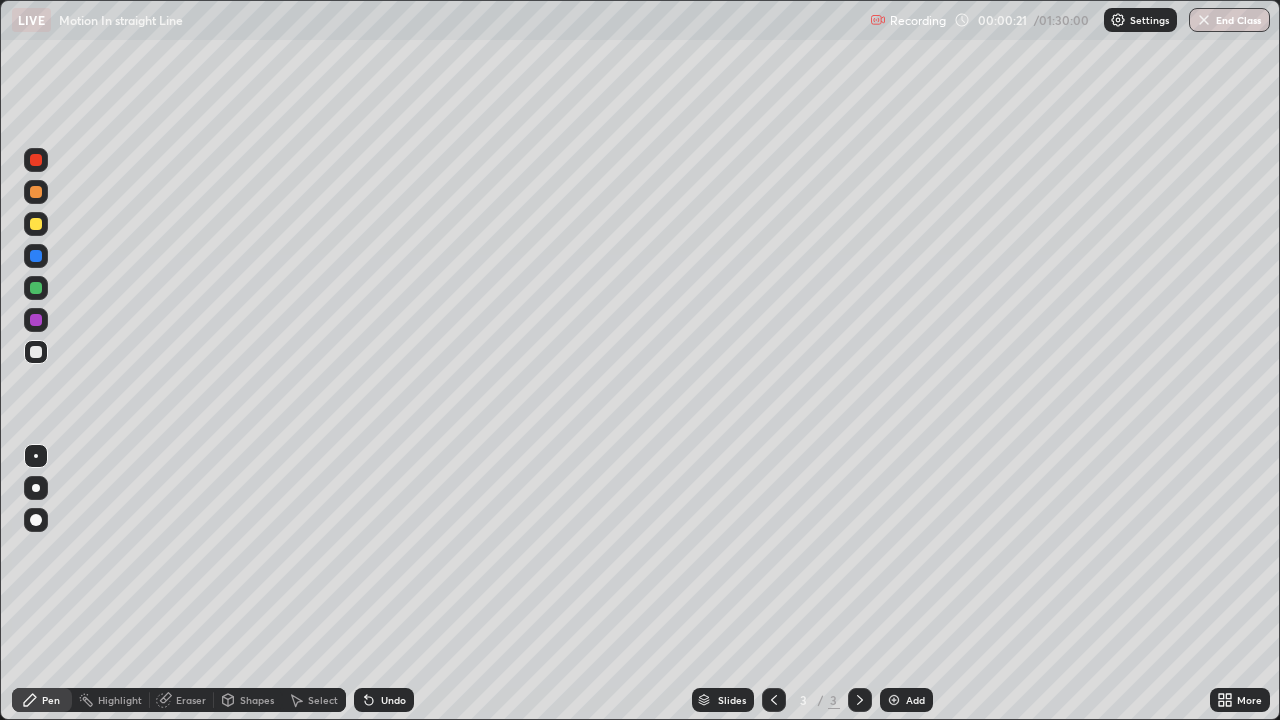 click at bounding box center [36, 488] 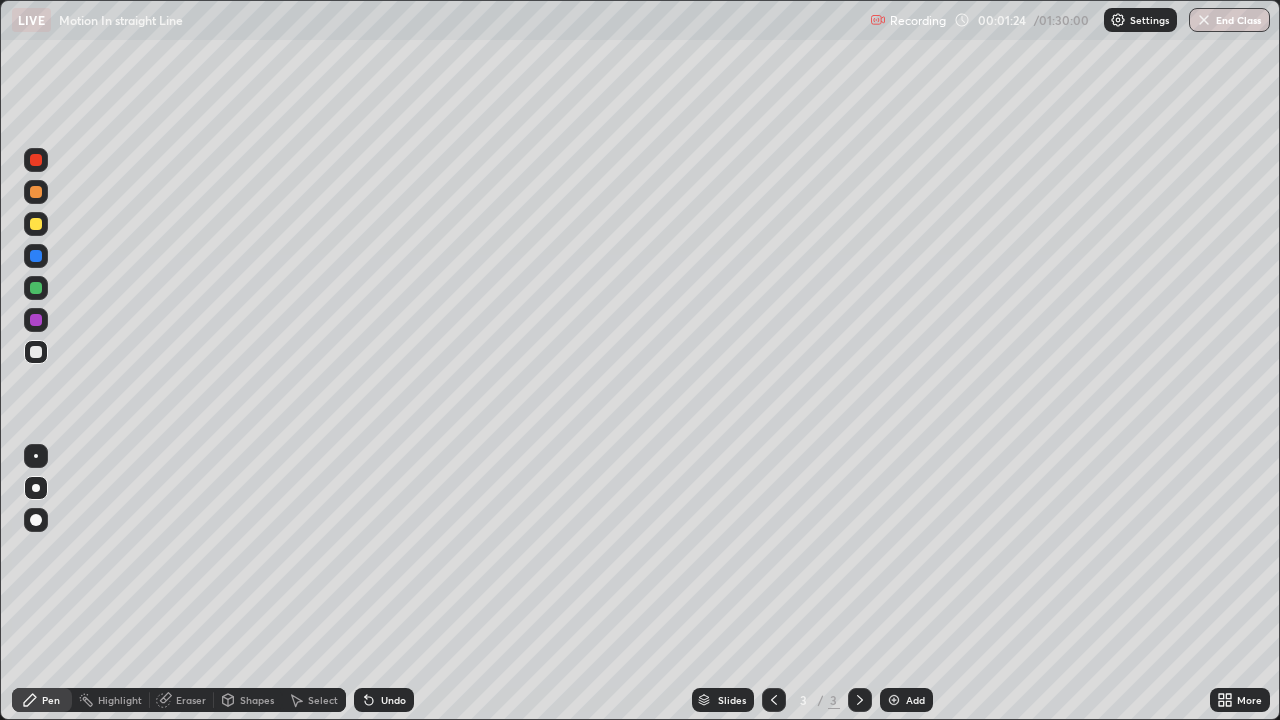 click at bounding box center (36, 320) 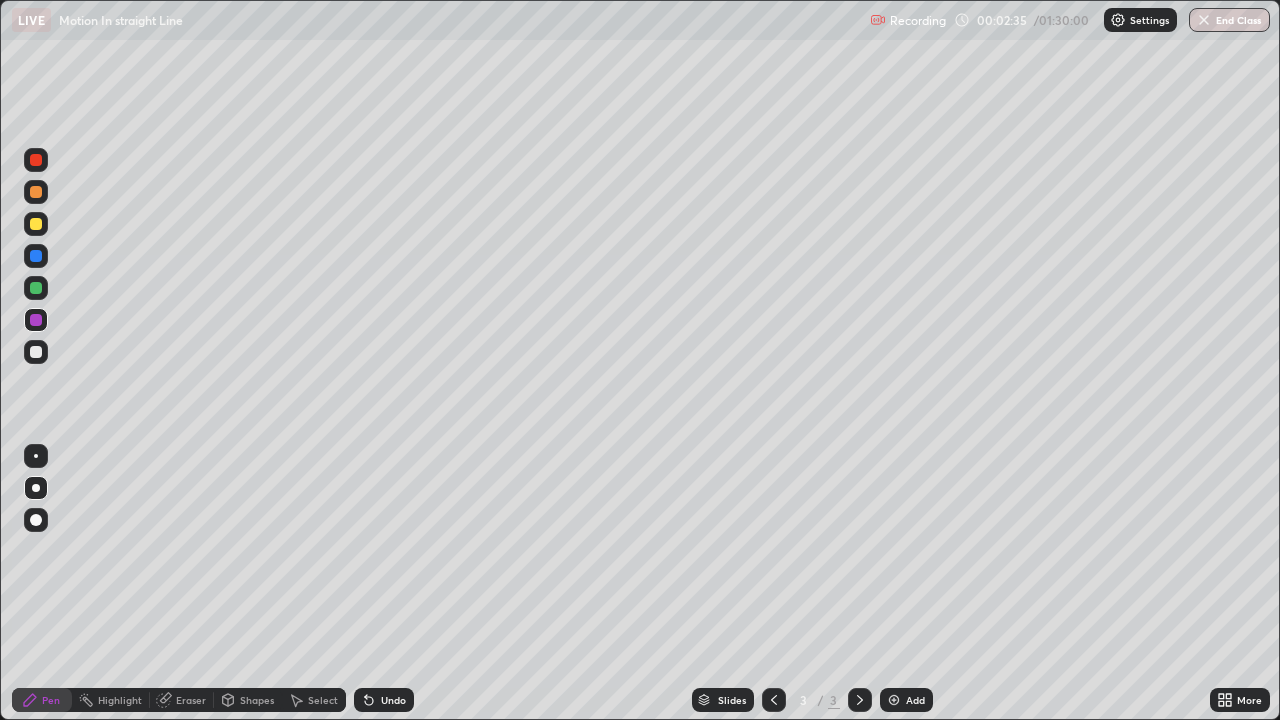 click at bounding box center (894, 700) 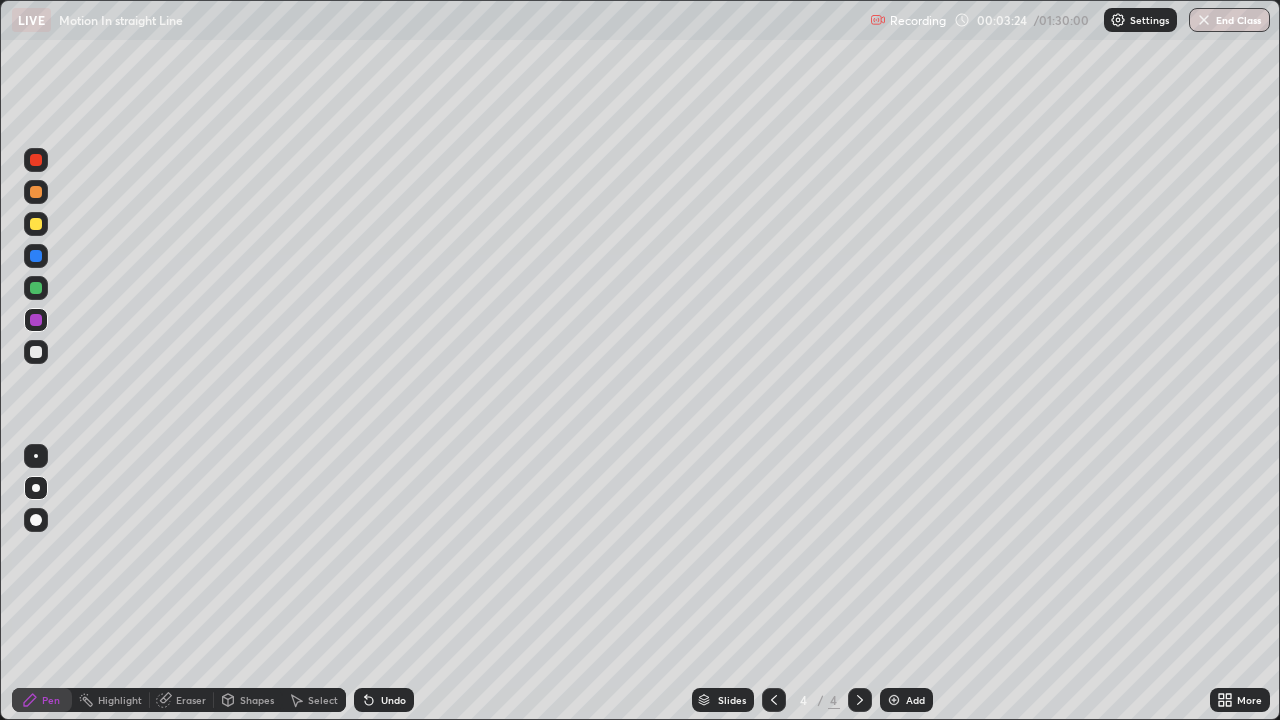 click at bounding box center (36, 352) 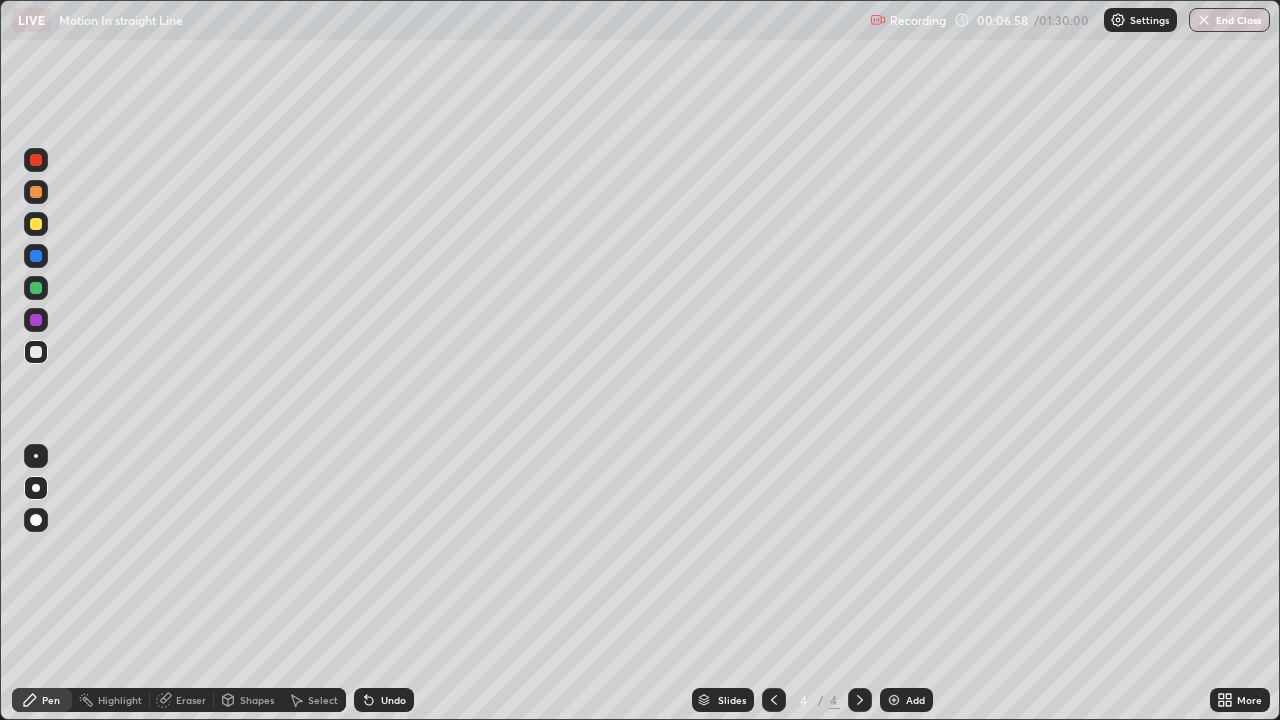click at bounding box center (894, 700) 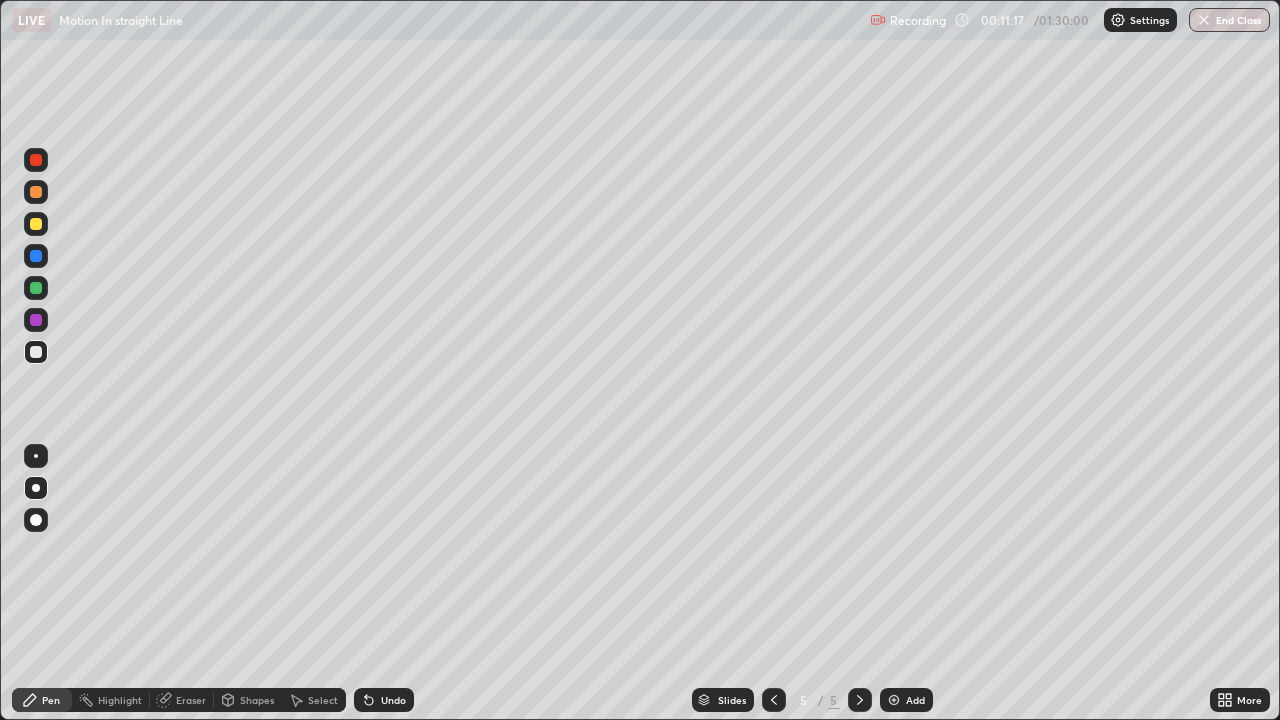 click on "Add" at bounding box center (915, 700) 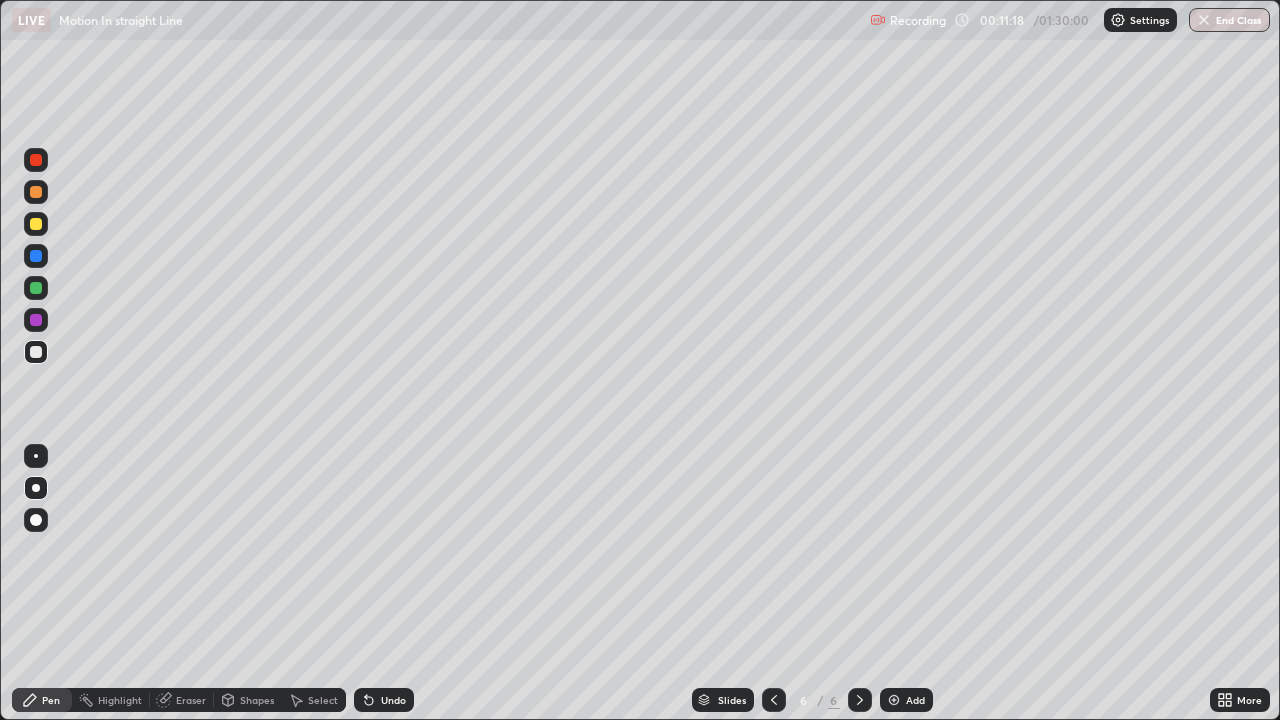 click 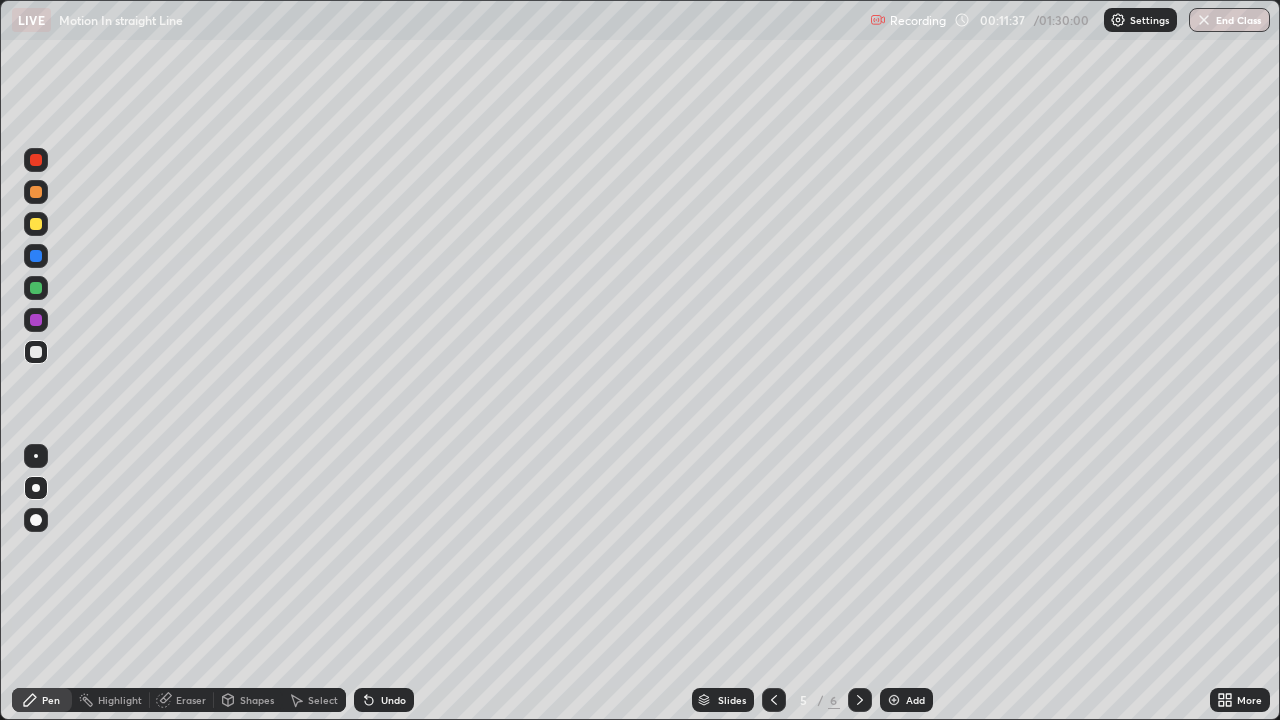 click at bounding box center (894, 700) 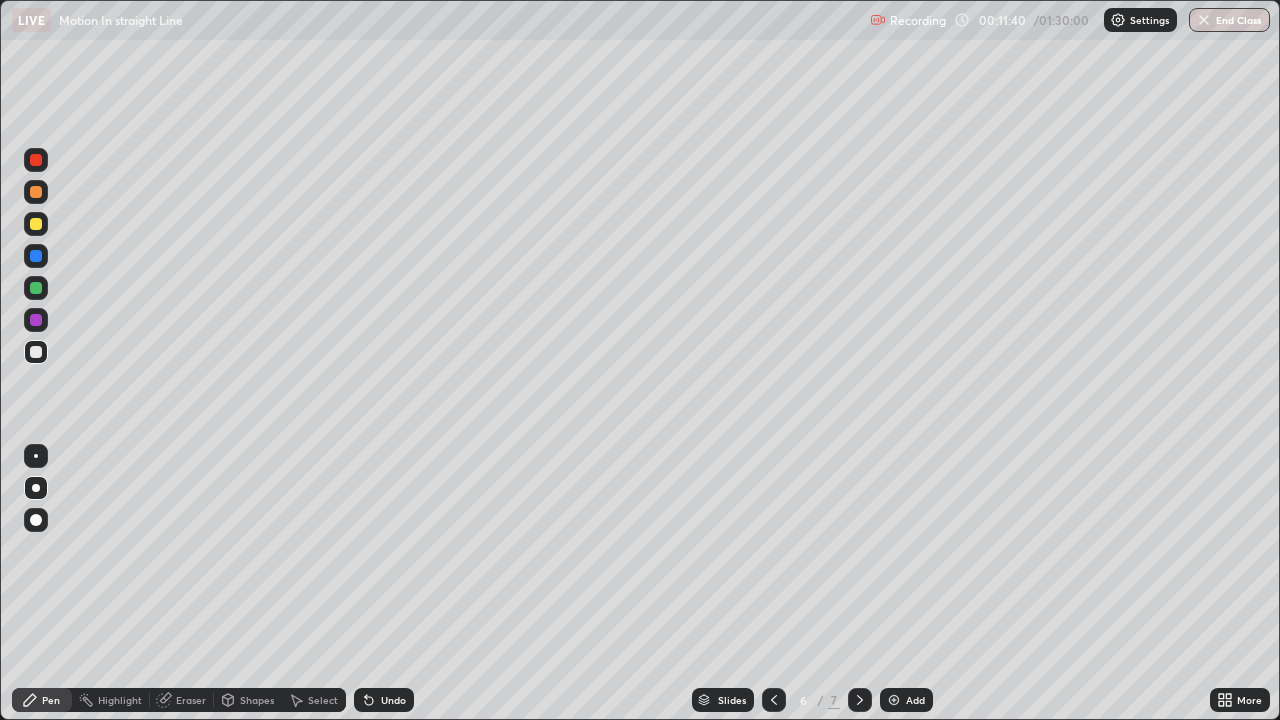 click at bounding box center [36, 224] 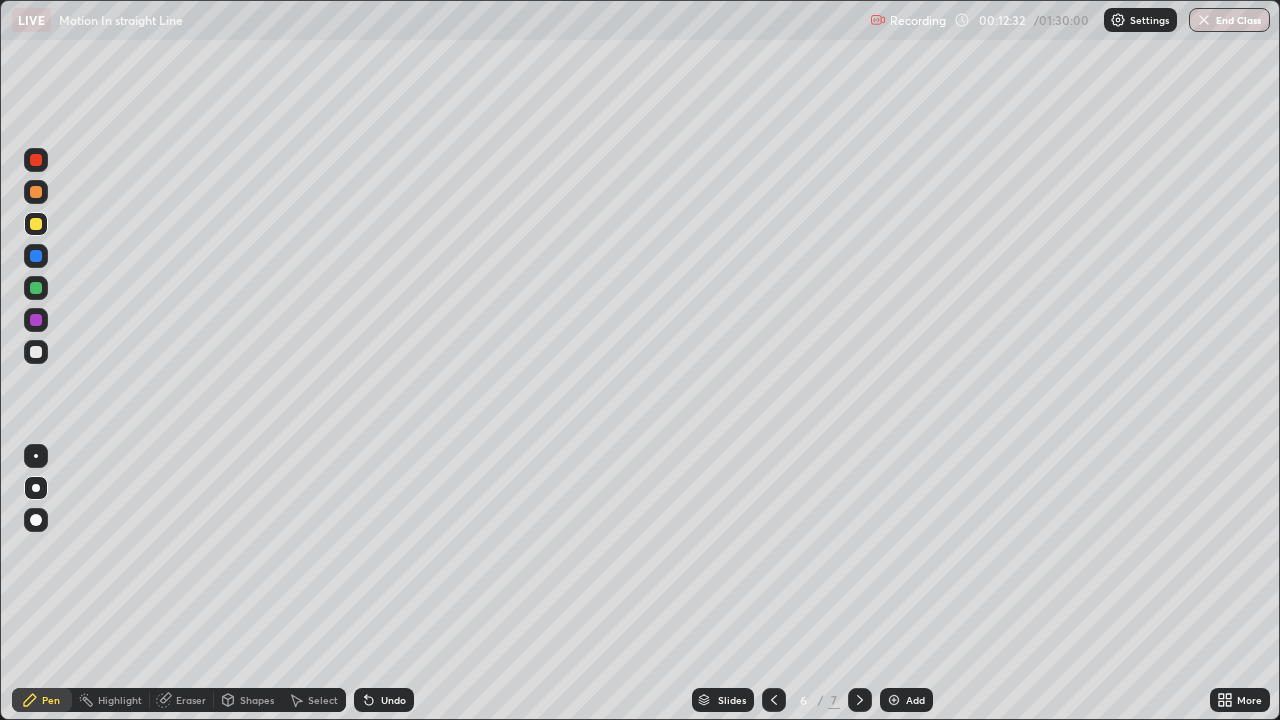 click at bounding box center [36, 320] 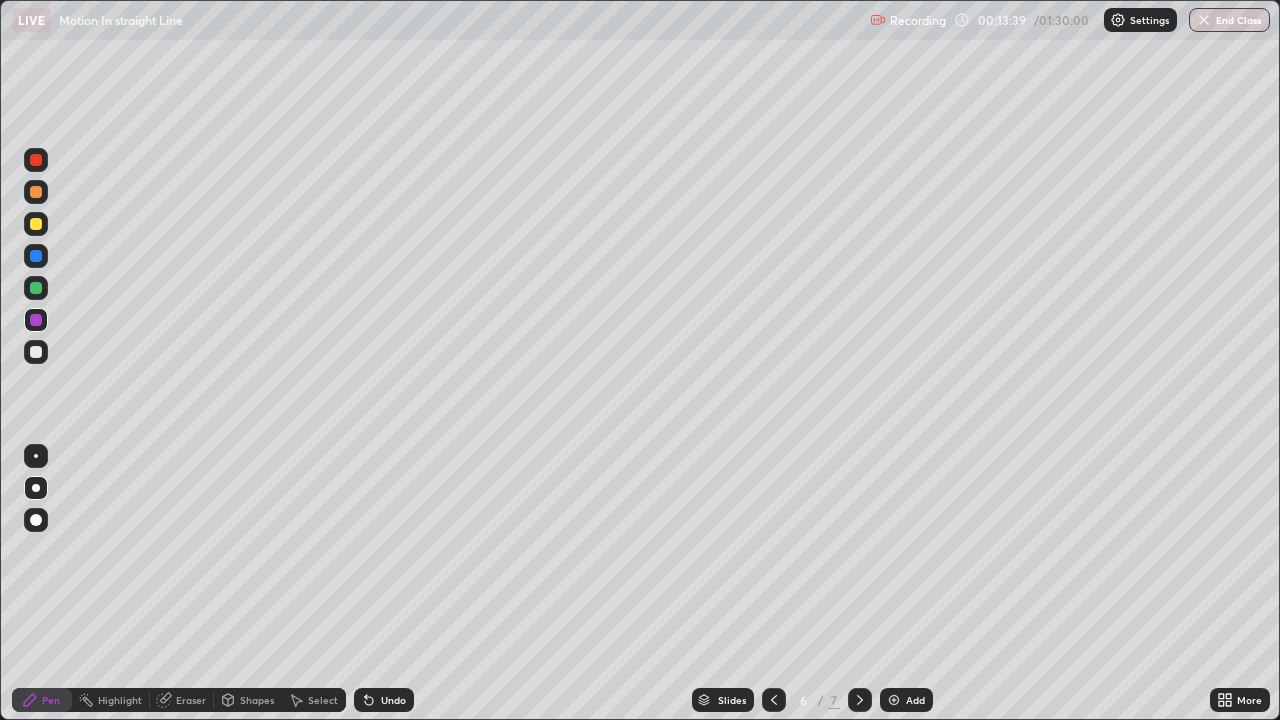 click at bounding box center (36, 352) 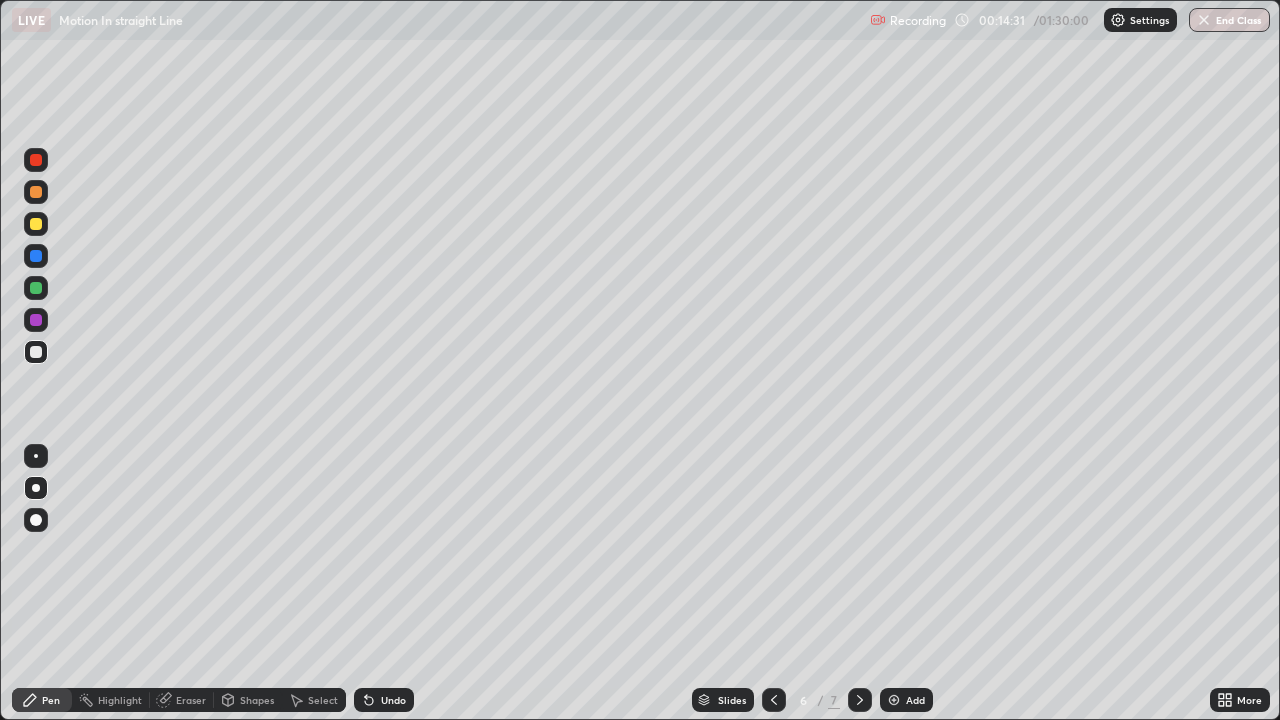 click 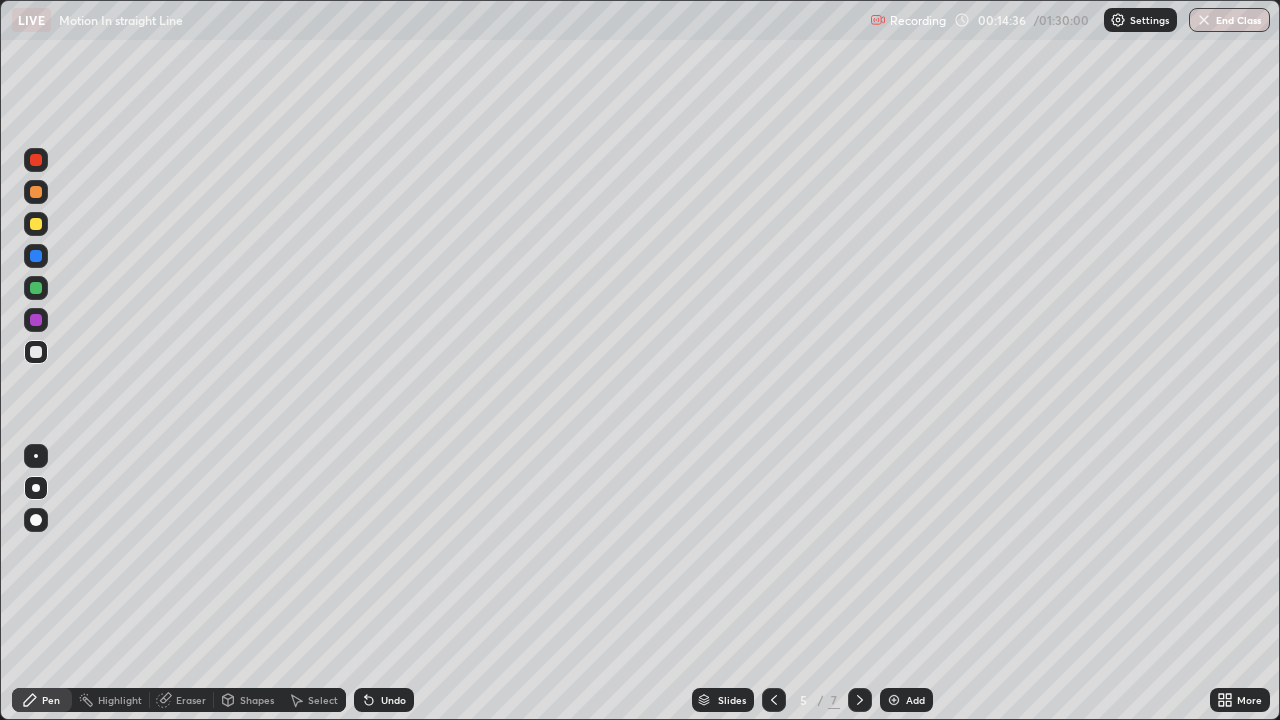 click at bounding box center (860, 700) 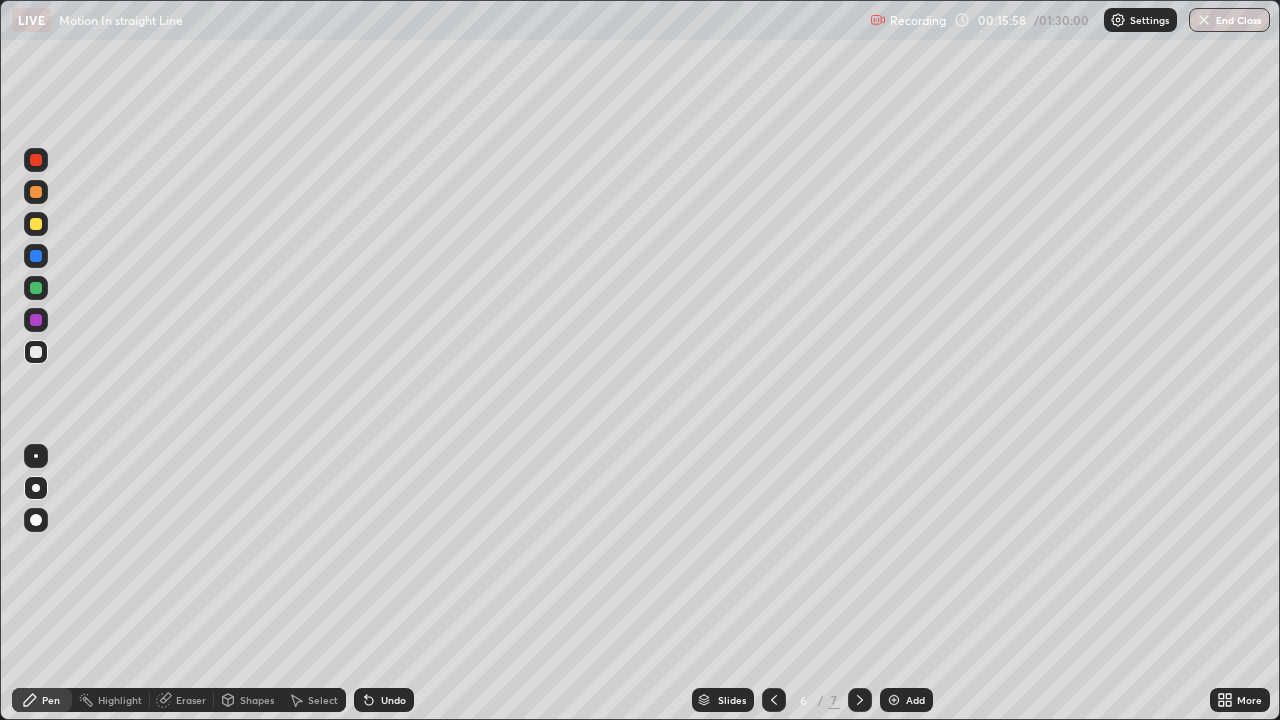 click at bounding box center (894, 700) 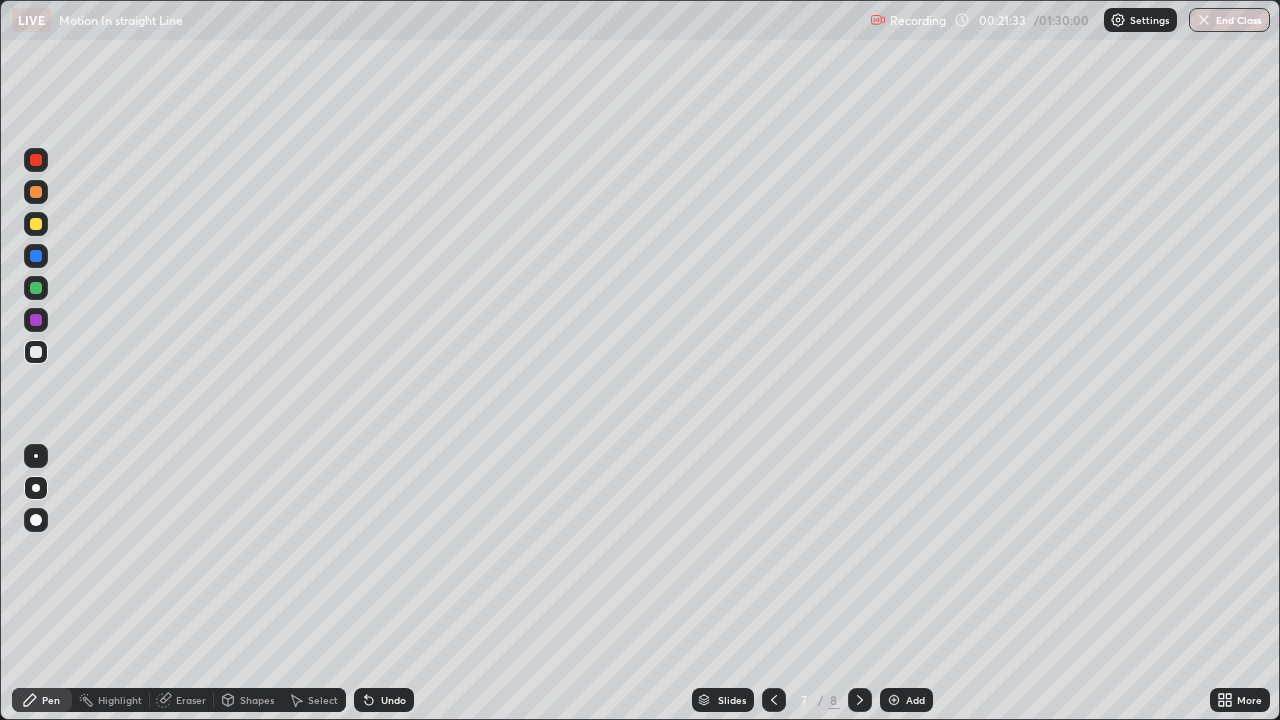 click at bounding box center (894, 700) 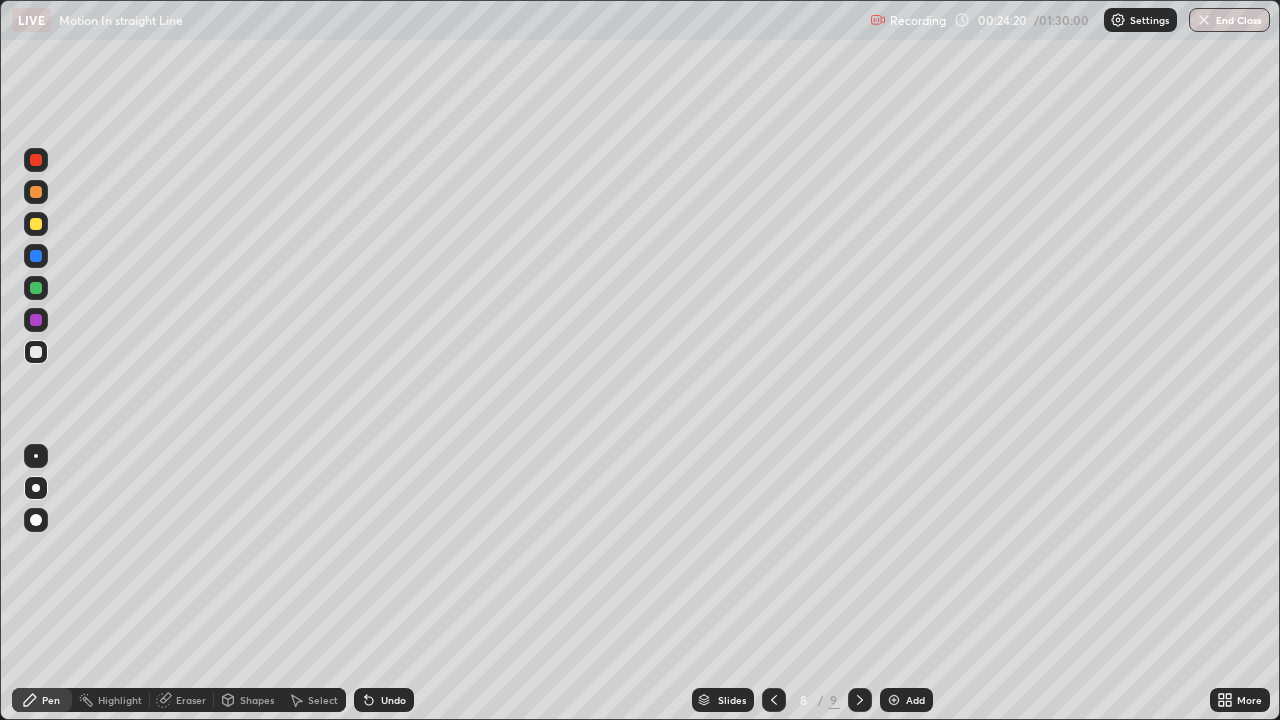 click at bounding box center (894, 700) 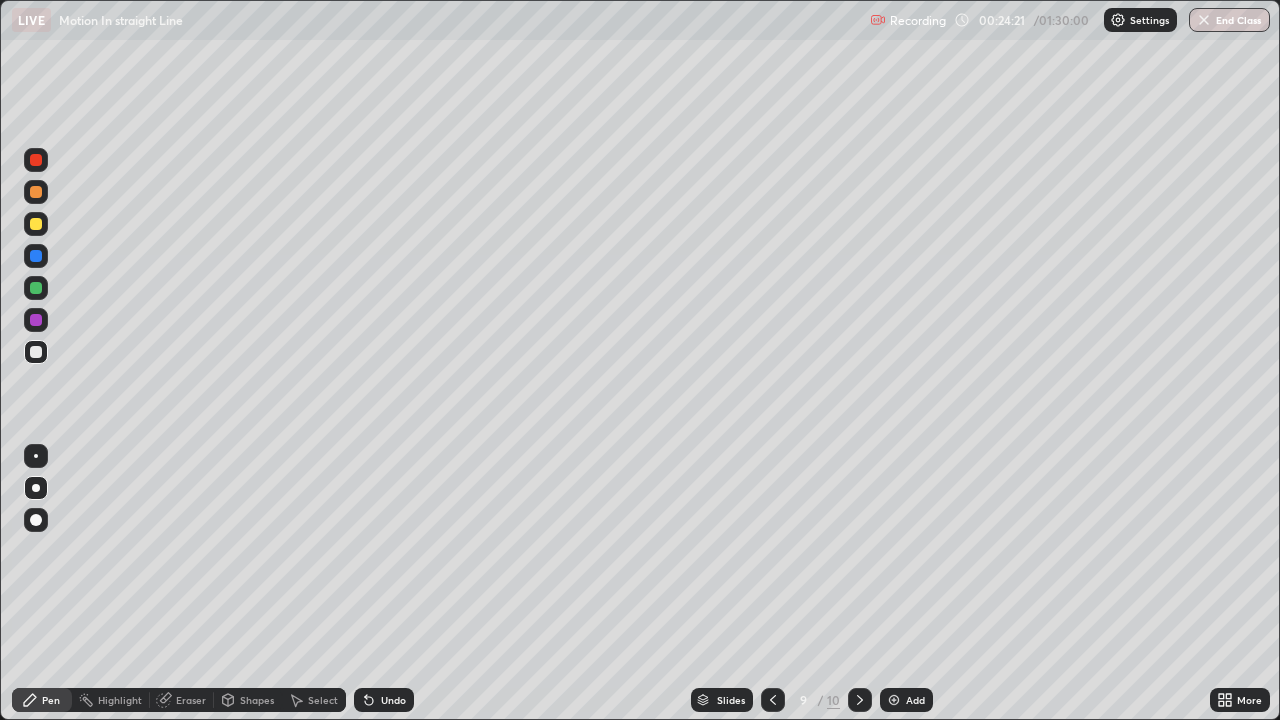 click at bounding box center [36, 224] 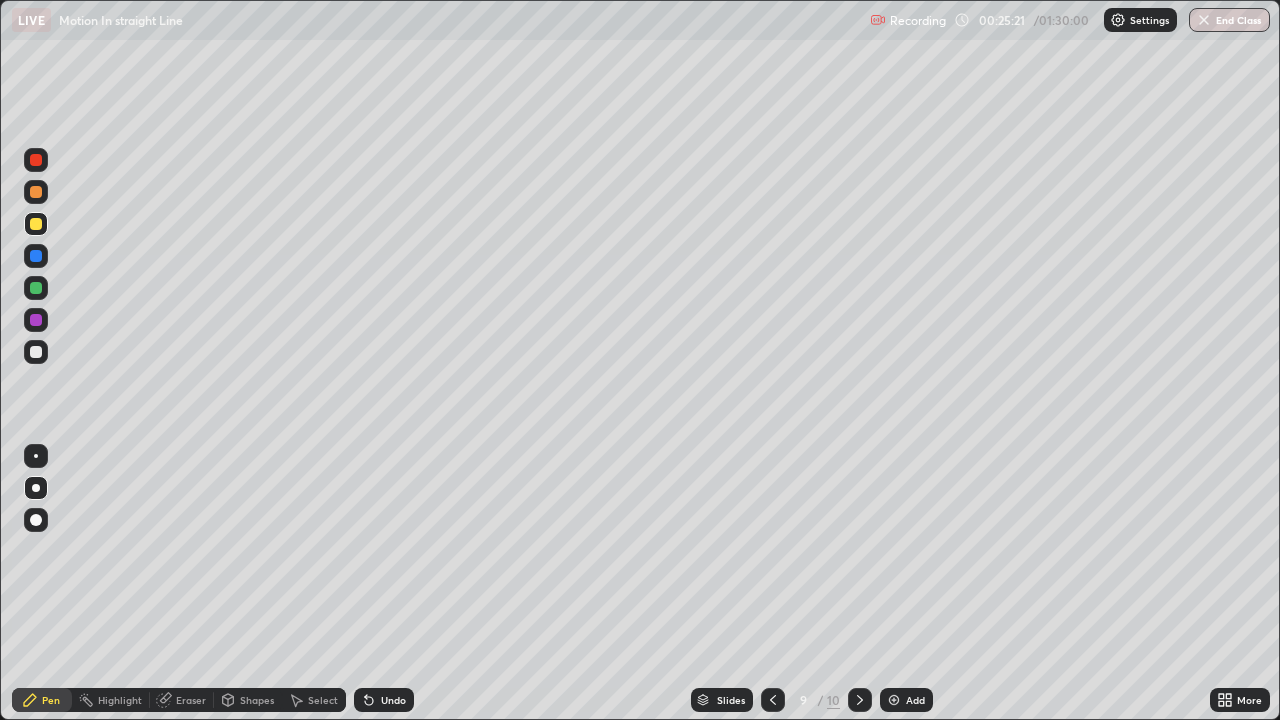 click at bounding box center [36, 320] 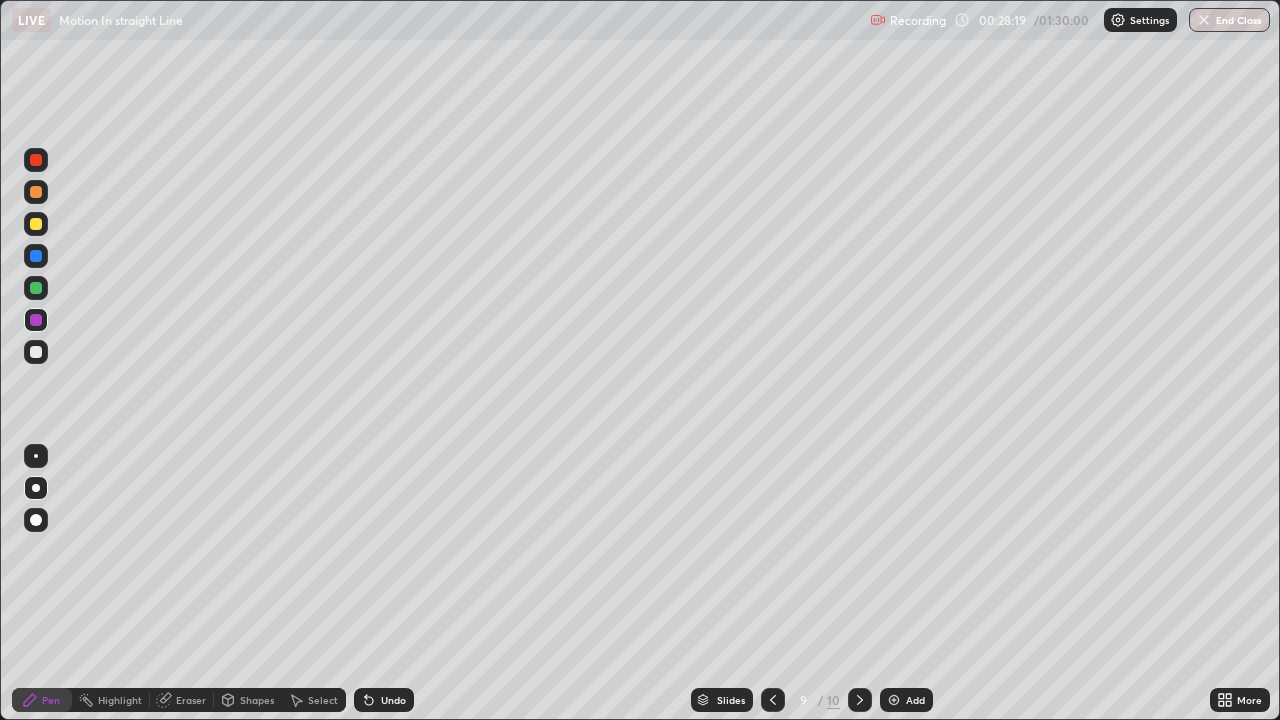 click at bounding box center [36, 224] 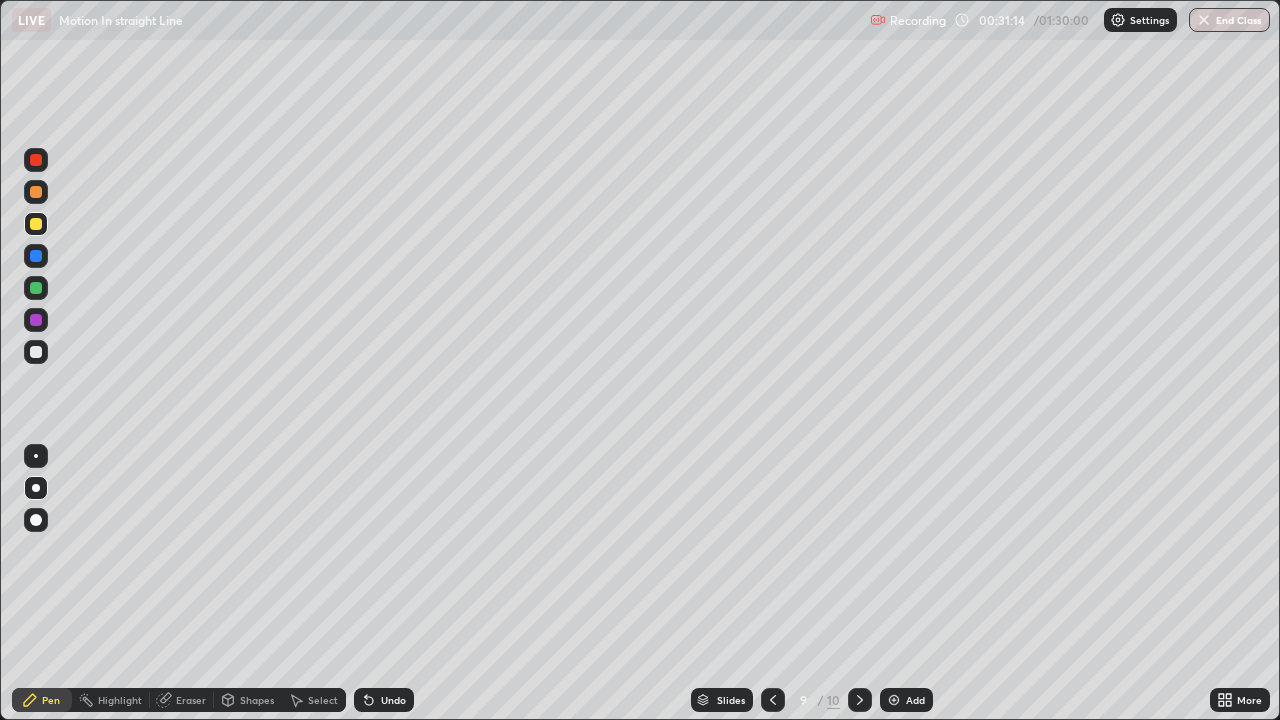 click at bounding box center (36, 256) 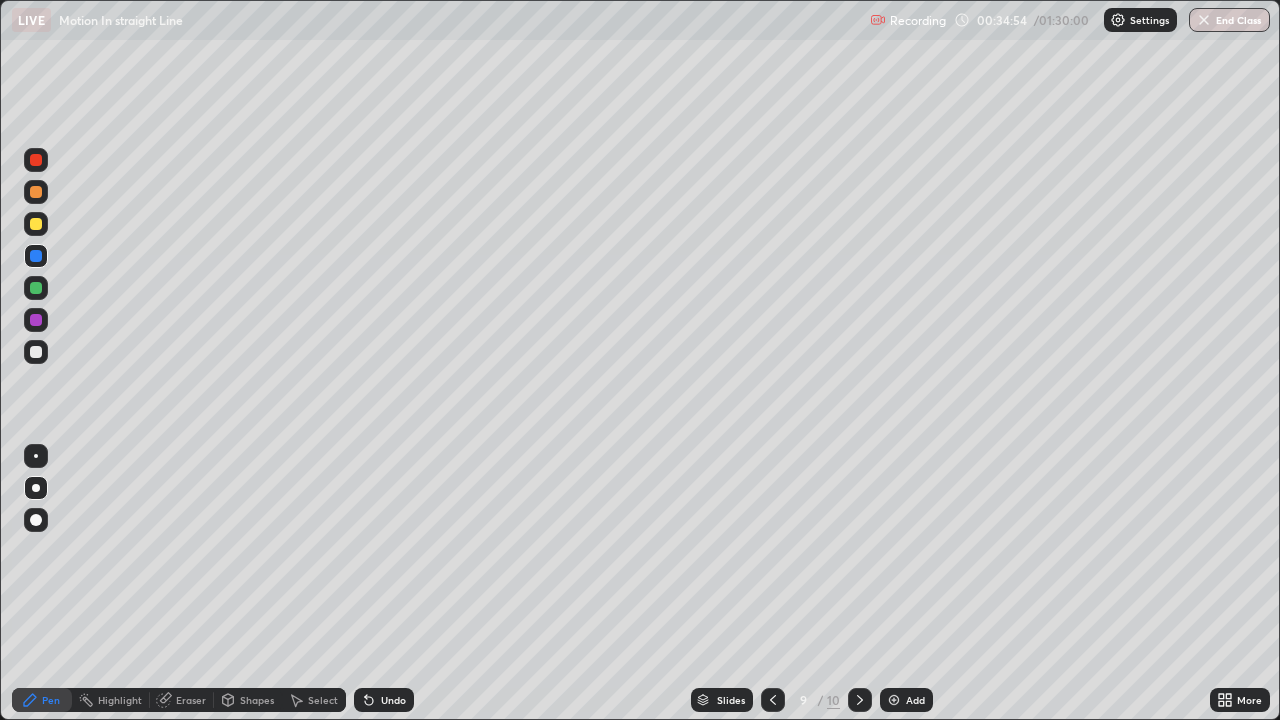 click at bounding box center (894, 700) 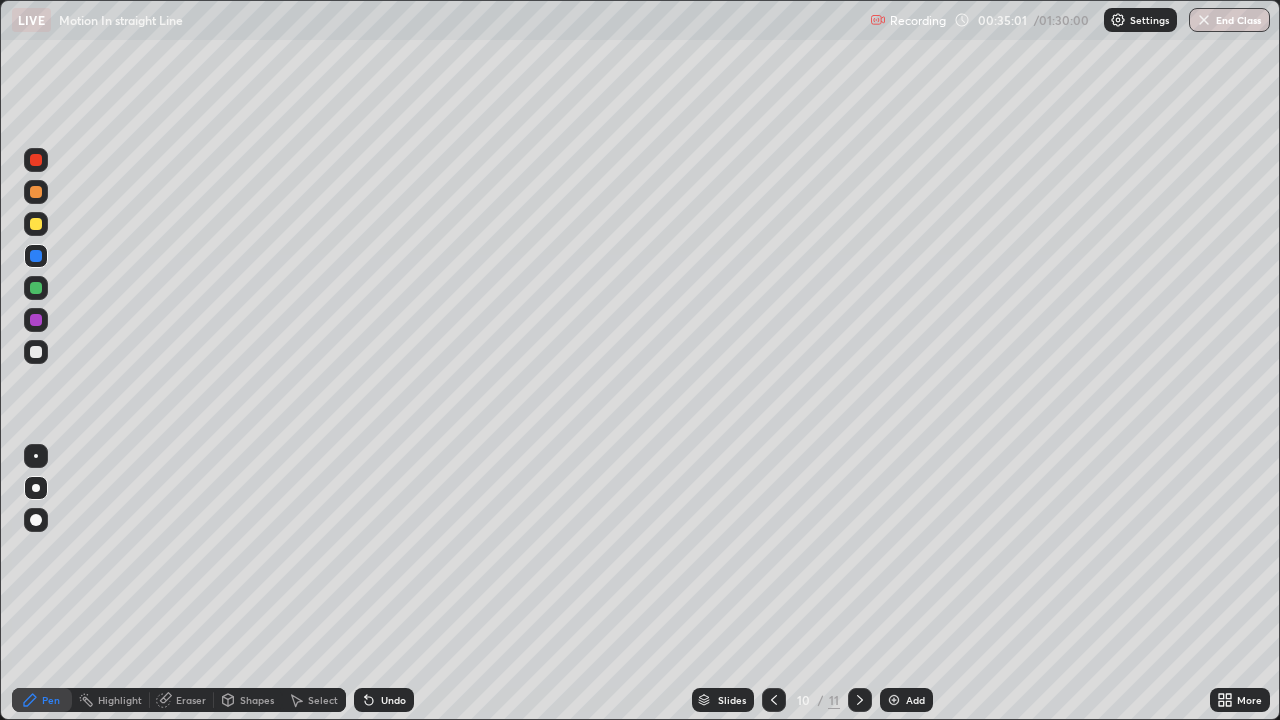 click at bounding box center [36, 288] 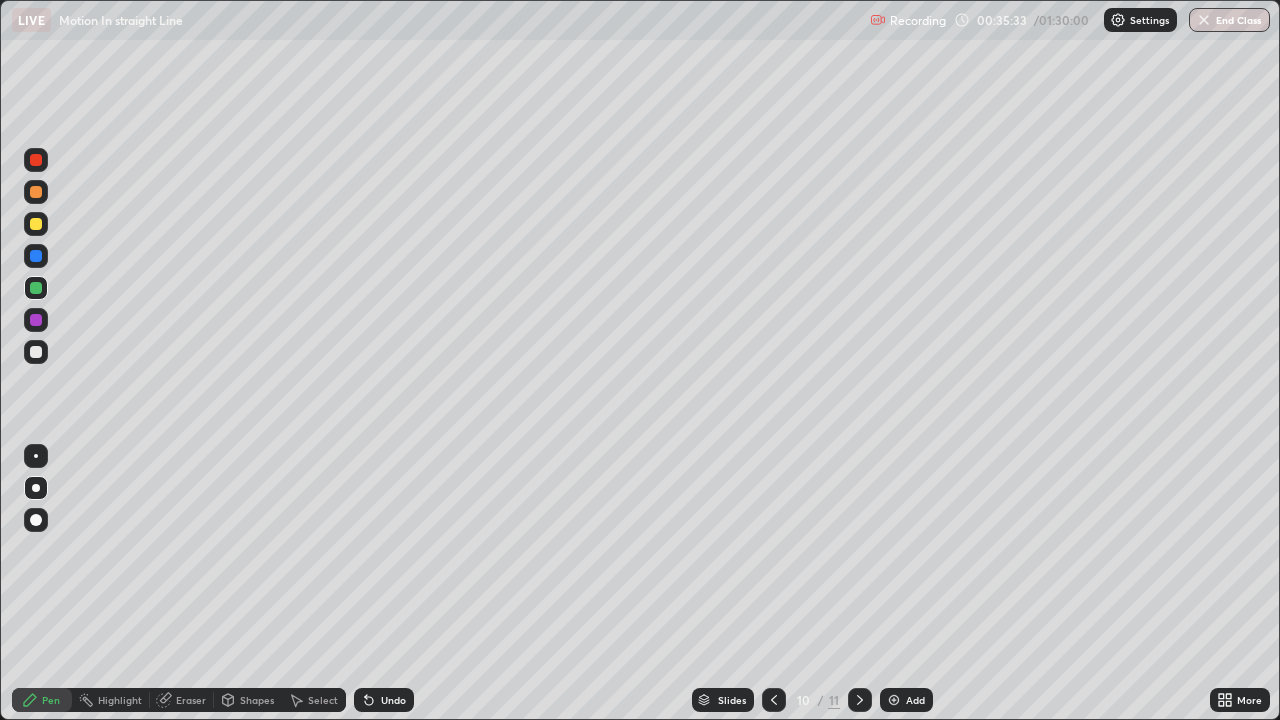 click at bounding box center (36, 224) 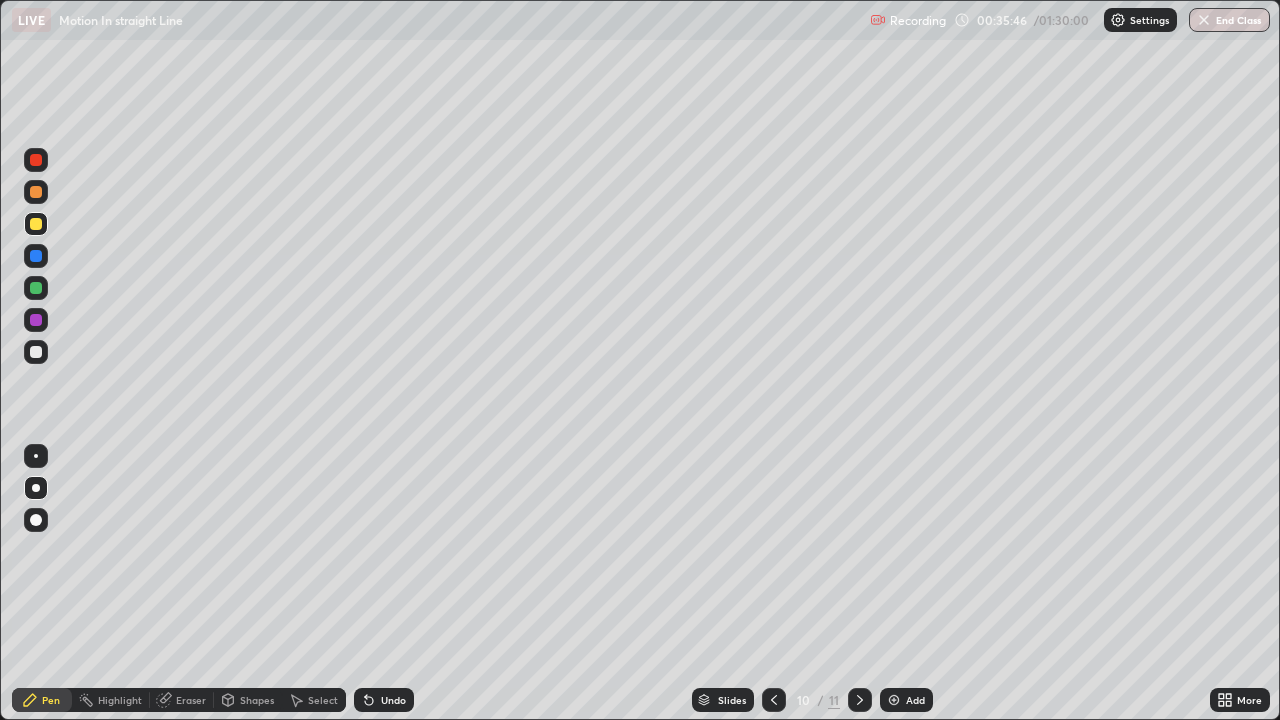 click at bounding box center [36, 352] 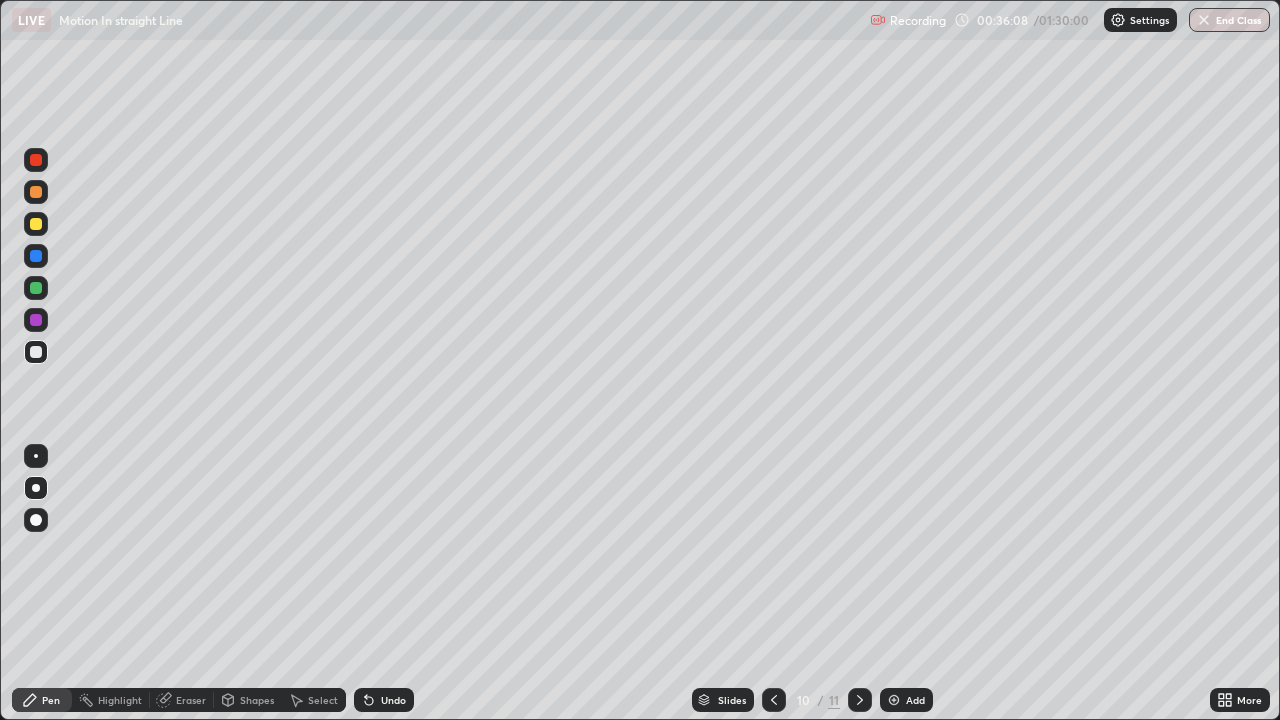 click at bounding box center (36, 352) 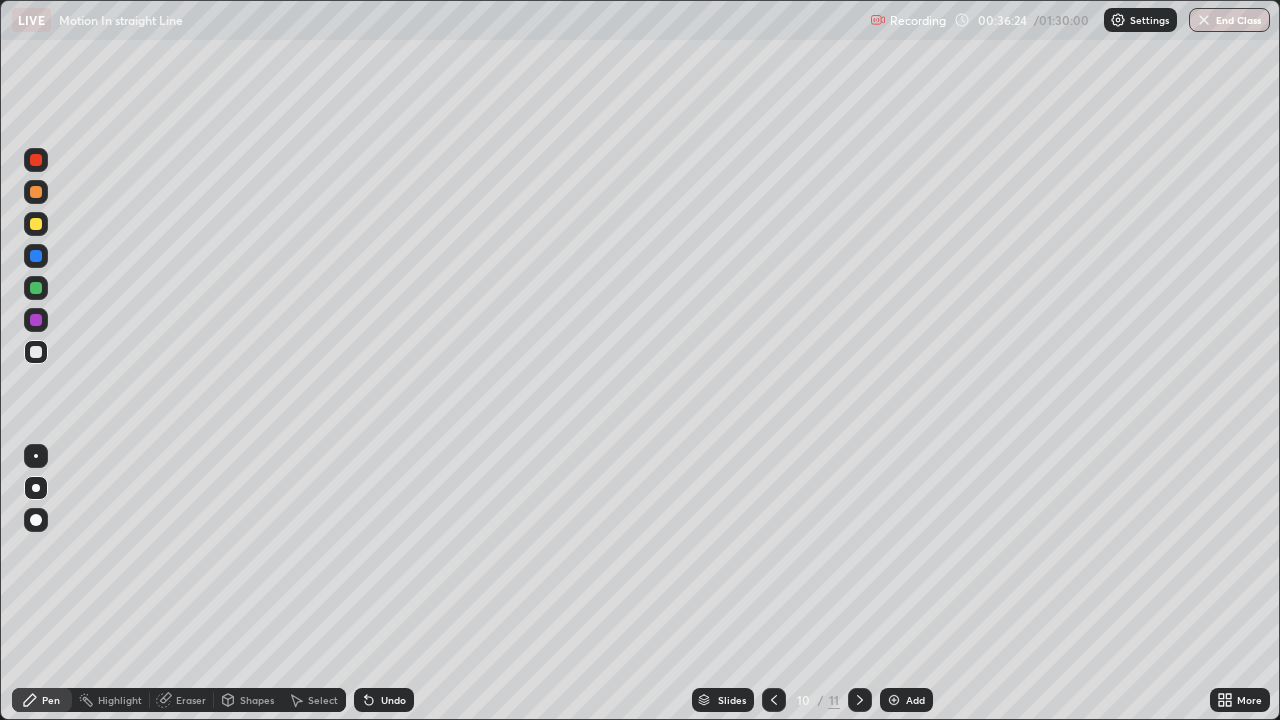 click at bounding box center (36, 192) 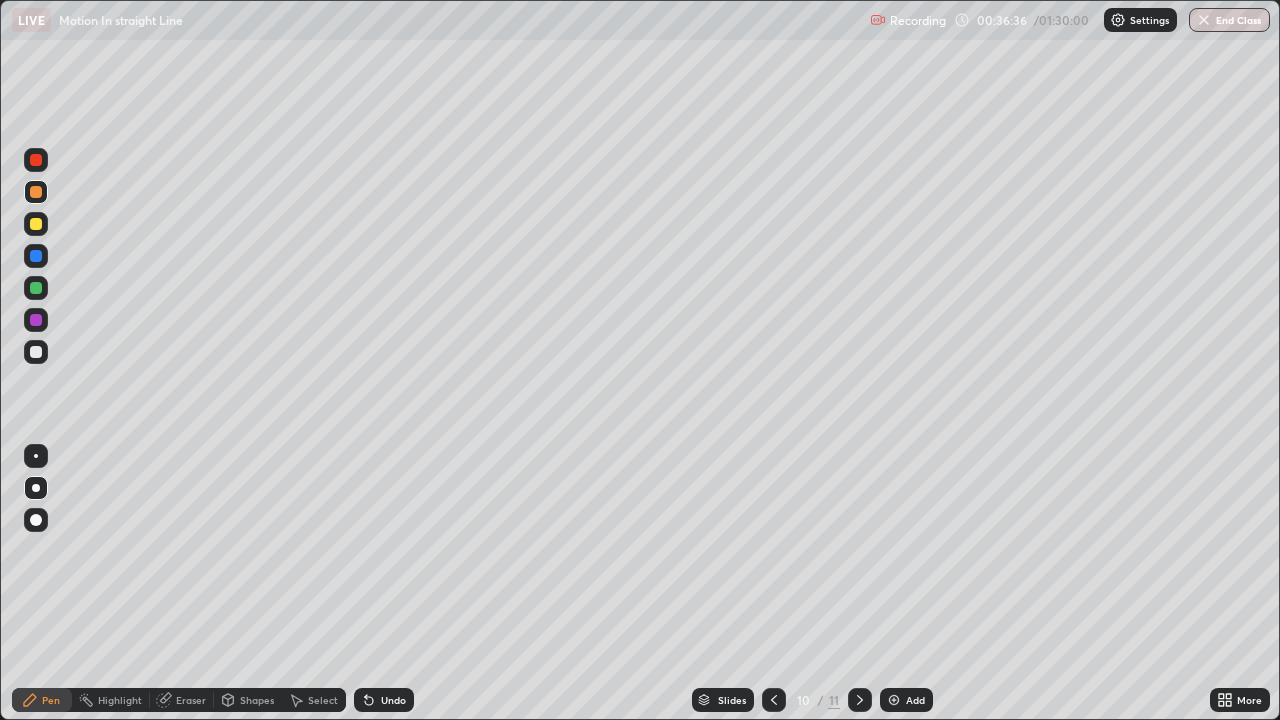 click at bounding box center (36, 352) 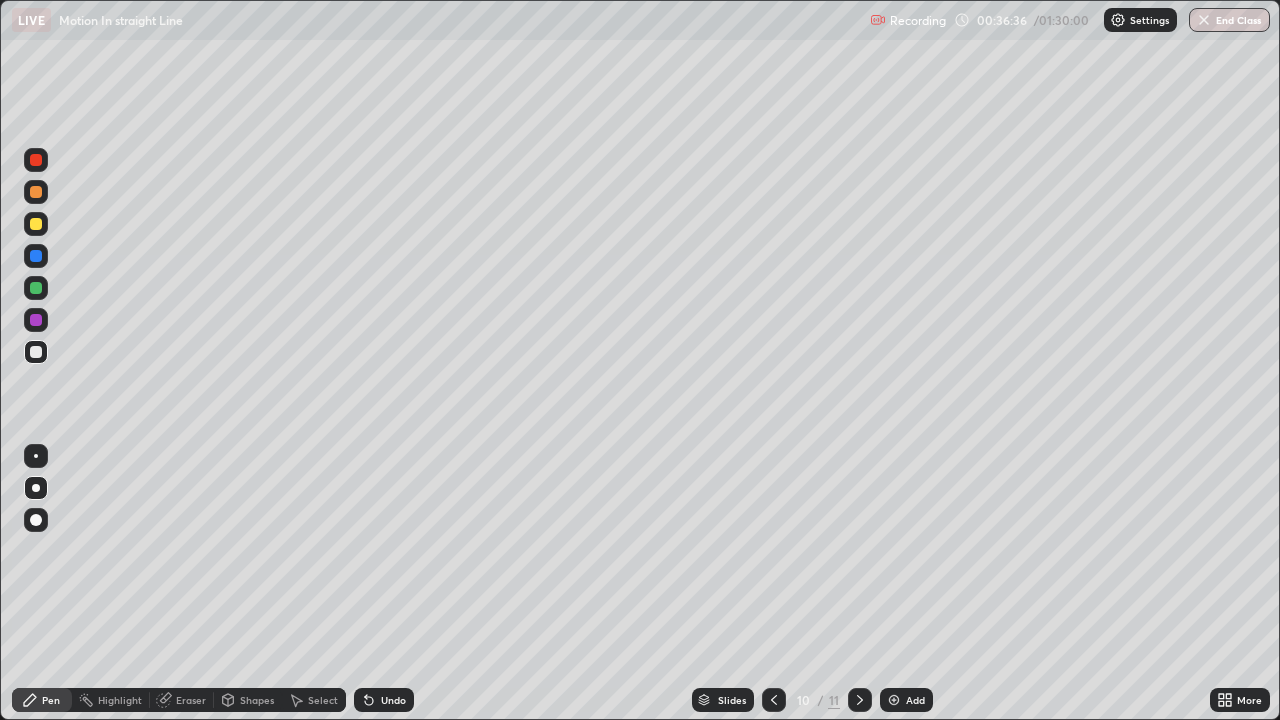 click at bounding box center (36, 352) 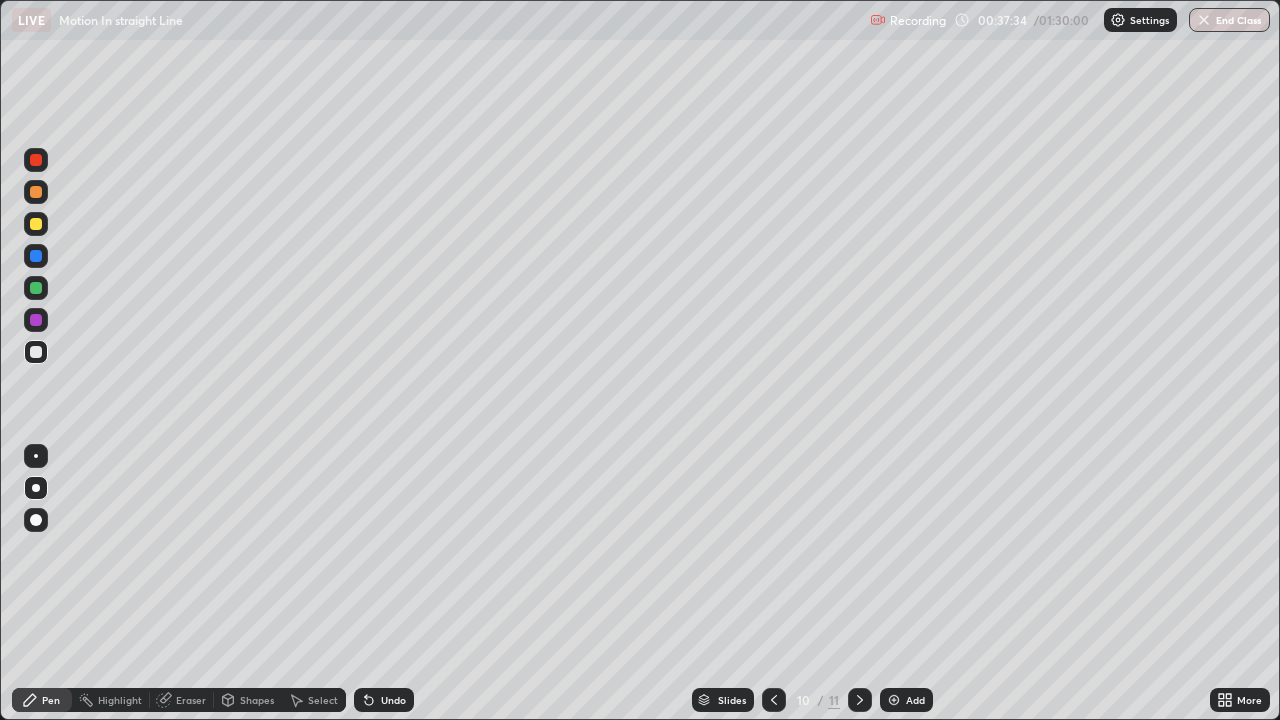 click at bounding box center (36, 288) 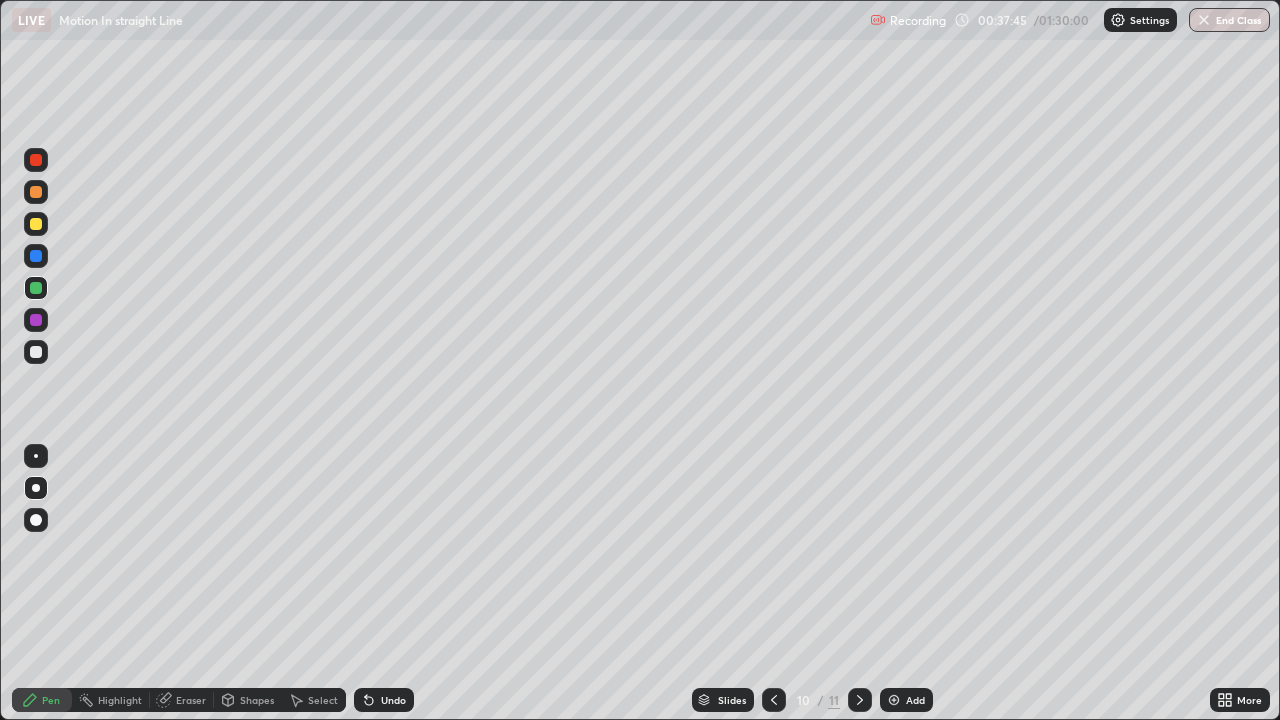 click at bounding box center (36, 352) 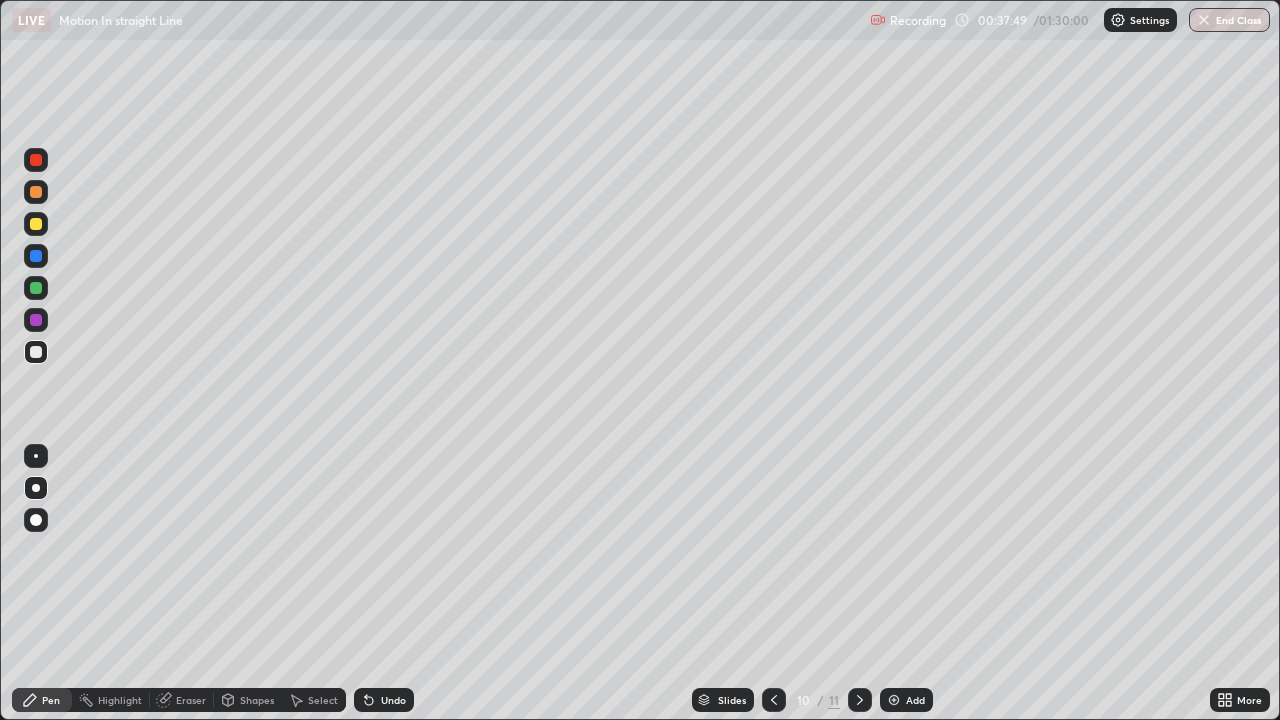 click at bounding box center (36, 256) 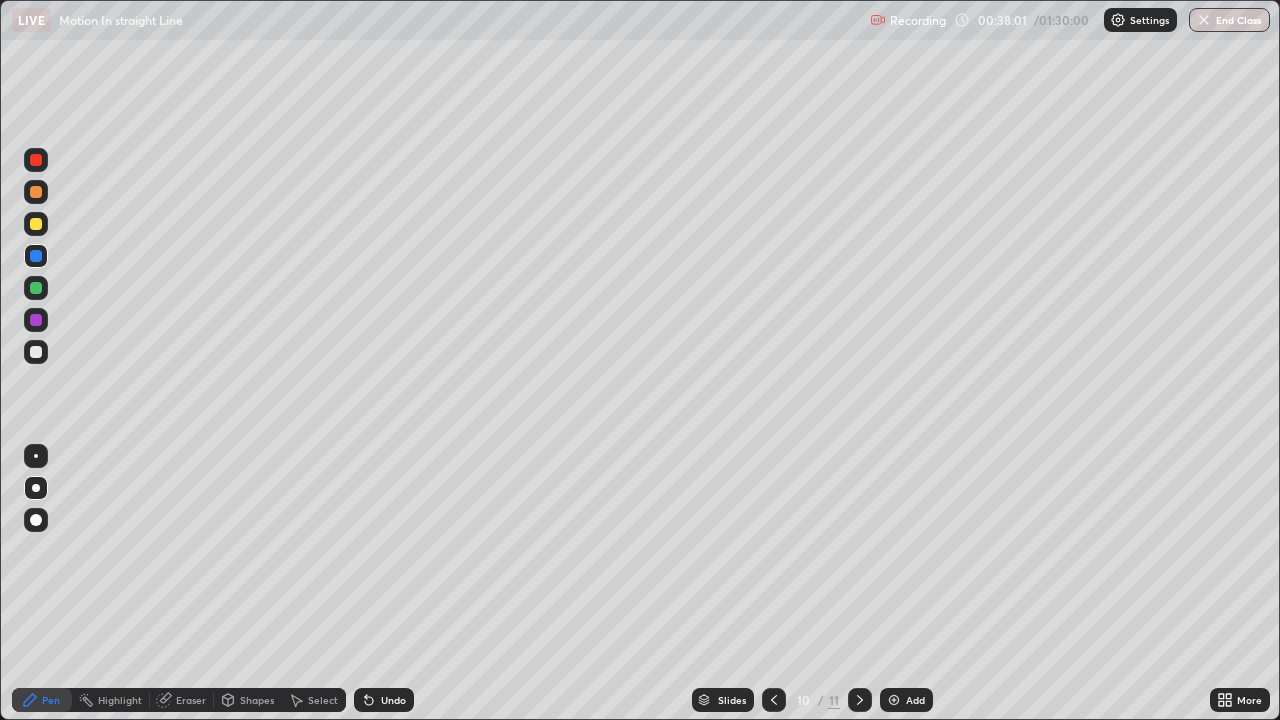 click 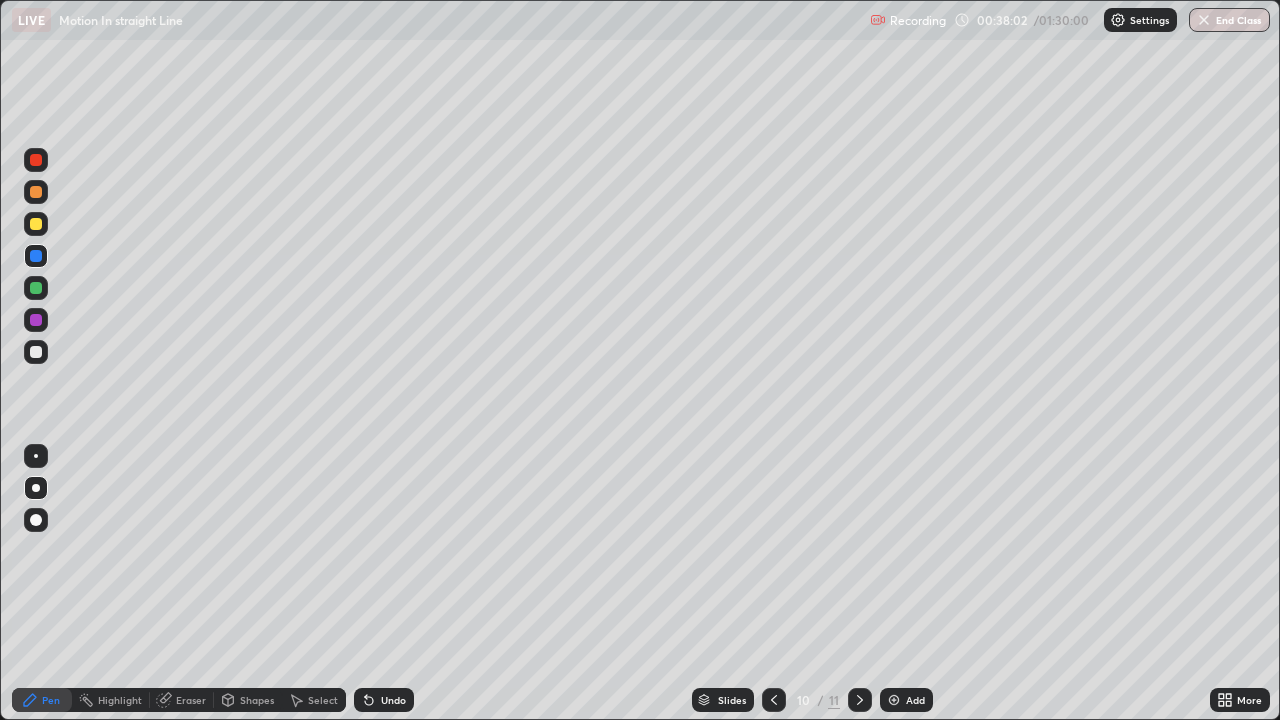 click on "Shapes" at bounding box center [257, 700] 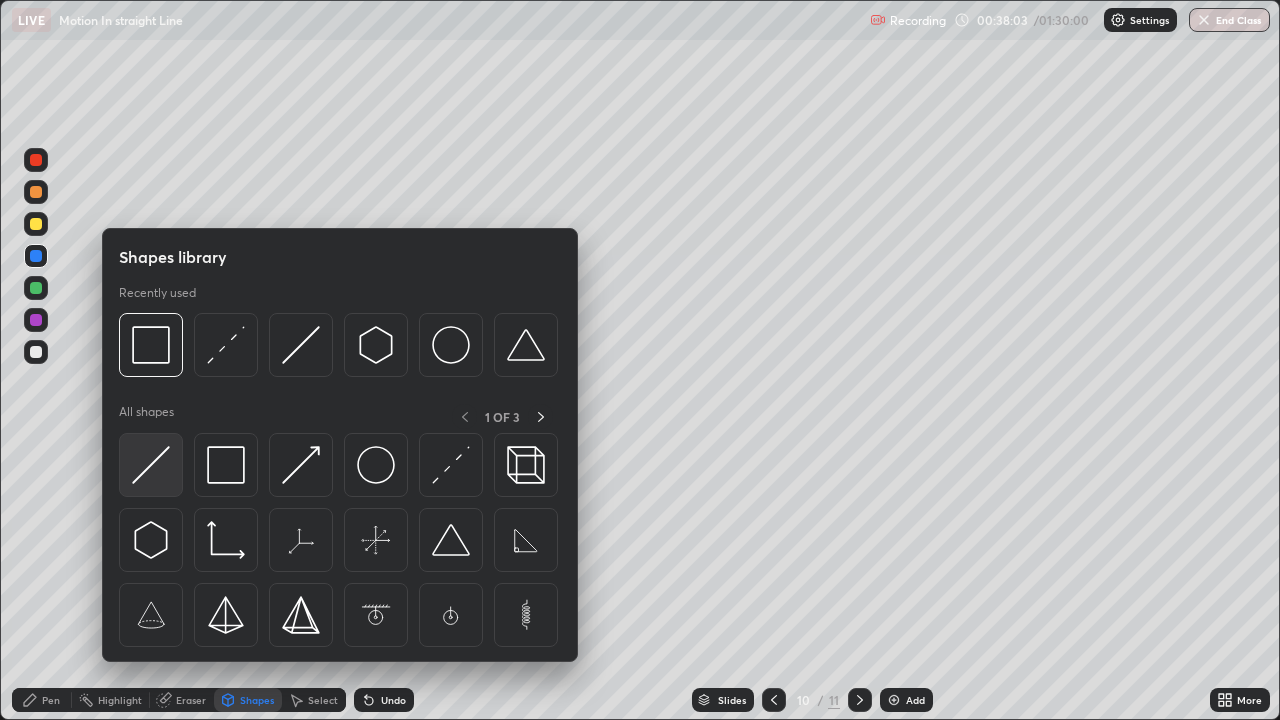 click at bounding box center [151, 465] 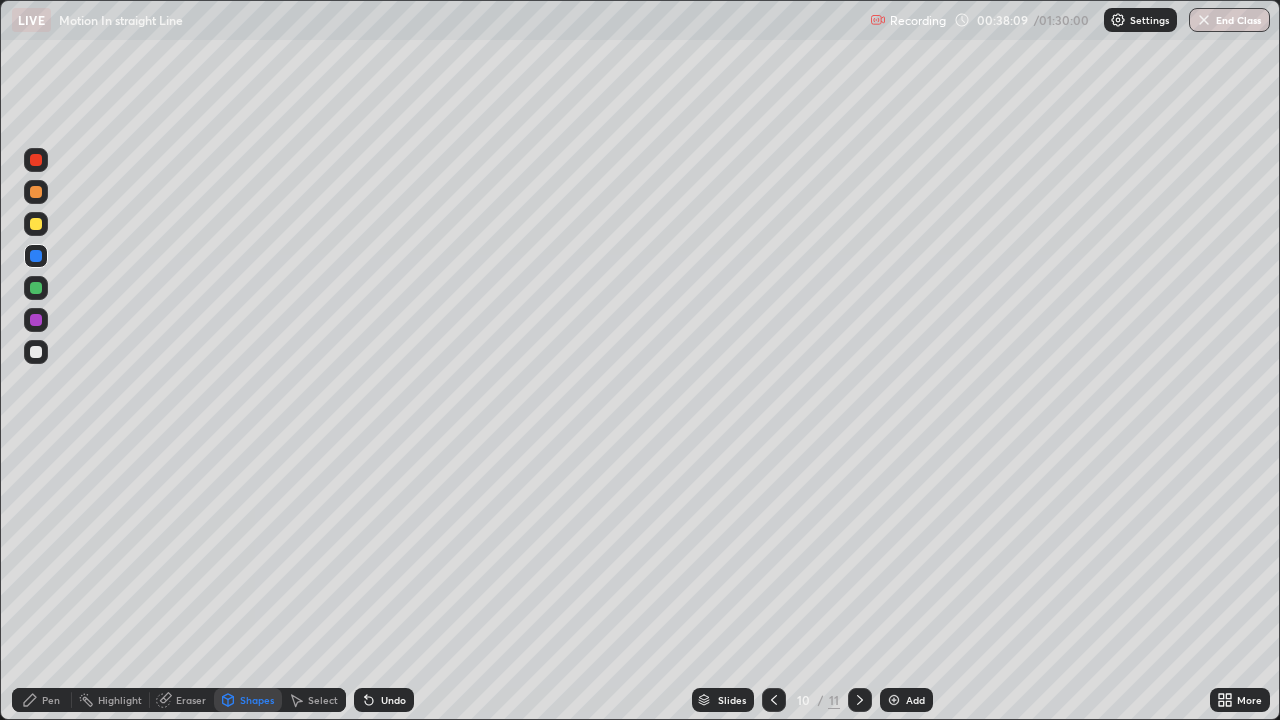 click on "Pen" at bounding box center (51, 700) 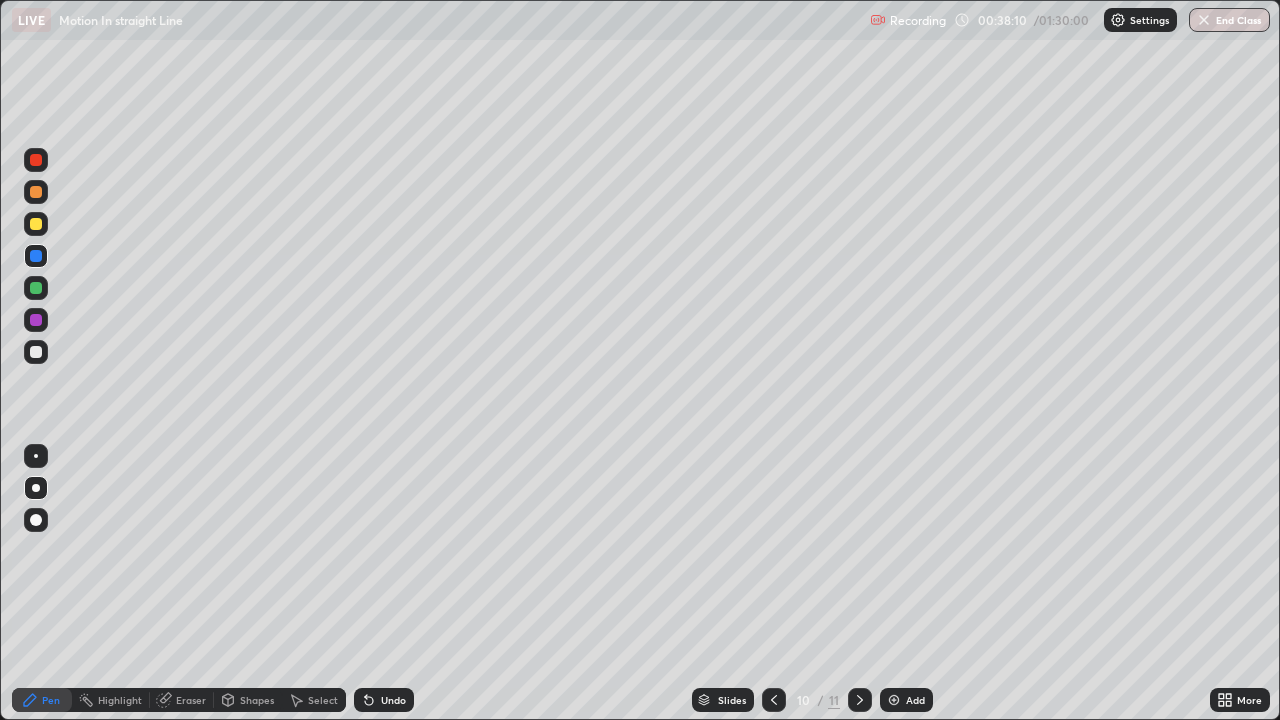 click at bounding box center (36, 352) 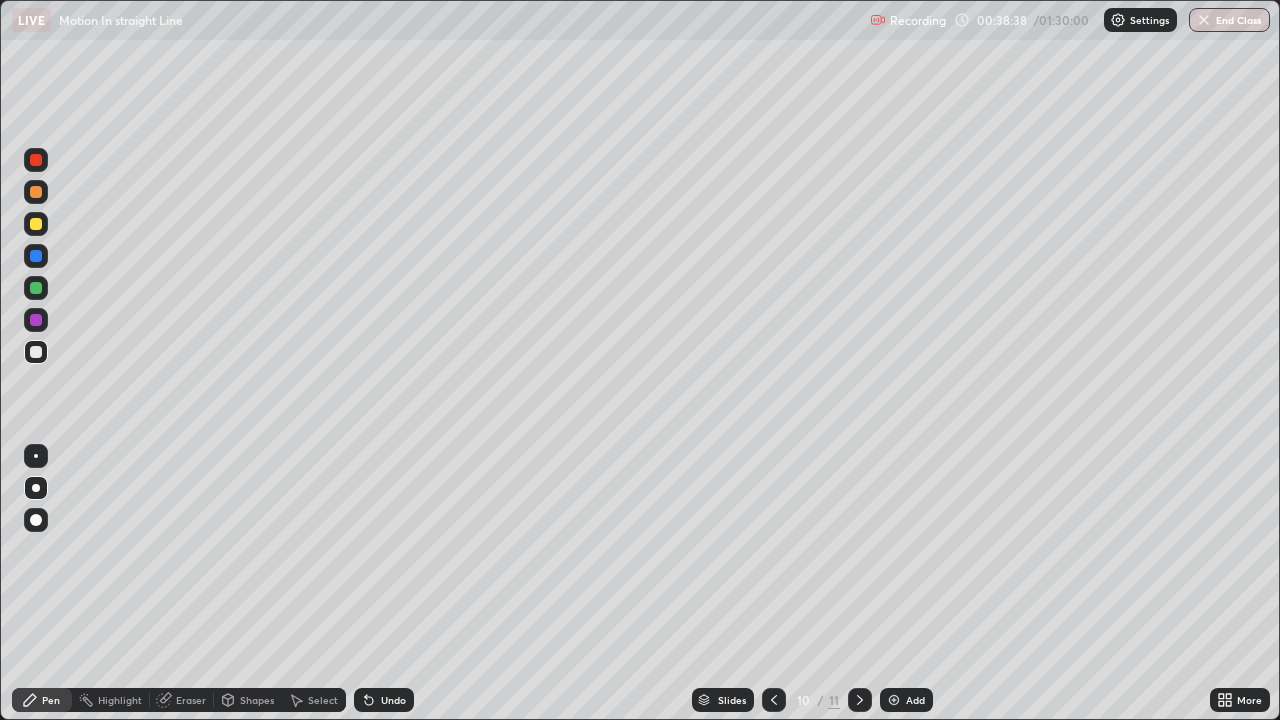click at bounding box center (36, 288) 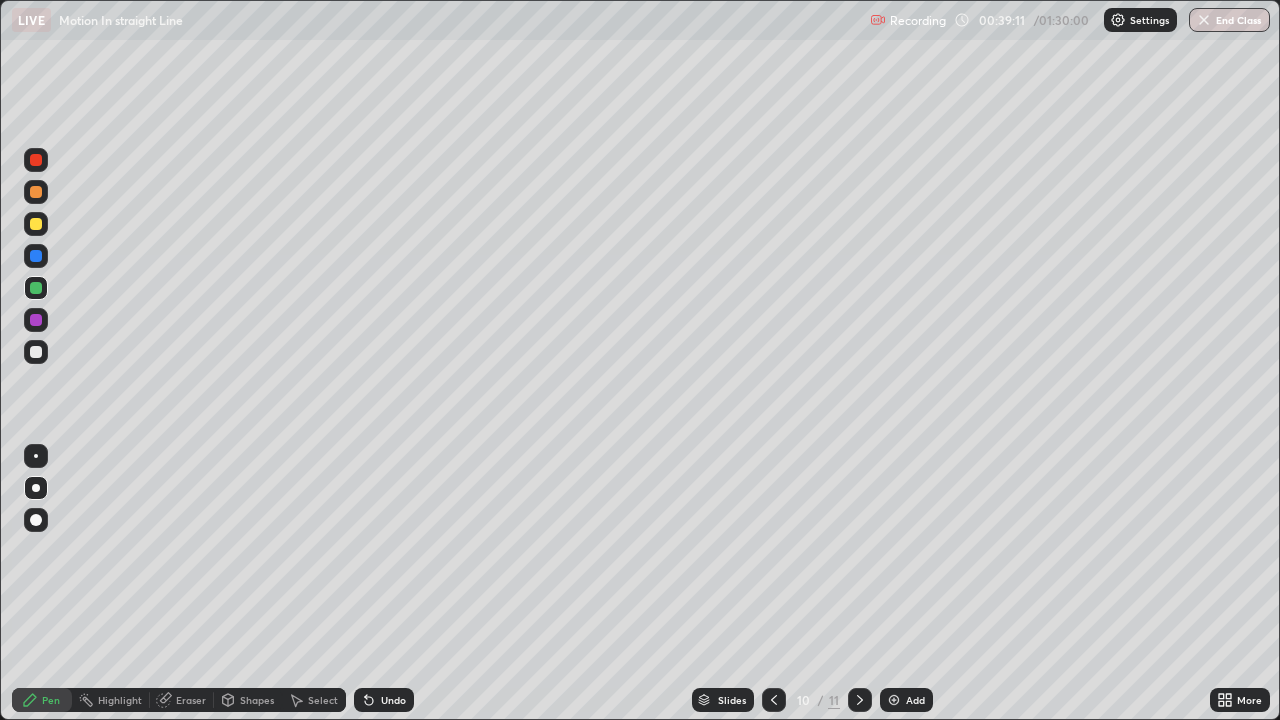 click at bounding box center (36, 352) 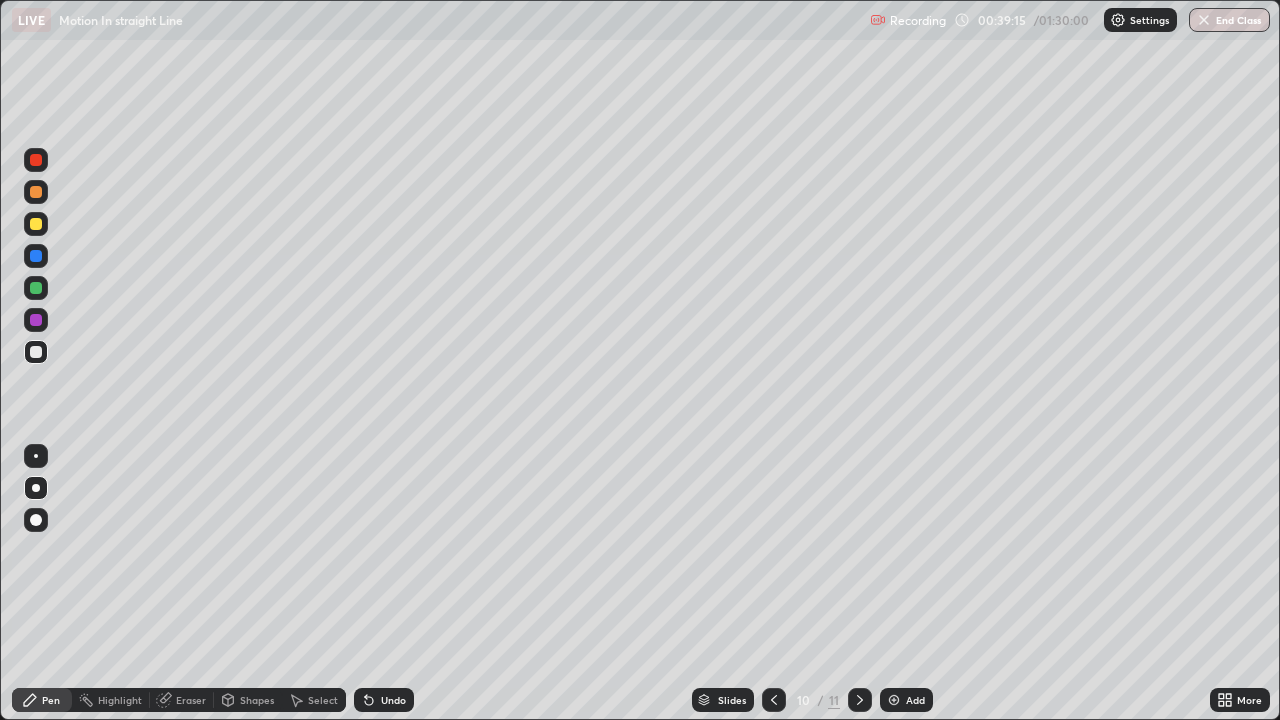 click at bounding box center (36, 192) 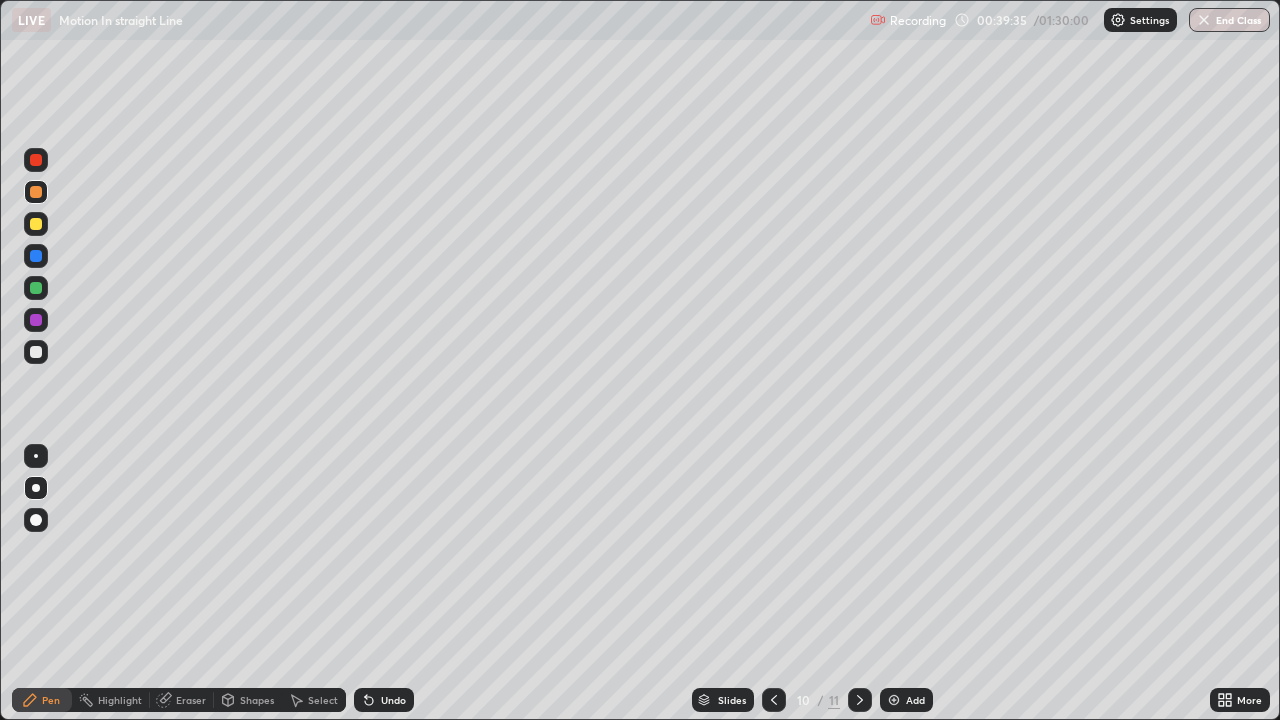 click at bounding box center [36, 352] 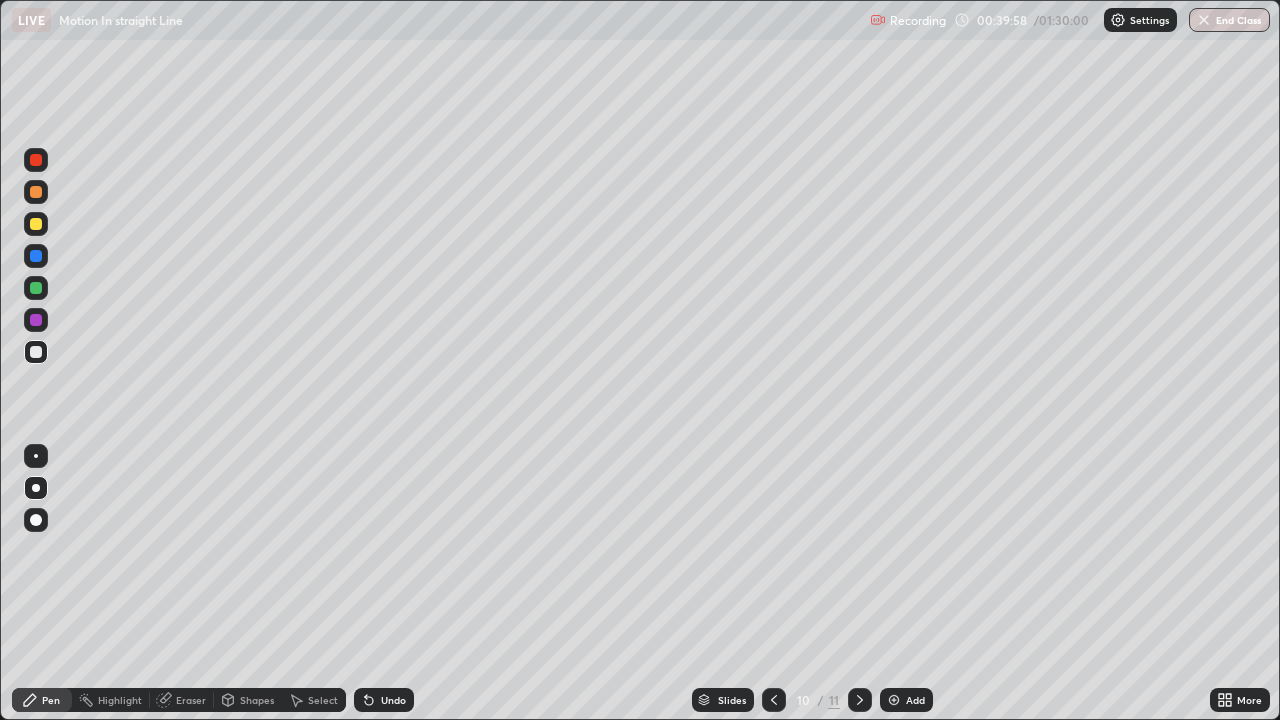 click at bounding box center [36, 288] 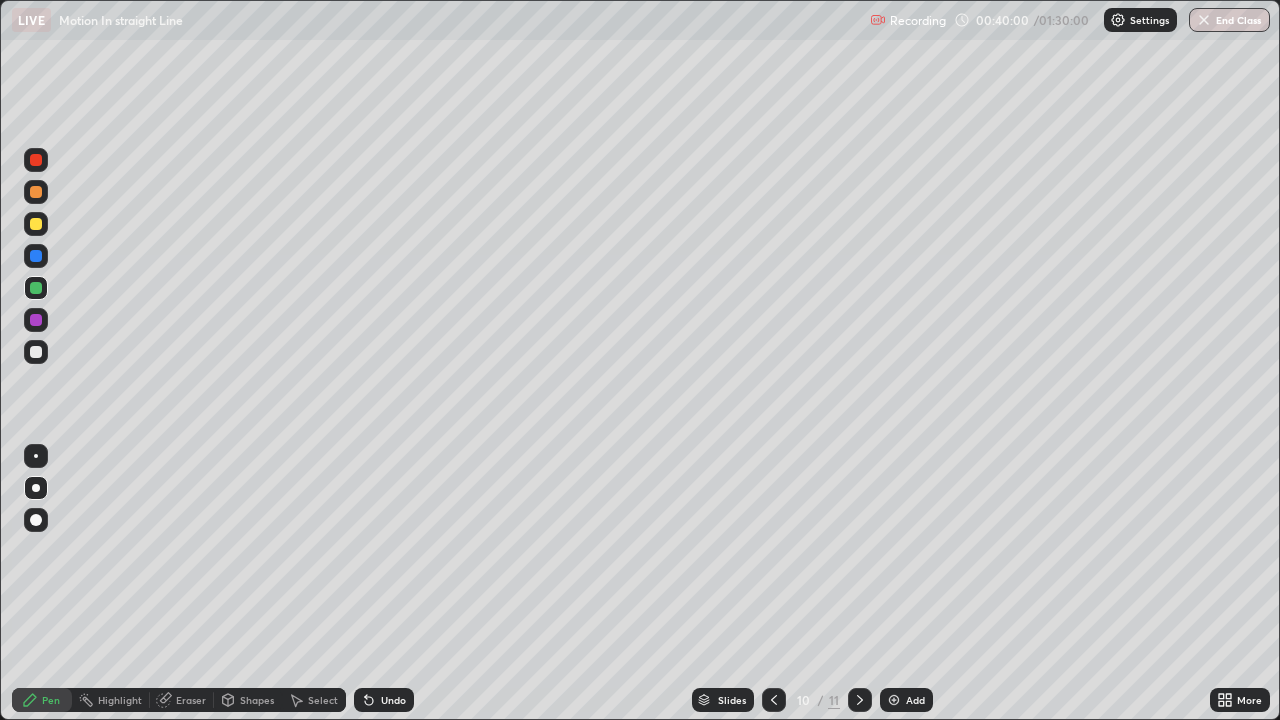 click at bounding box center (36, 352) 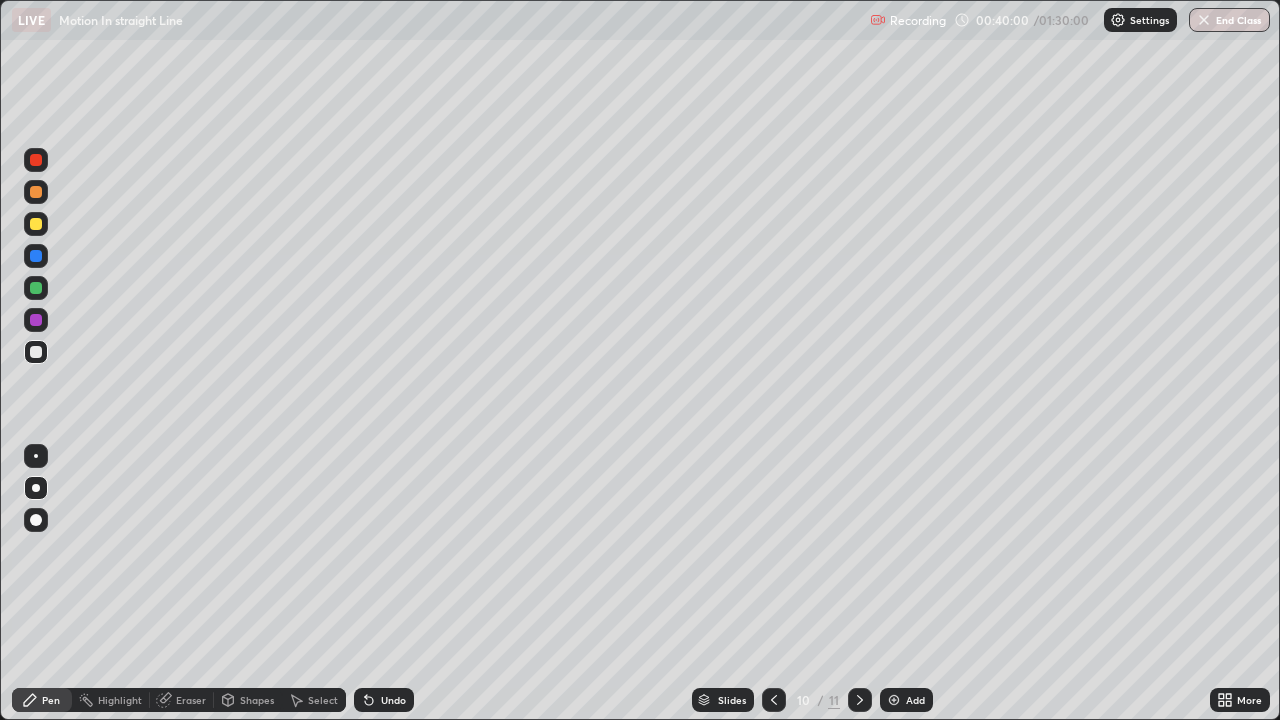 click at bounding box center (36, 352) 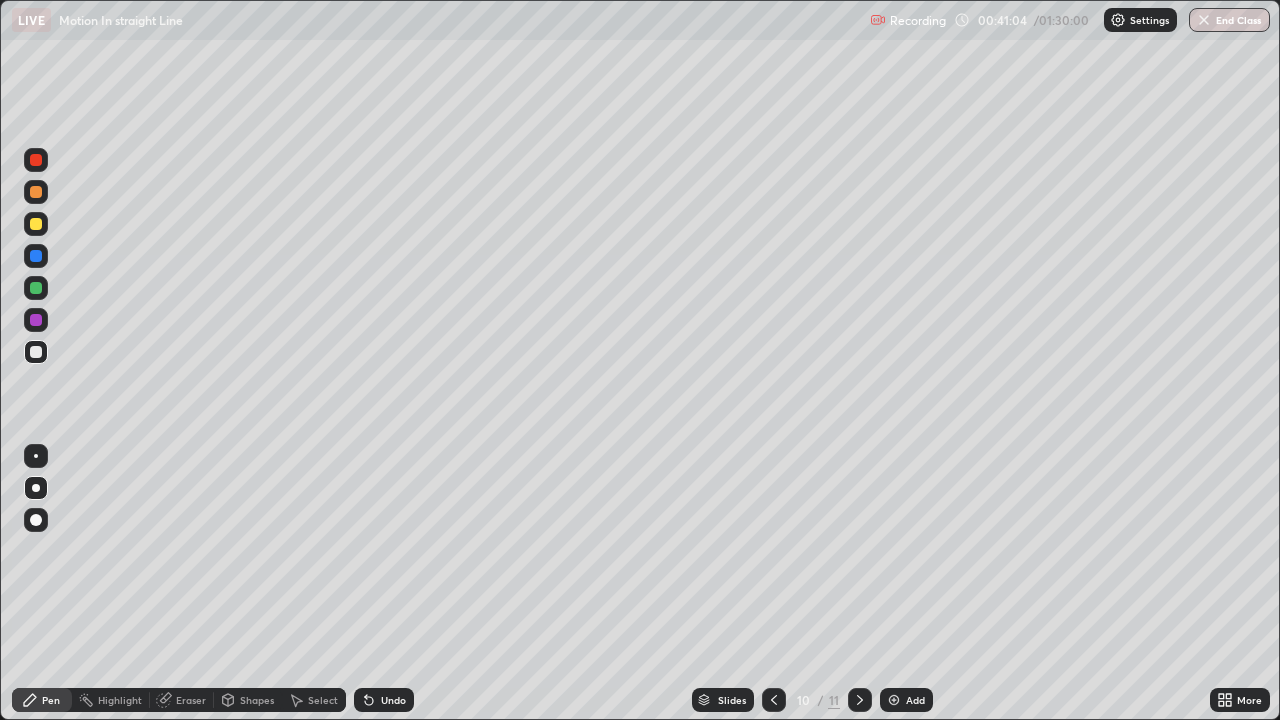 click at bounding box center (36, 288) 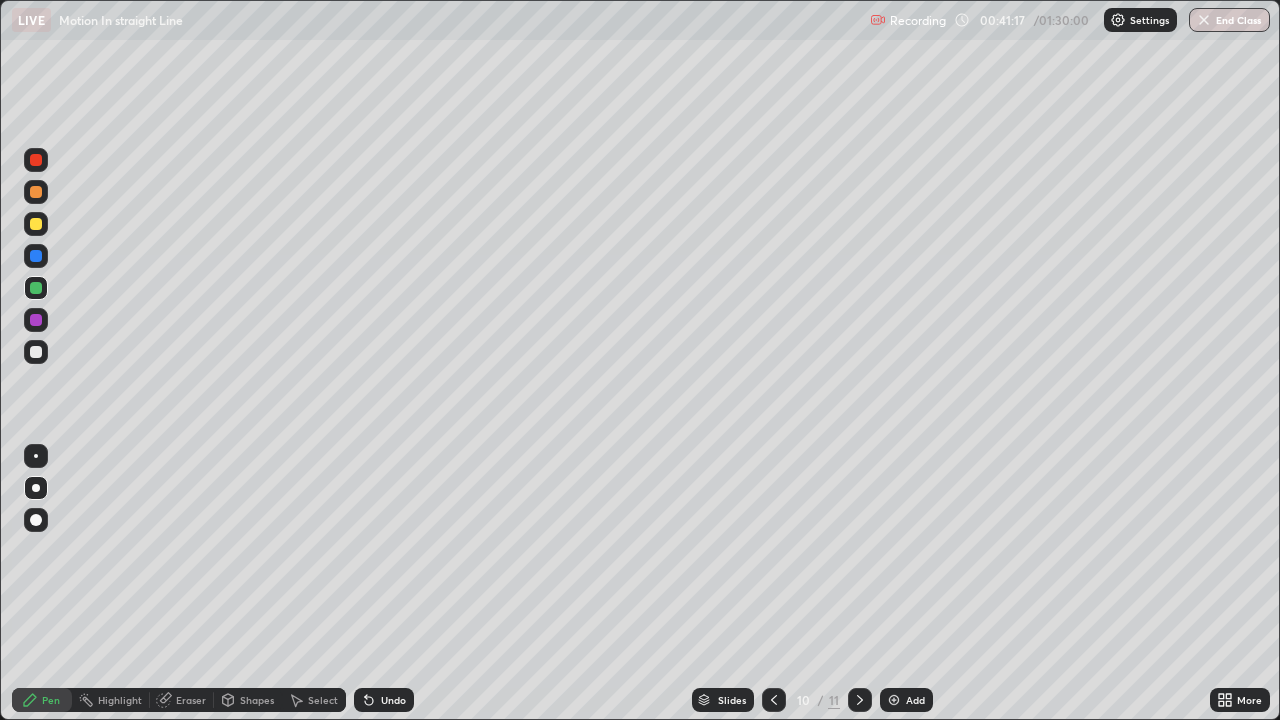 click on "Eraser" at bounding box center (191, 700) 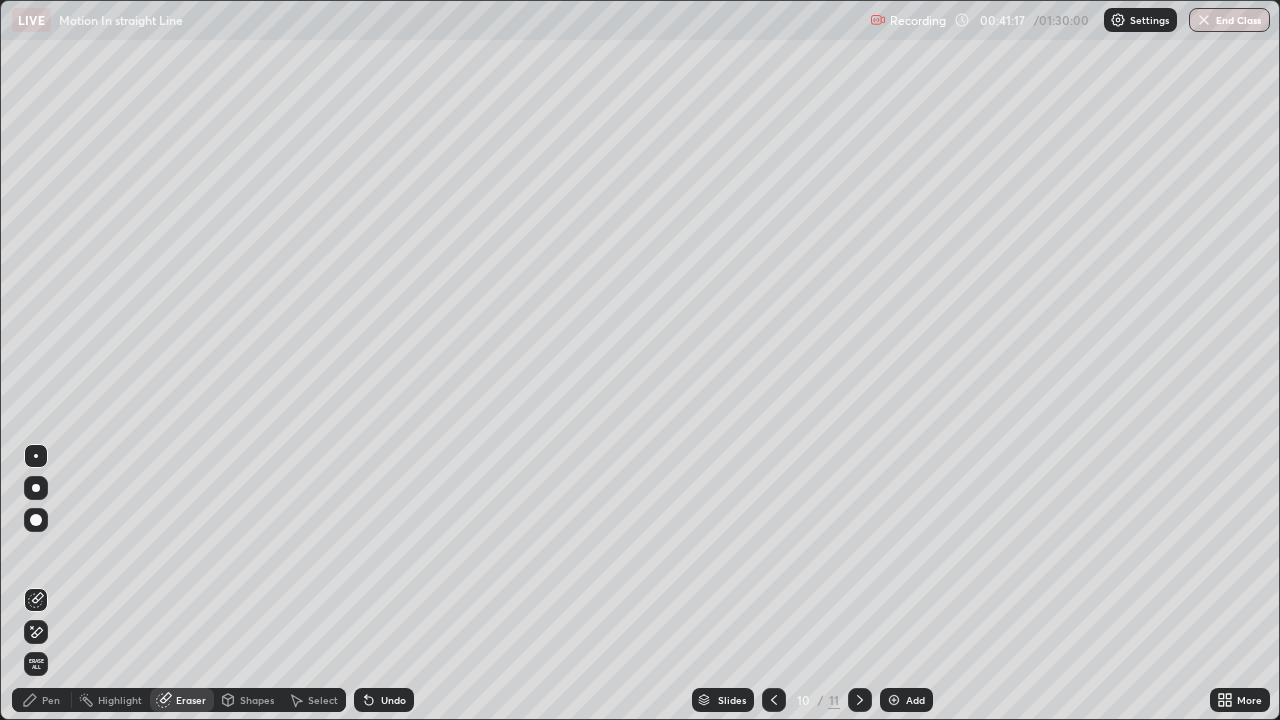 click on "Highlight" at bounding box center (120, 700) 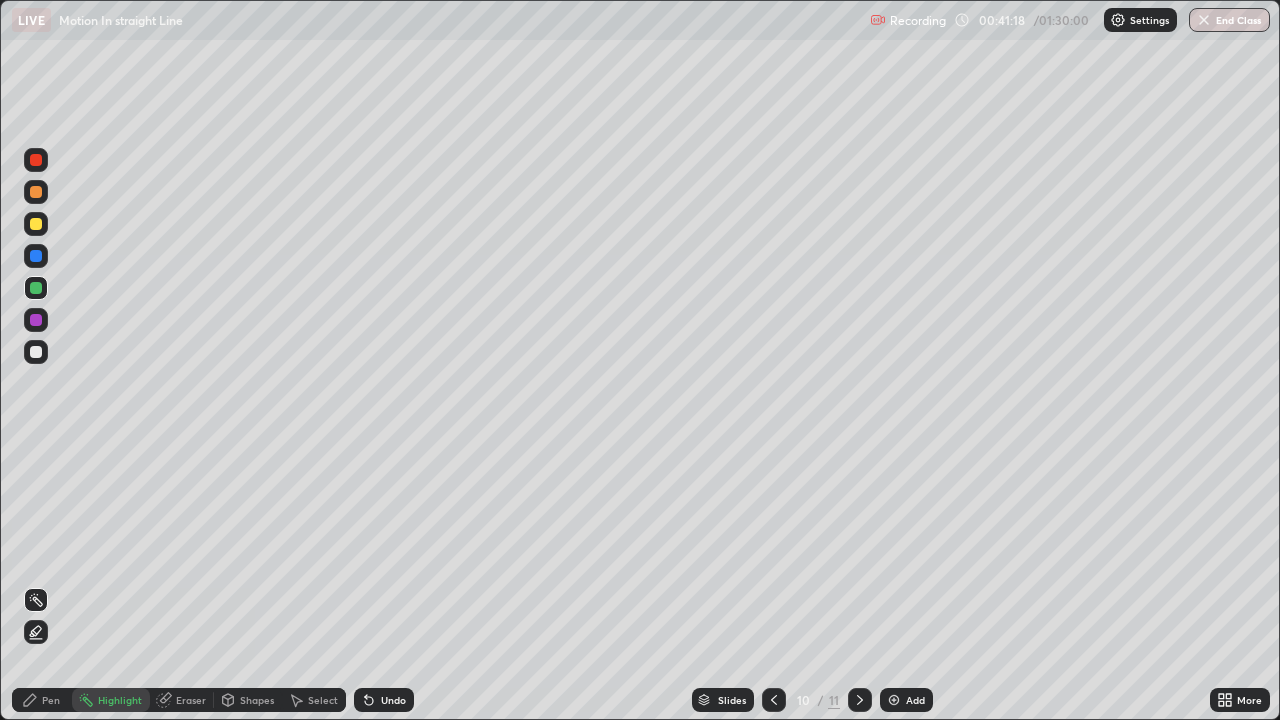 click on "Shapes" at bounding box center [257, 700] 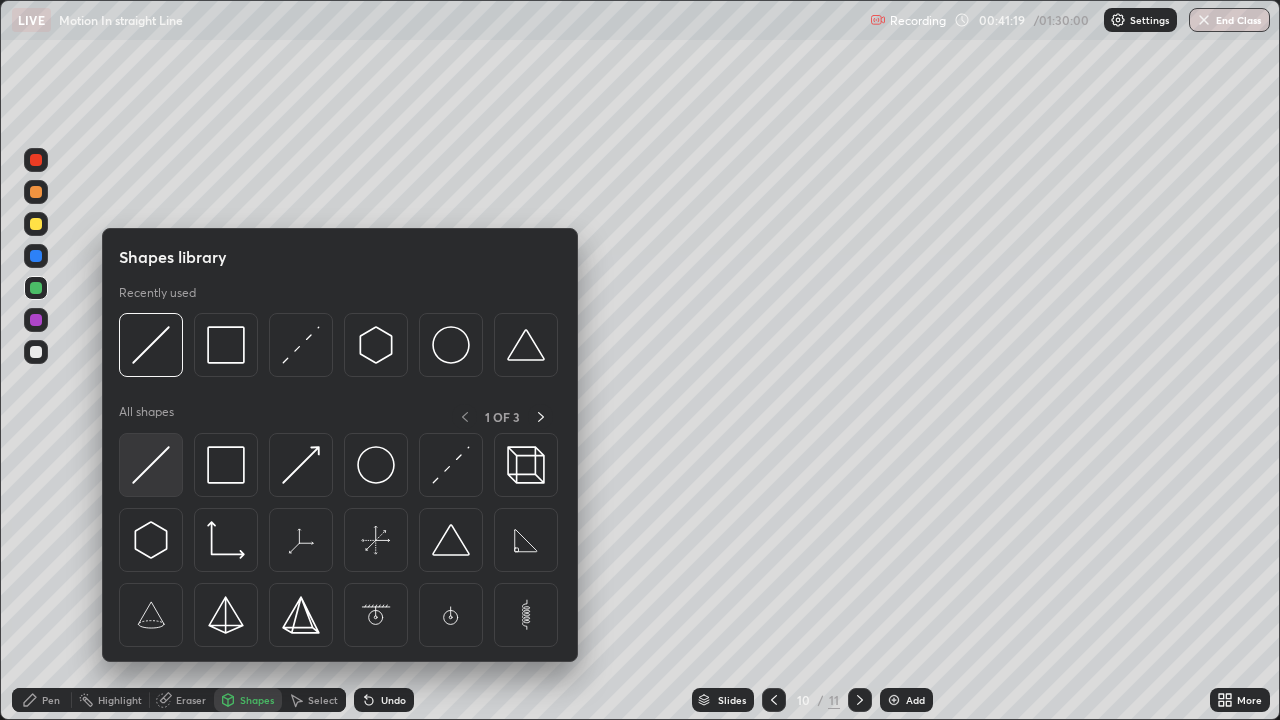 click at bounding box center [151, 465] 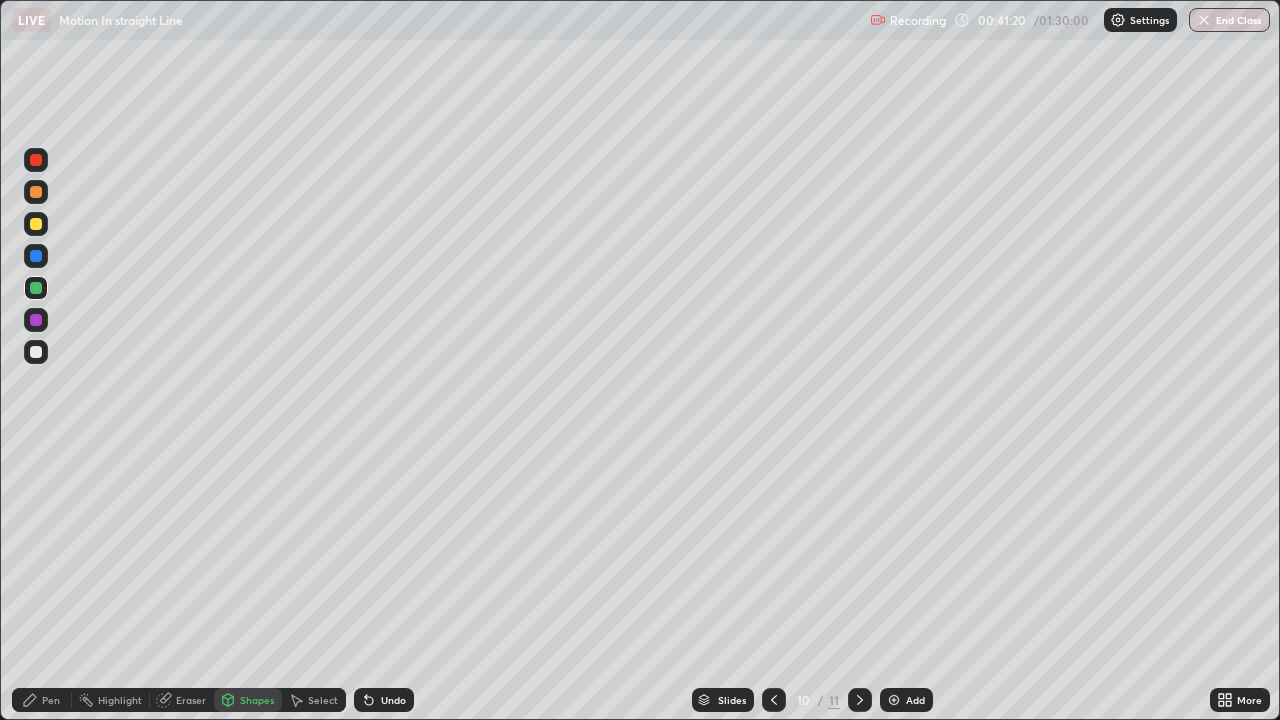 click at bounding box center (36, 352) 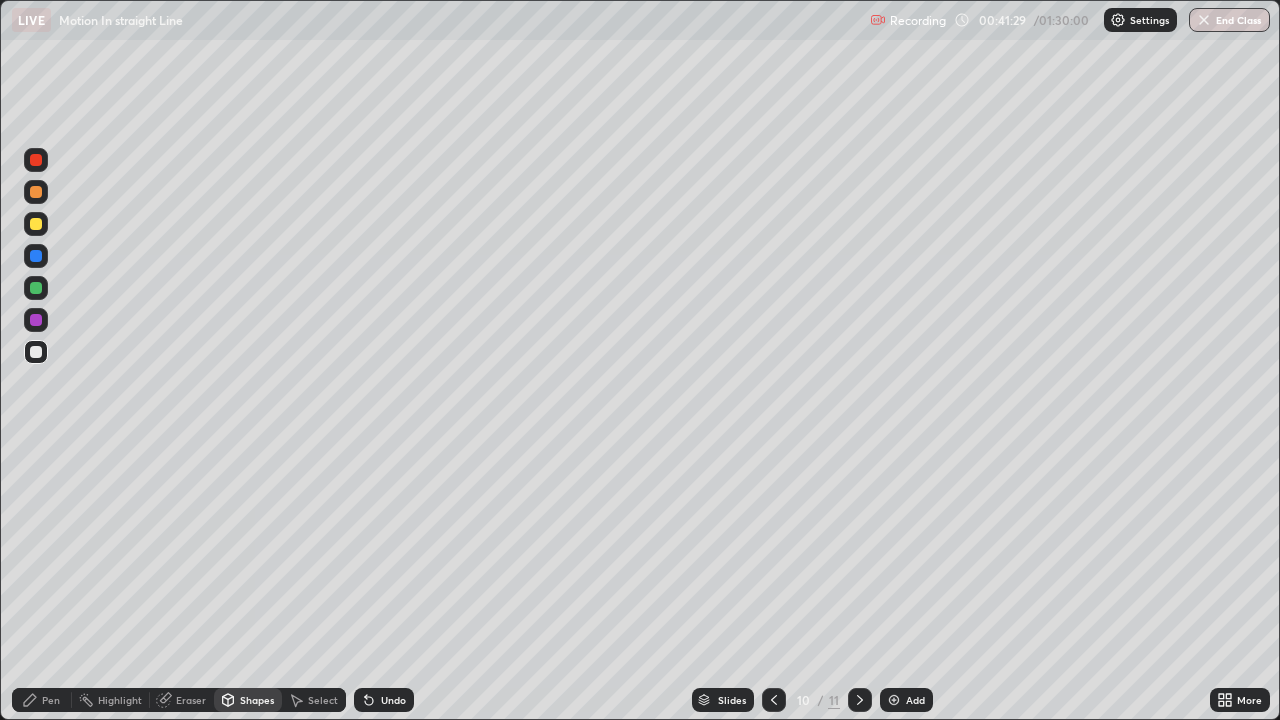 click at bounding box center [36, 288] 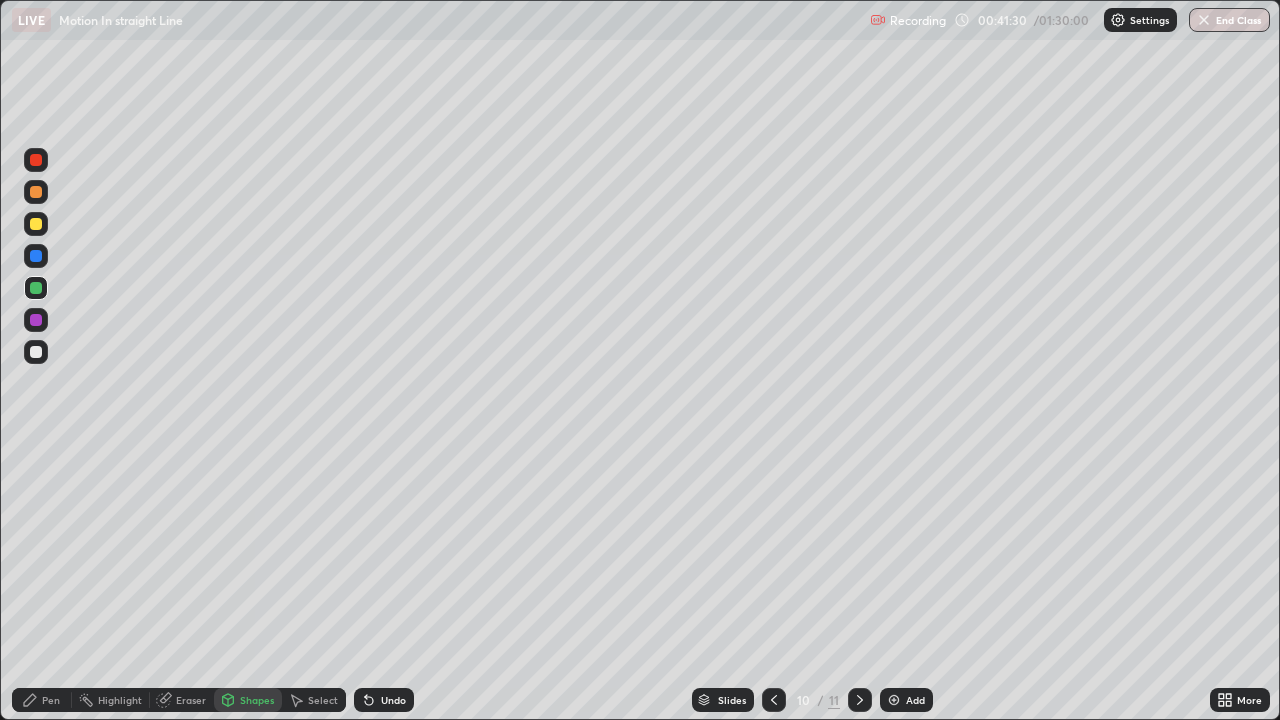 click on "Pen" at bounding box center [51, 700] 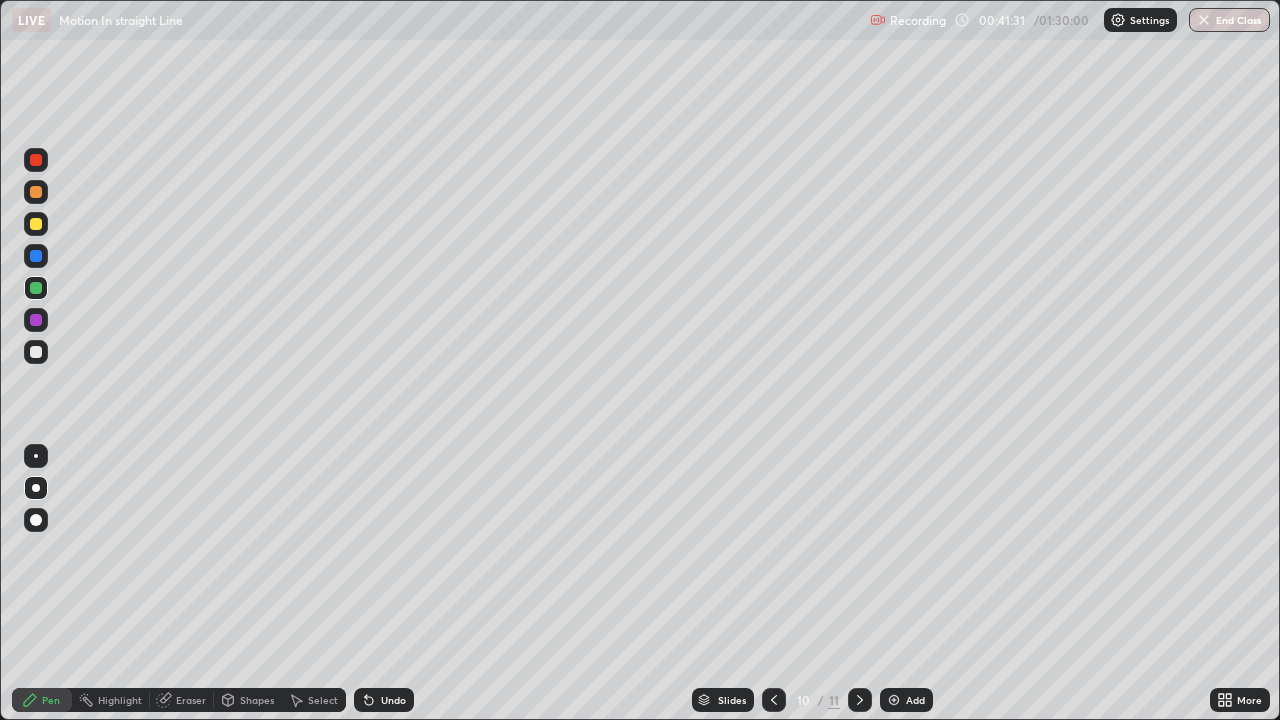 click at bounding box center (36, 320) 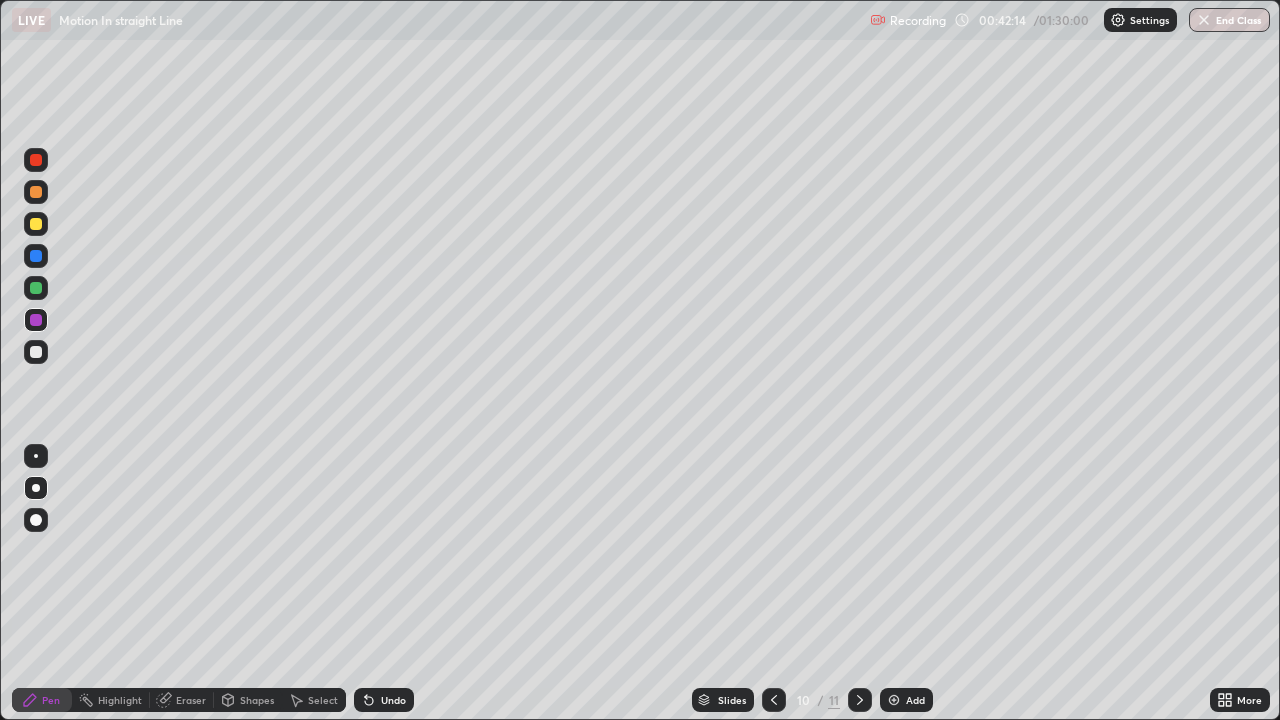 click at bounding box center [36, 352] 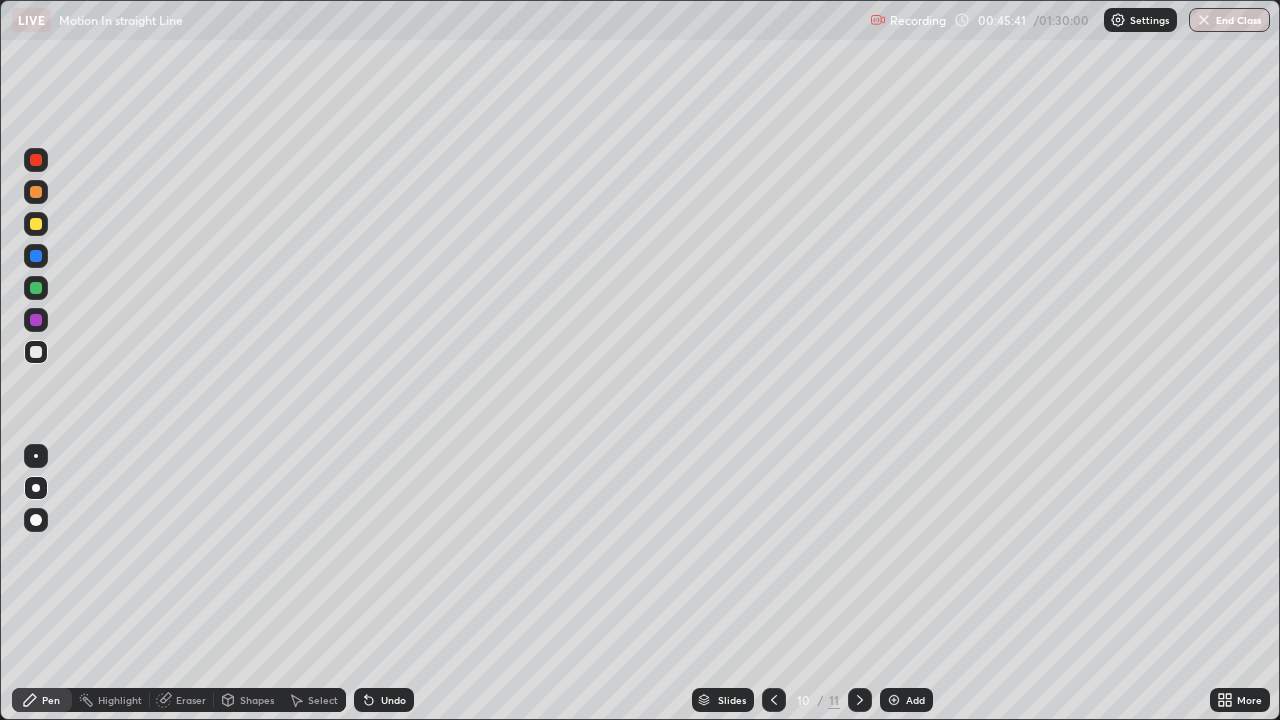 click at bounding box center (894, 700) 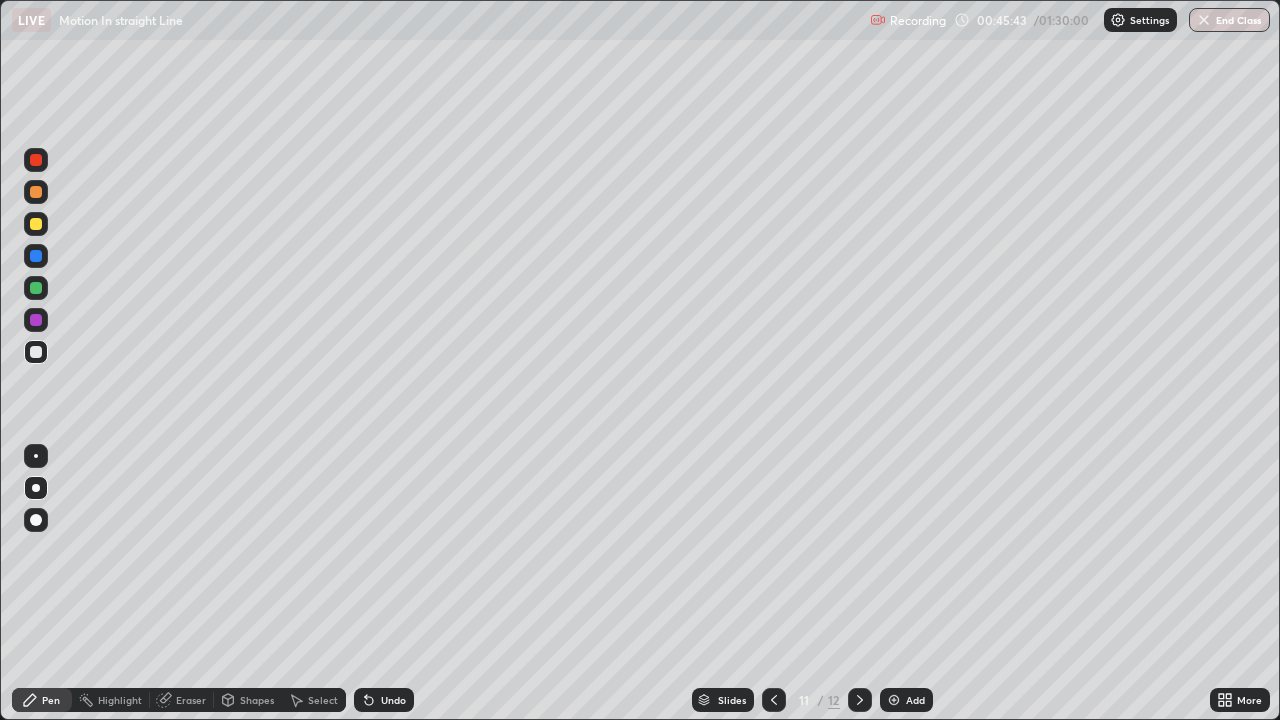 click at bounding box center [36, 224] 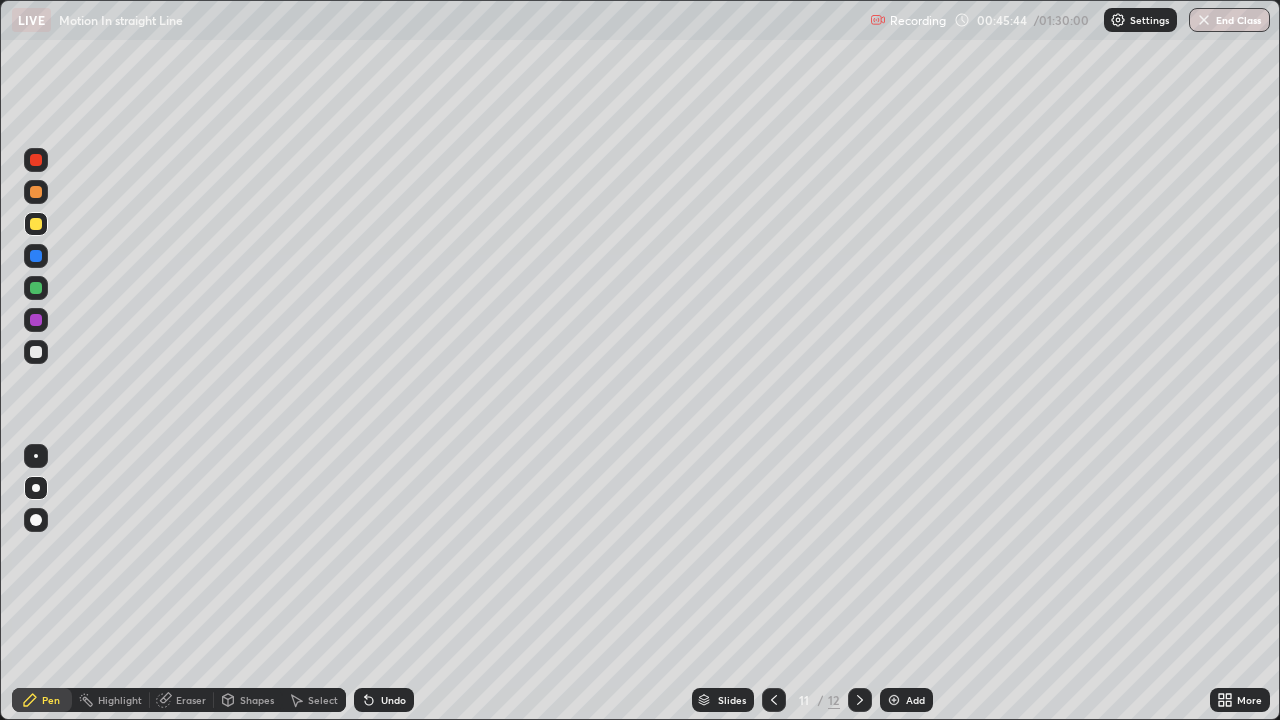 click at bounding box center (36, 456) 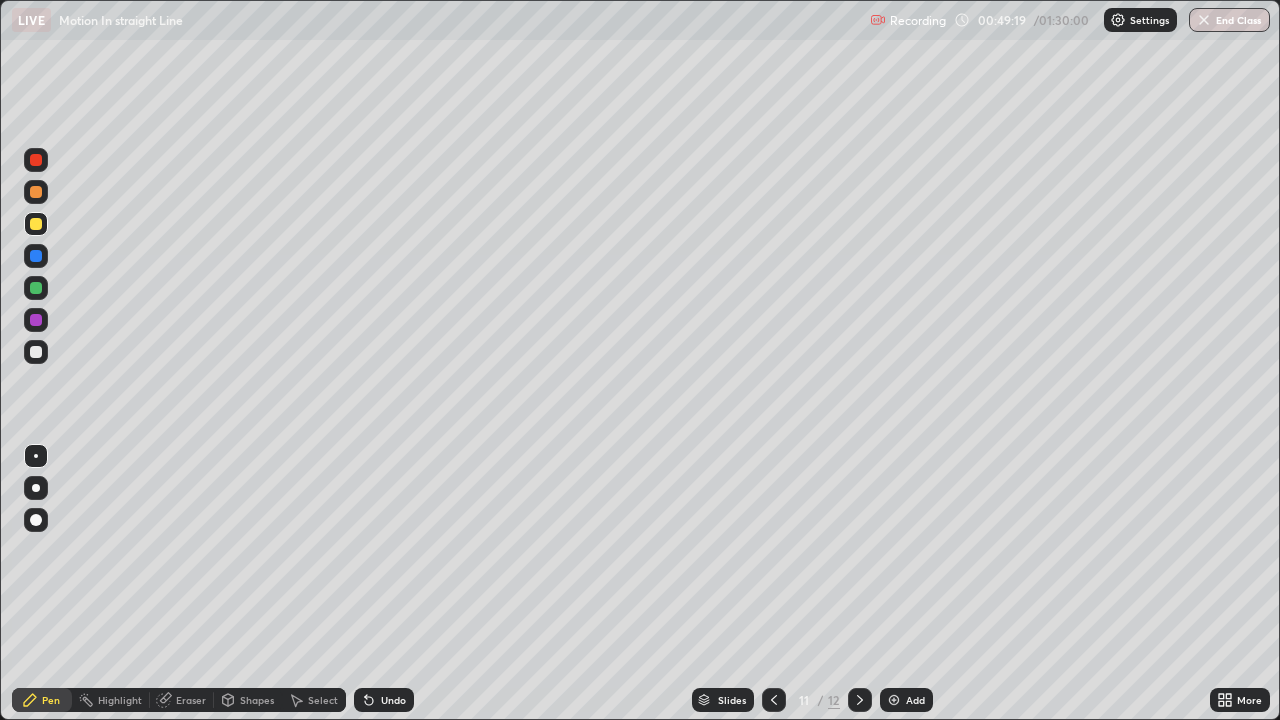 click at bounding box center (36, 352) 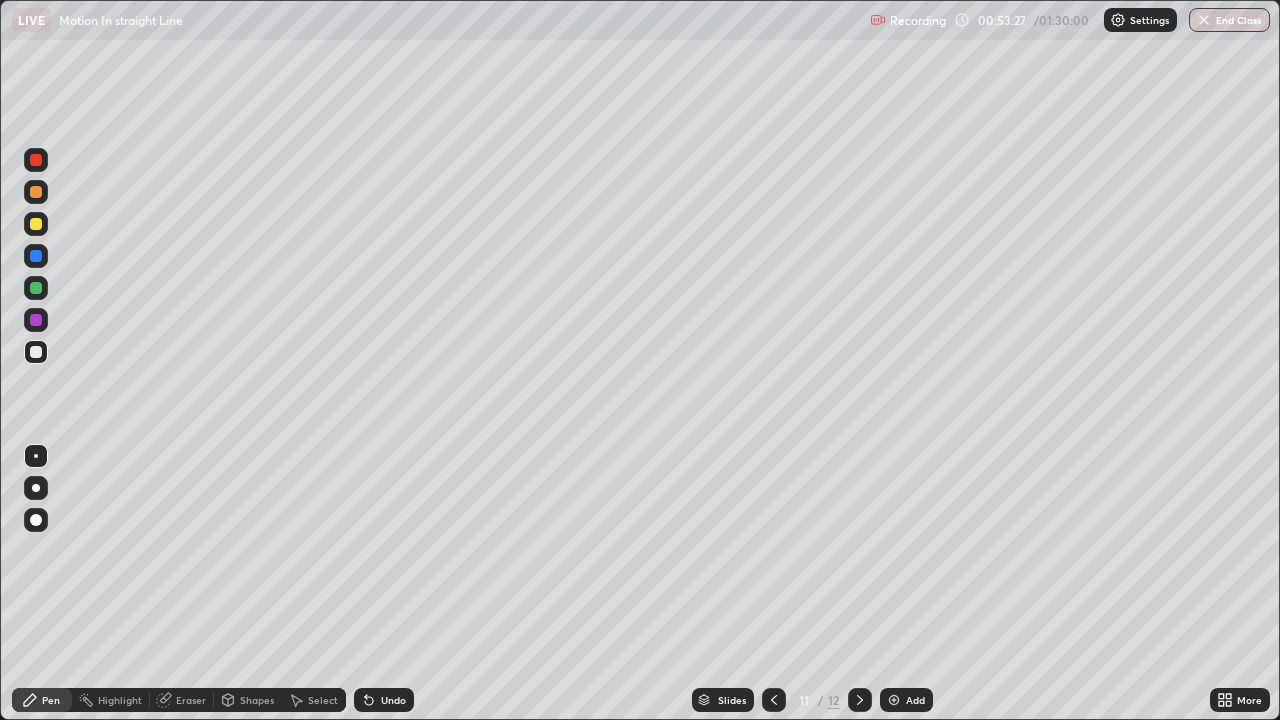 click on "Eraser" at bounding box center (191, 700) 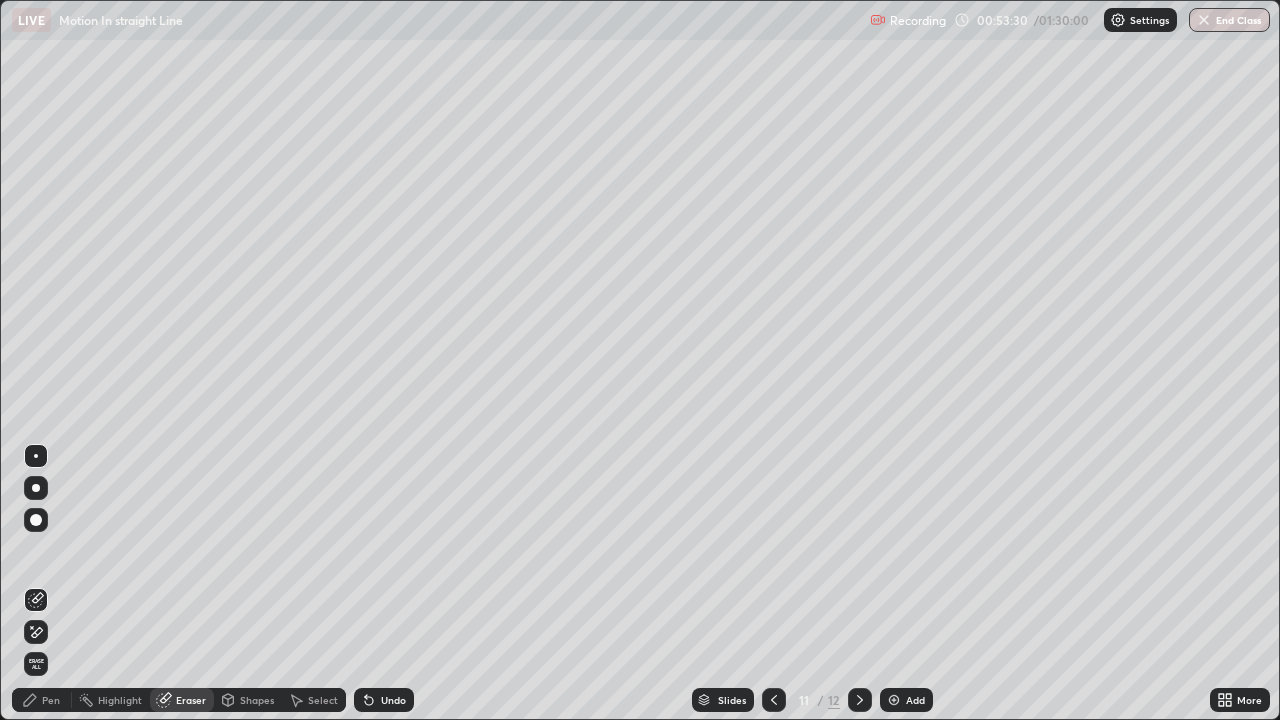 click on "Pen" at bounding box center (51, 700) 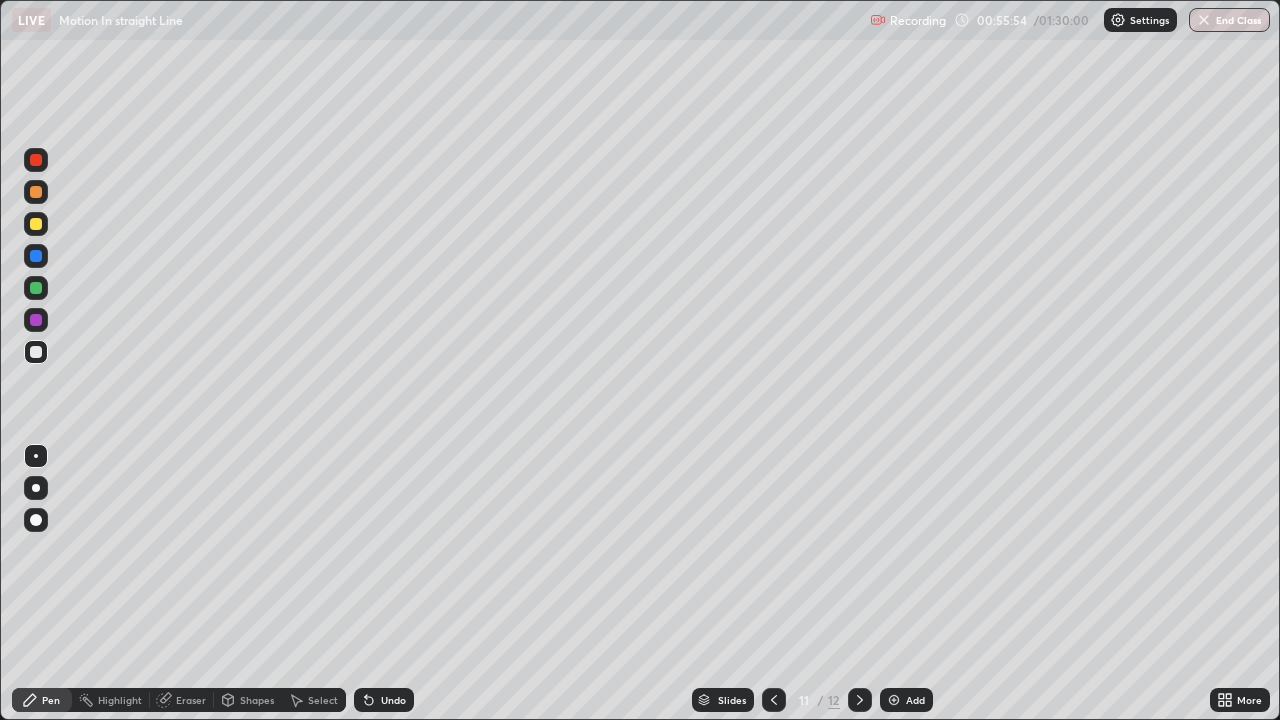 click at bounding box center (894, 700) 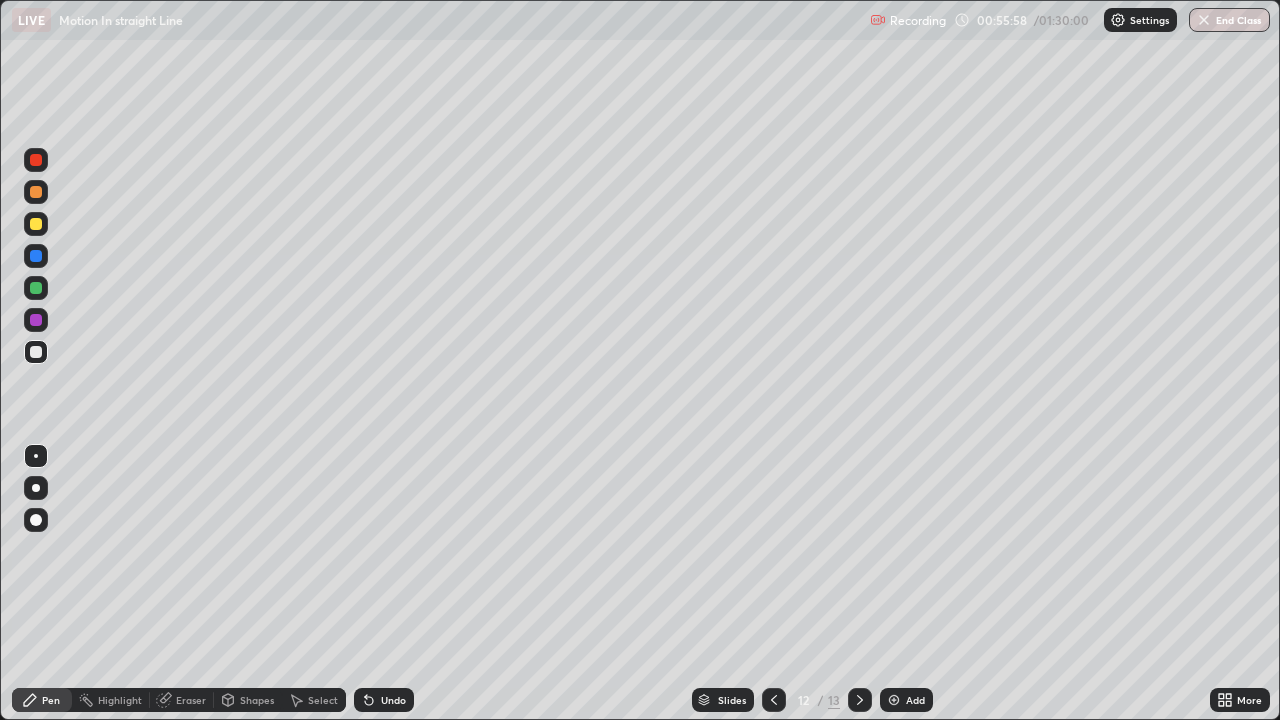 click at bounding box center (36, 488) 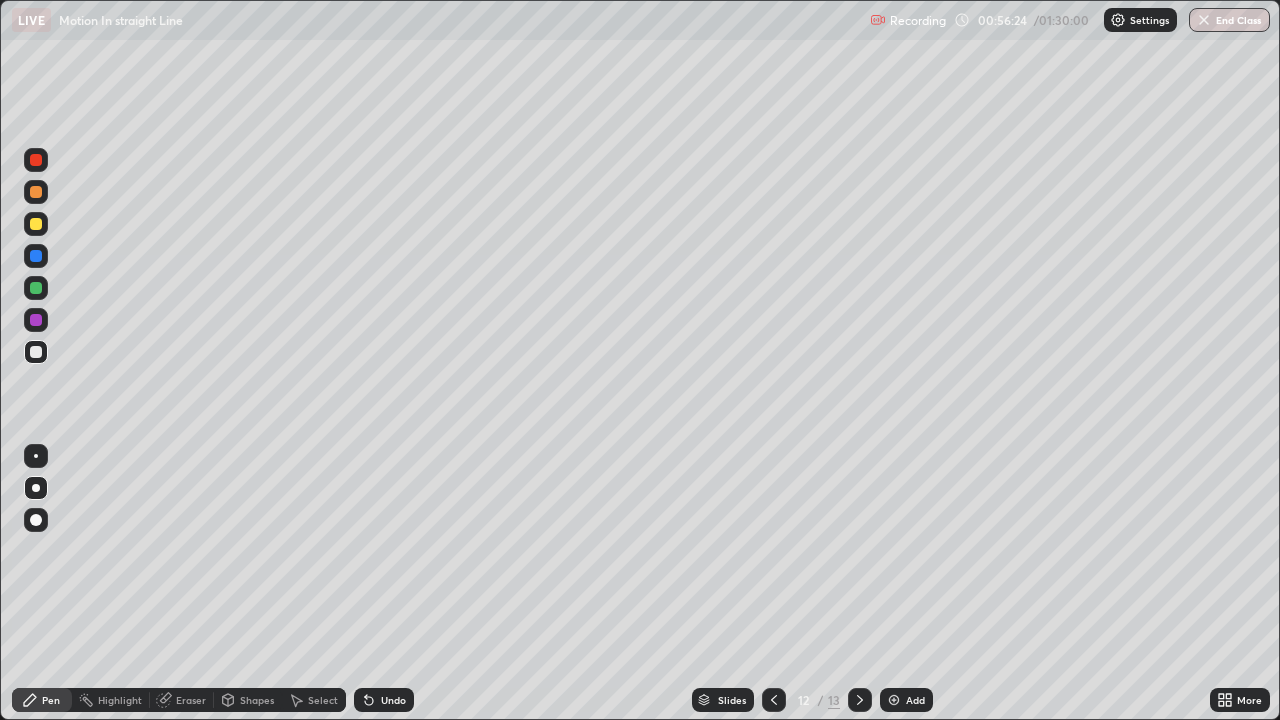 click 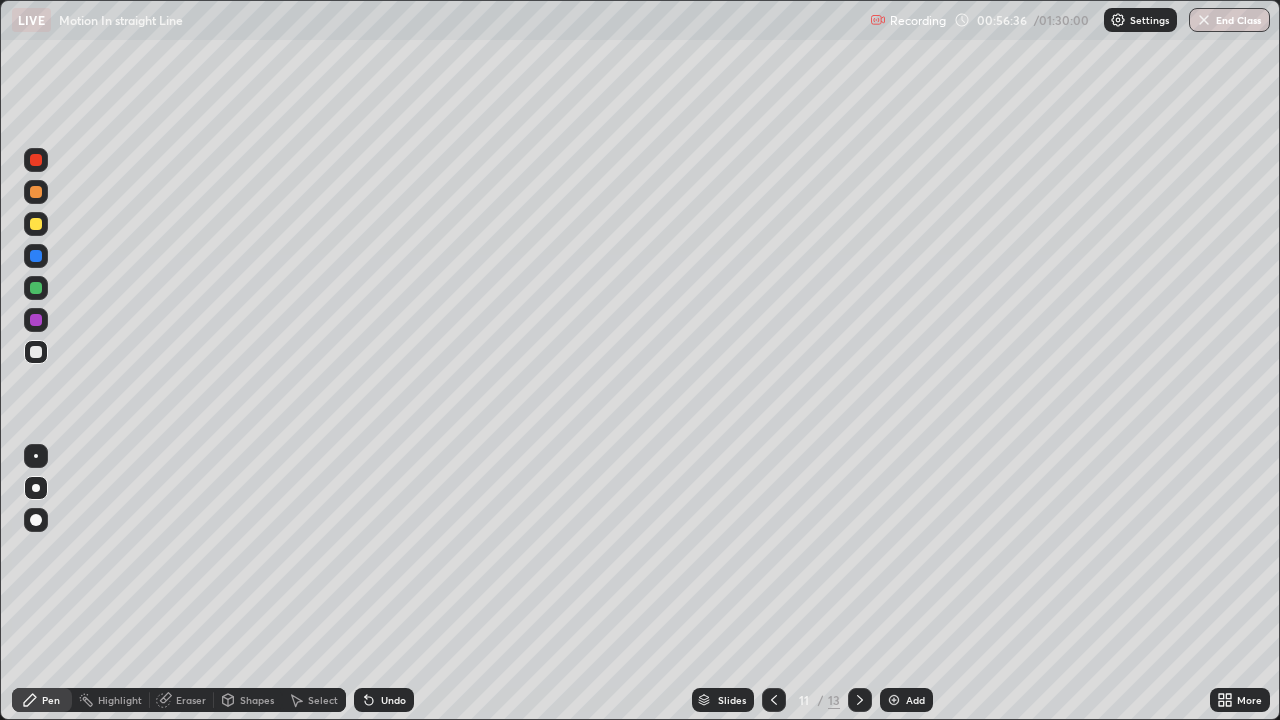 click 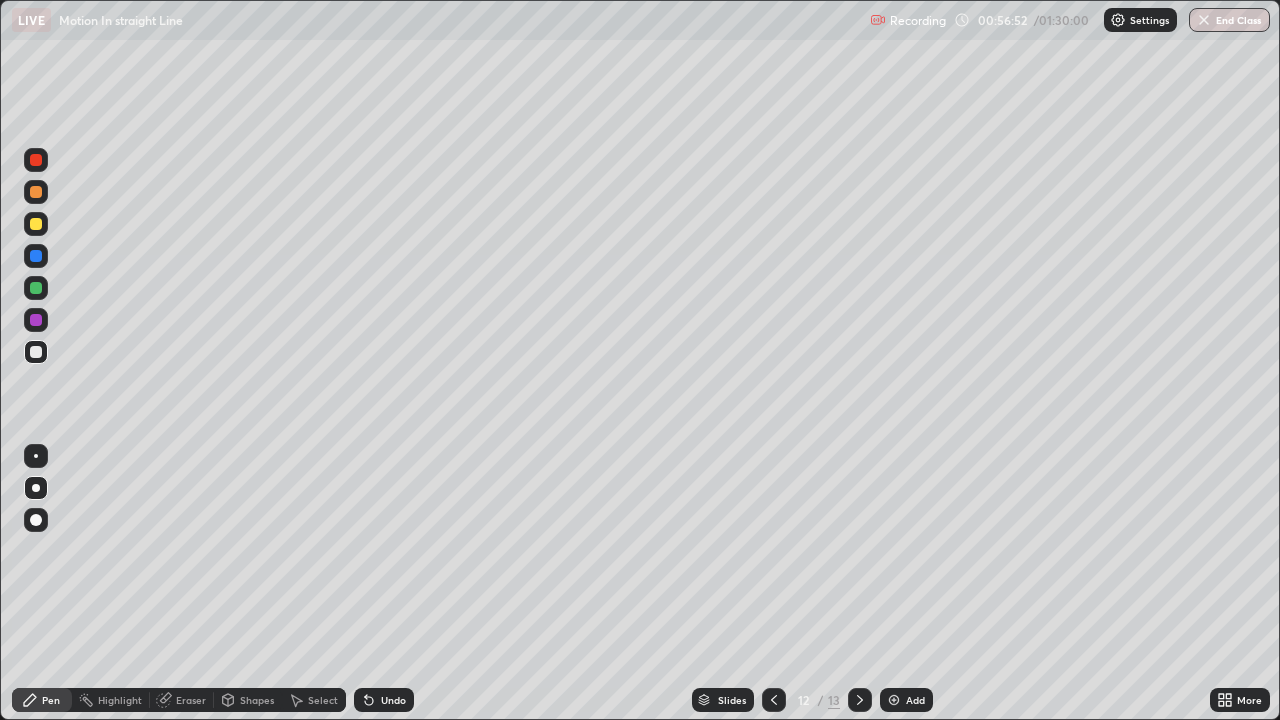 click 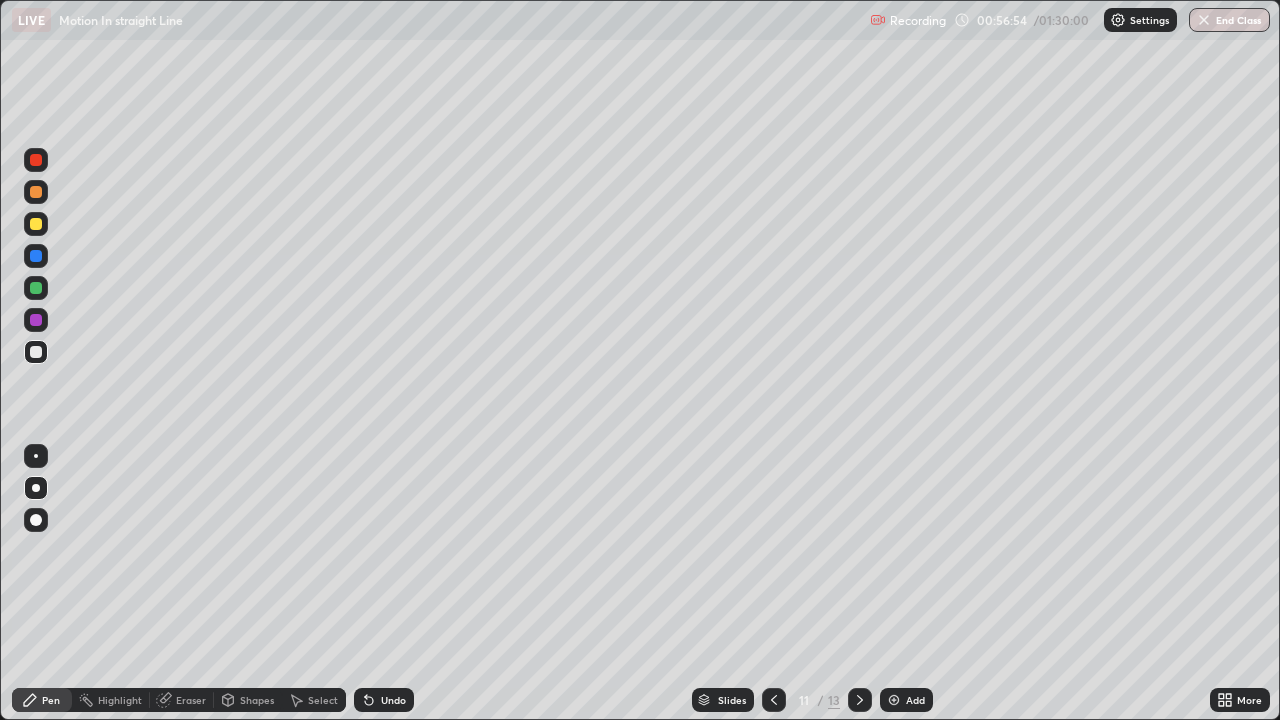 click 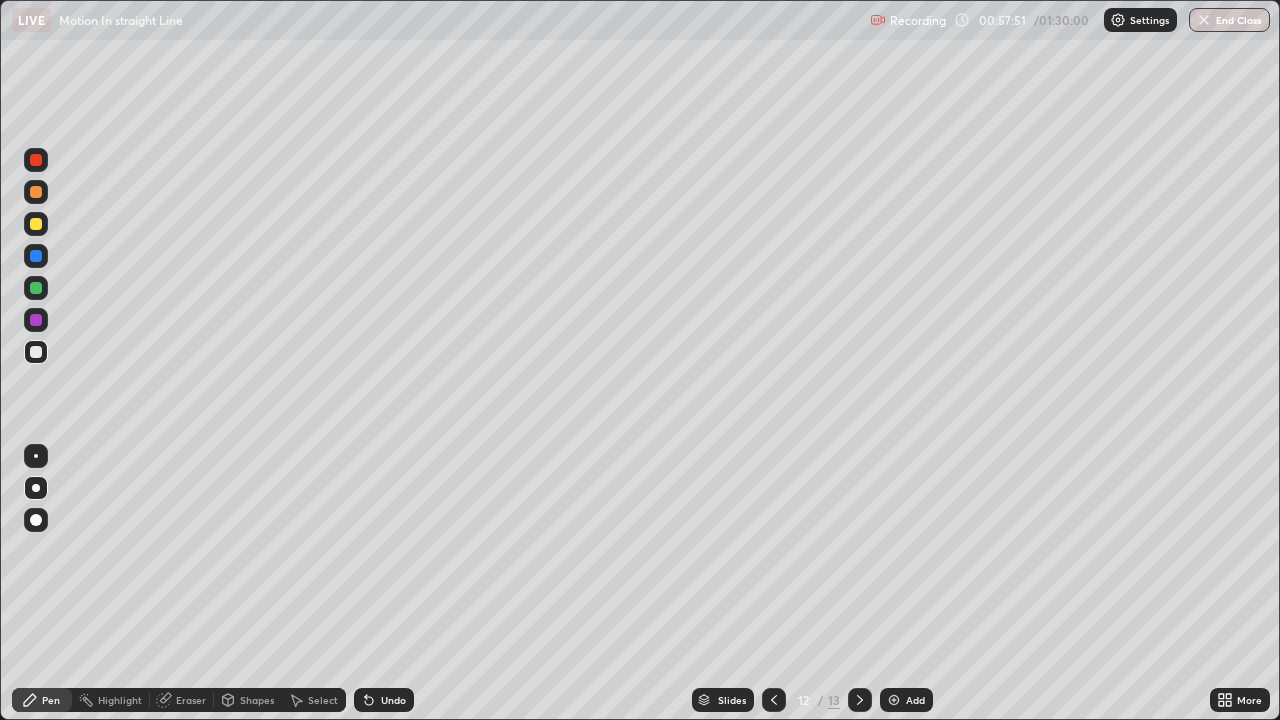 click on "Shapes" at bounding box center (257, 700) 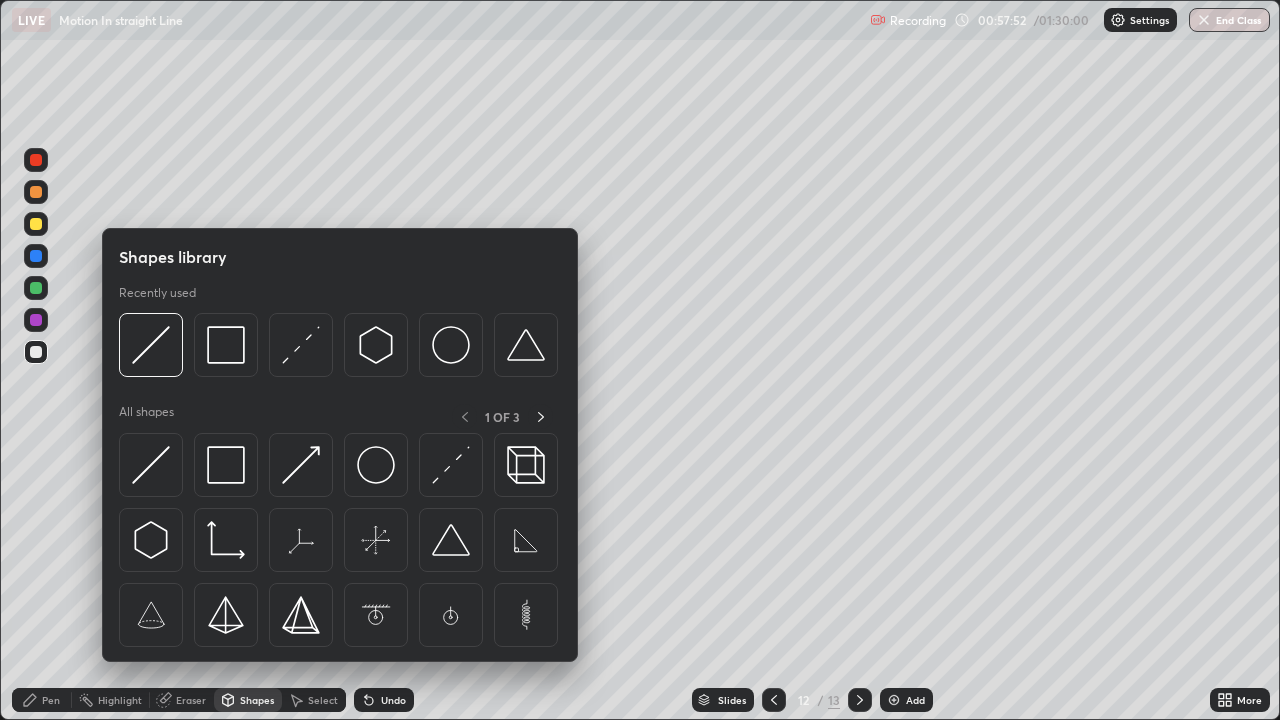 click at bounding box center (451, 465) 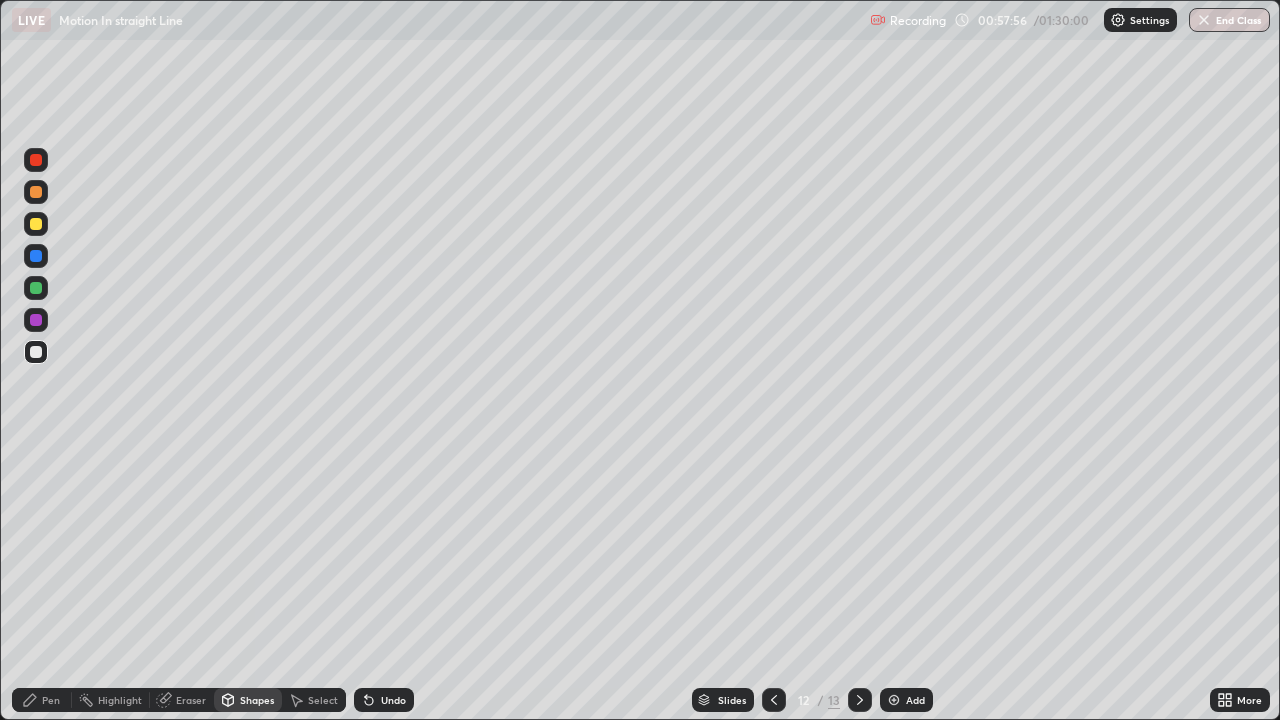 click on "Shapes" at bounding box center [257, 700] 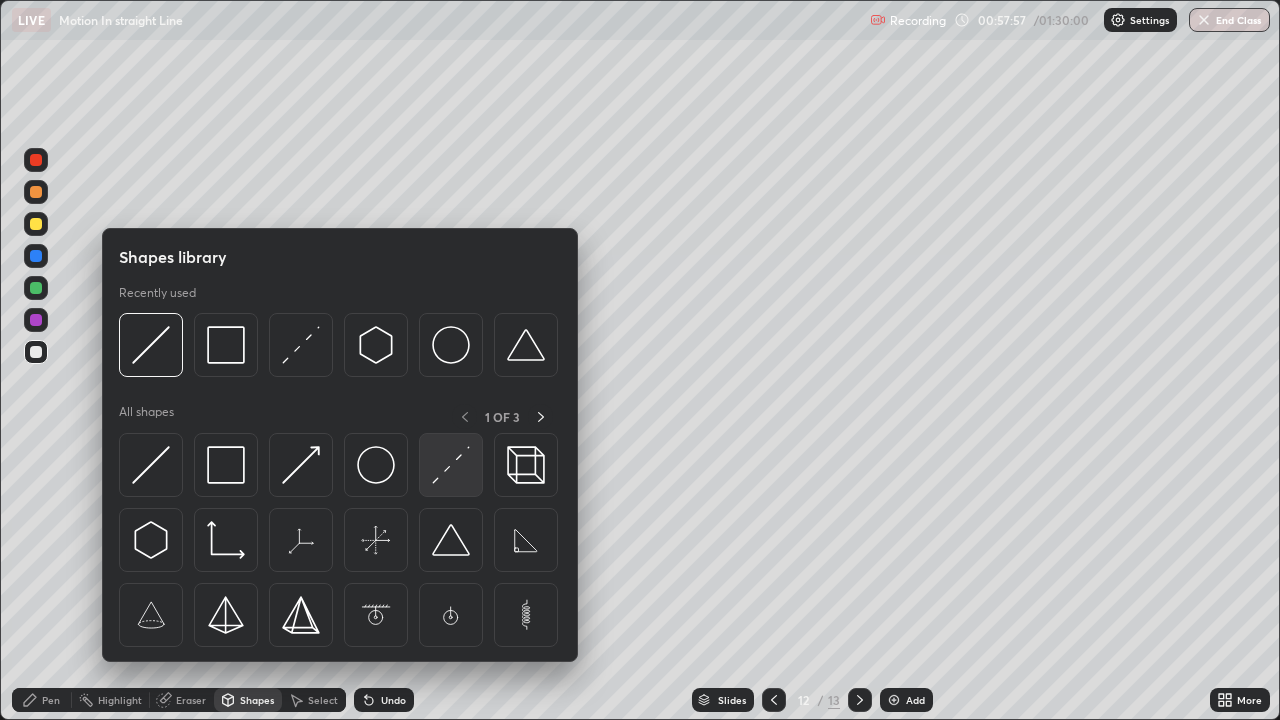 click at bounding box center (451, 465) 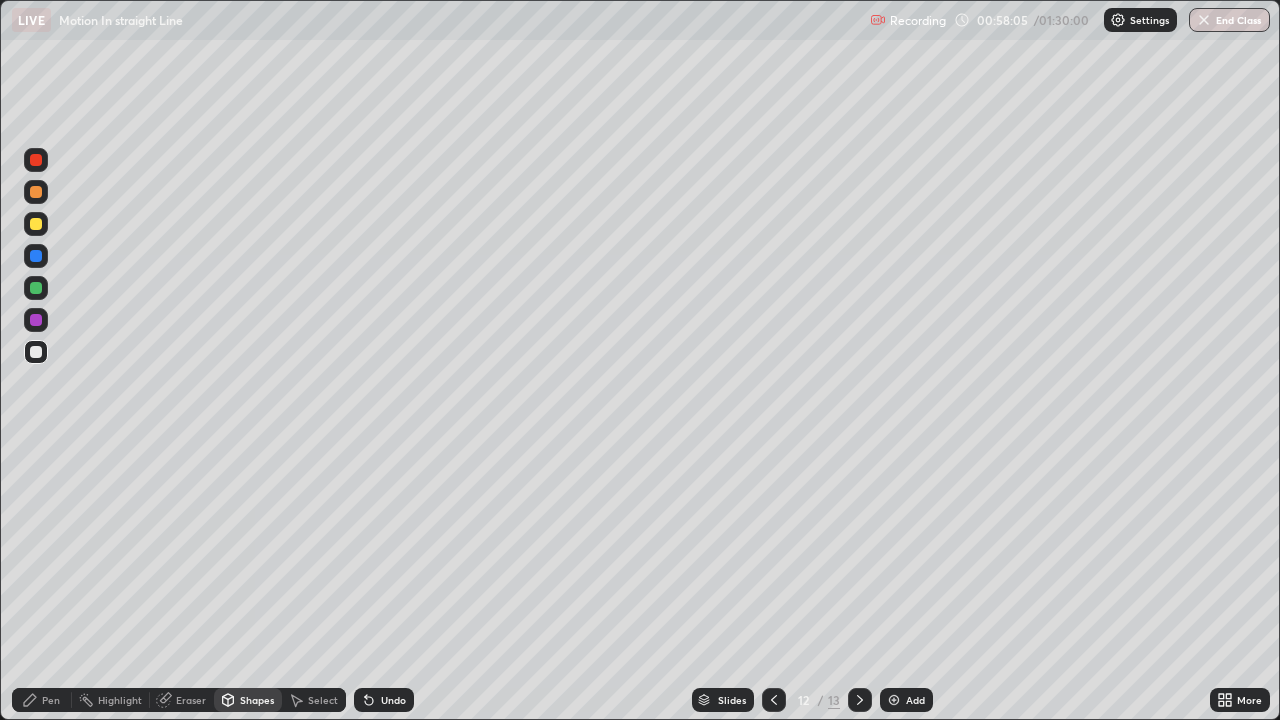 click 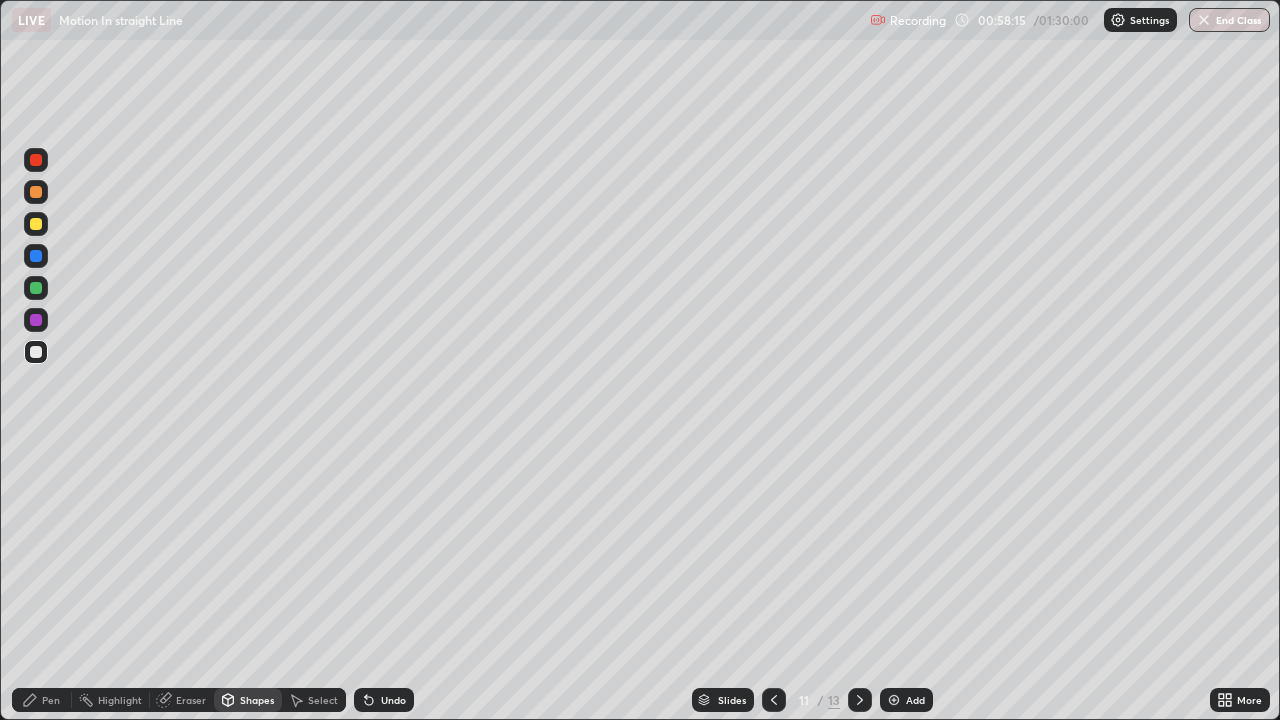 click 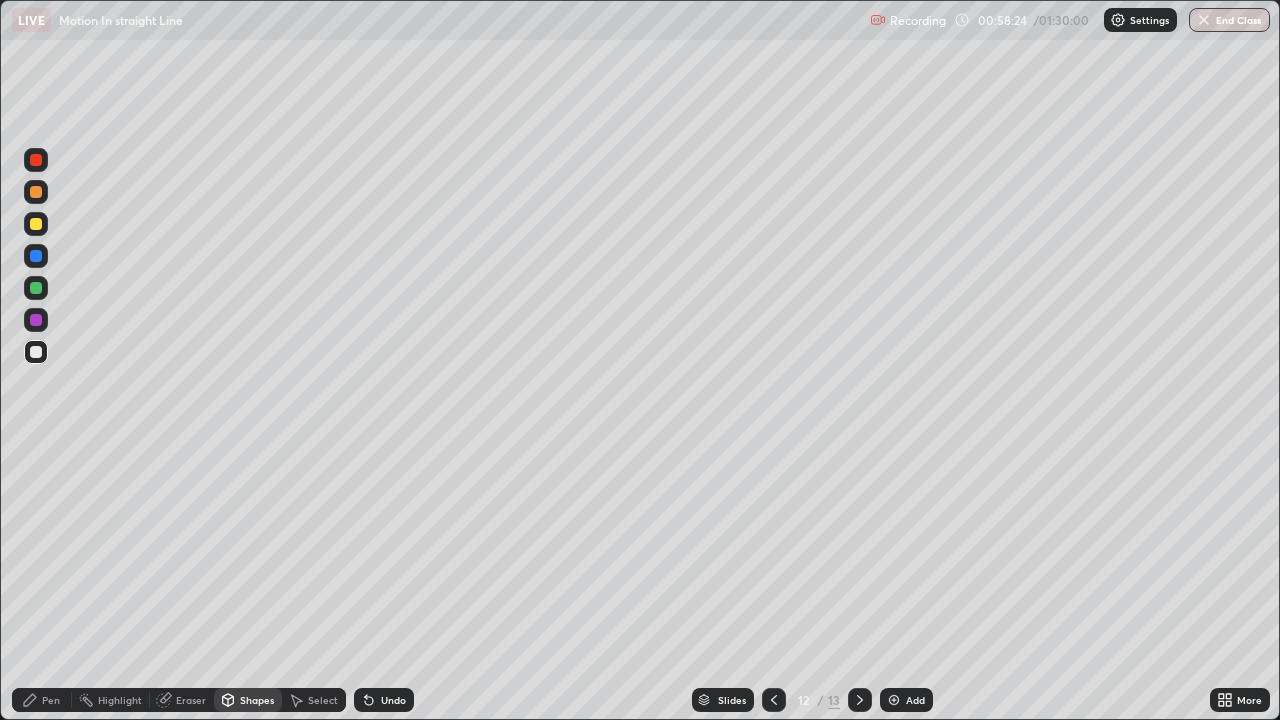 click on "Pen" at bounding box center [51, 700] 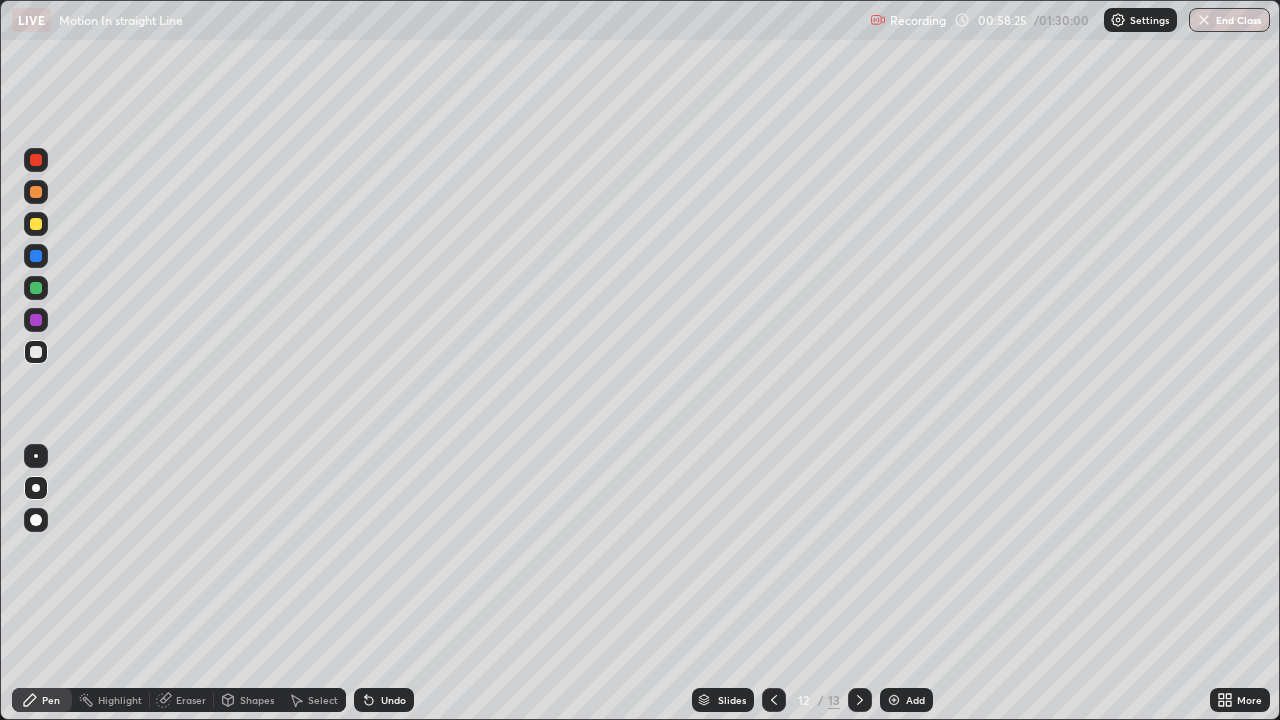 click at bounding box center [36, 456] 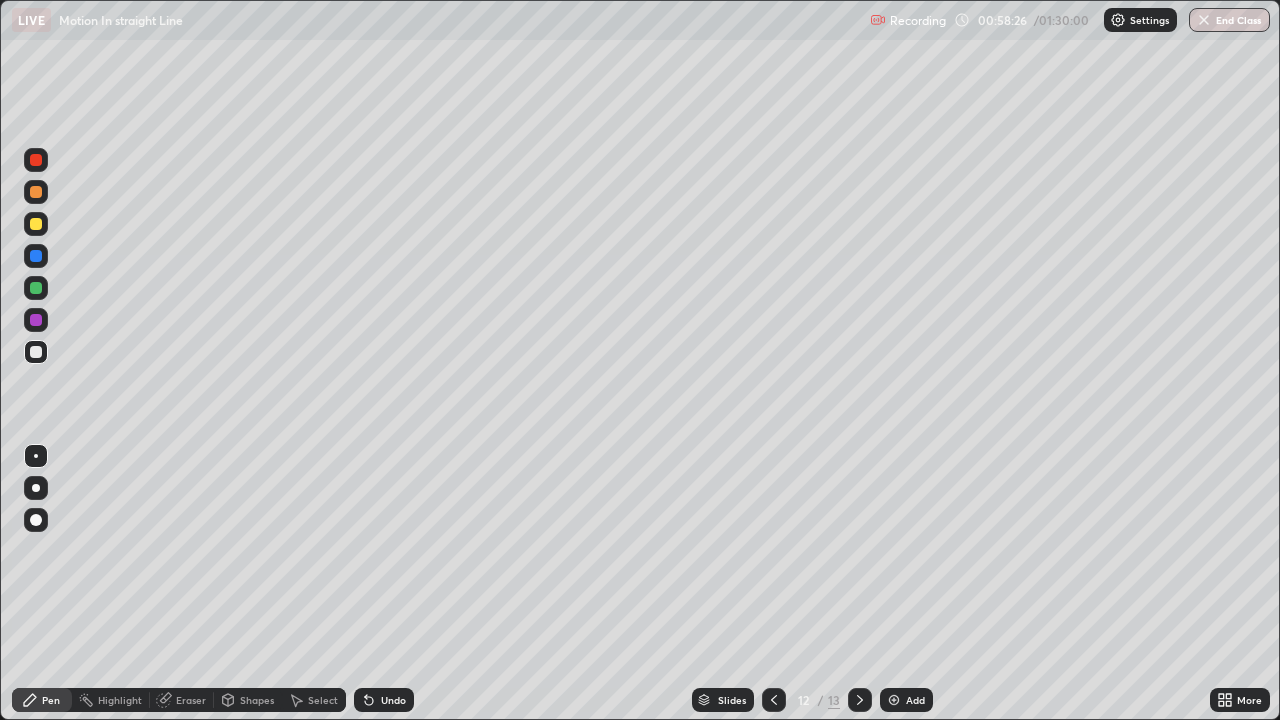 click at bounding box center [36, 288] 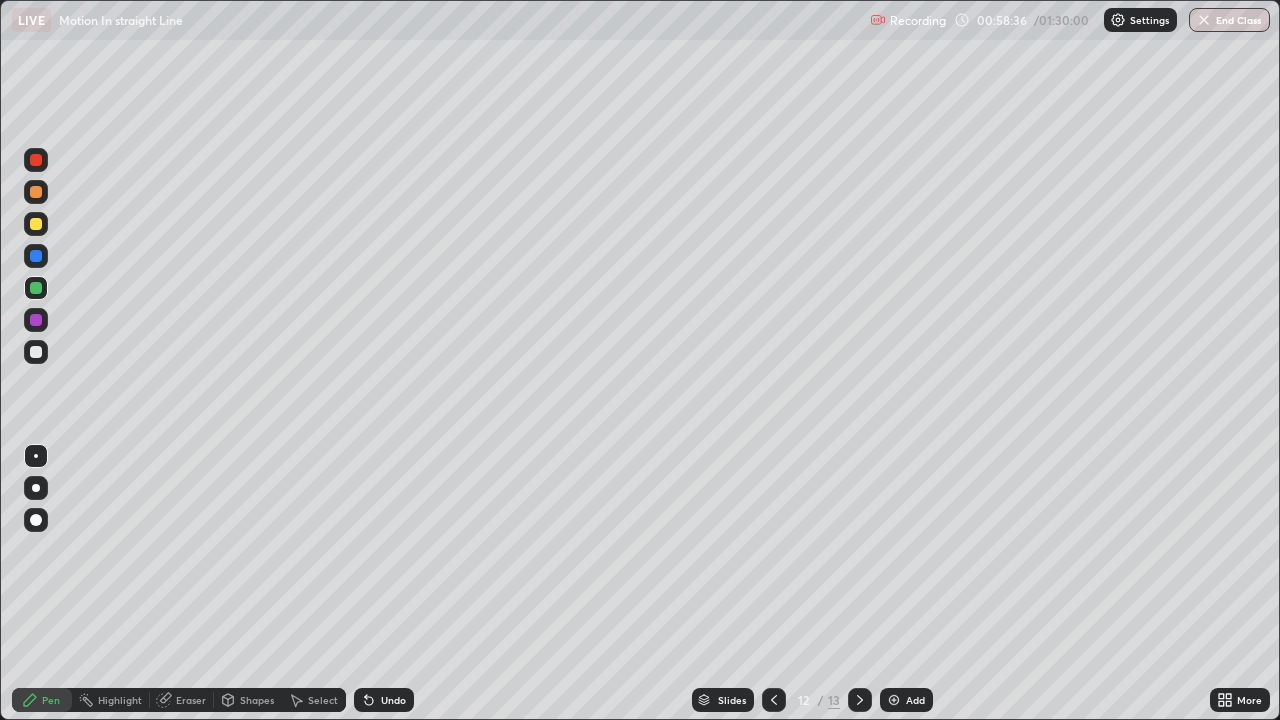 click 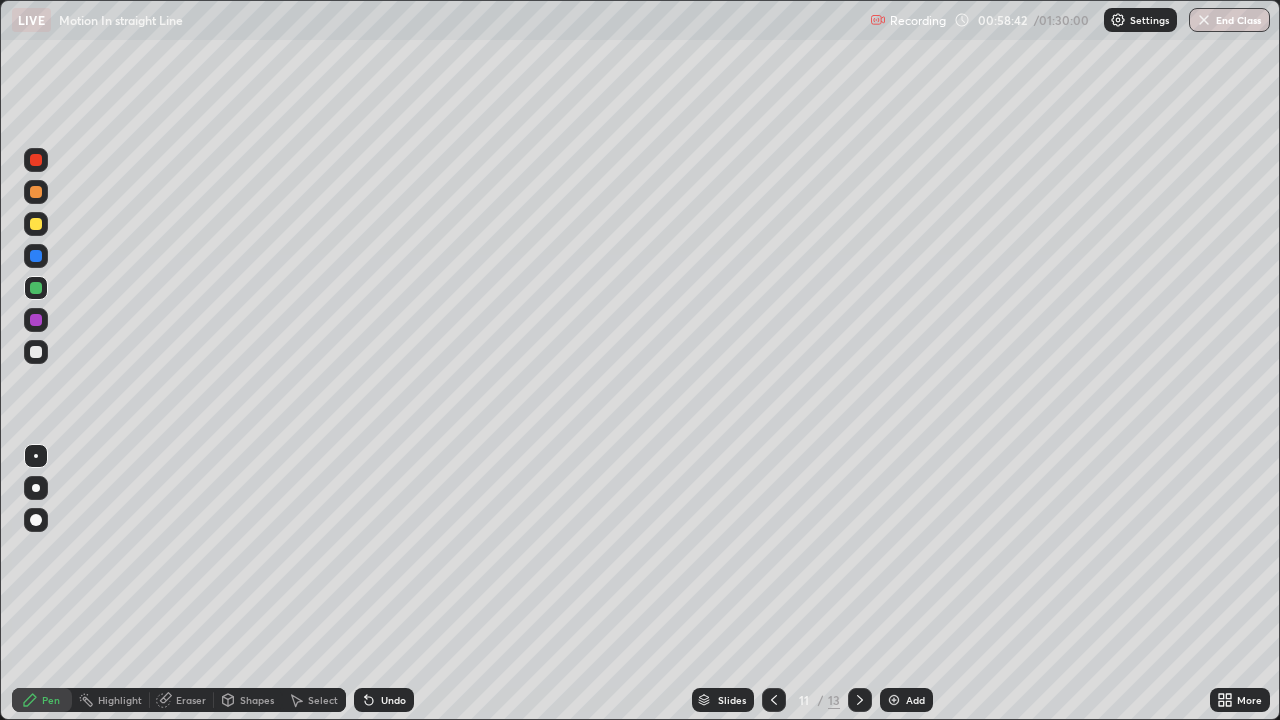 click 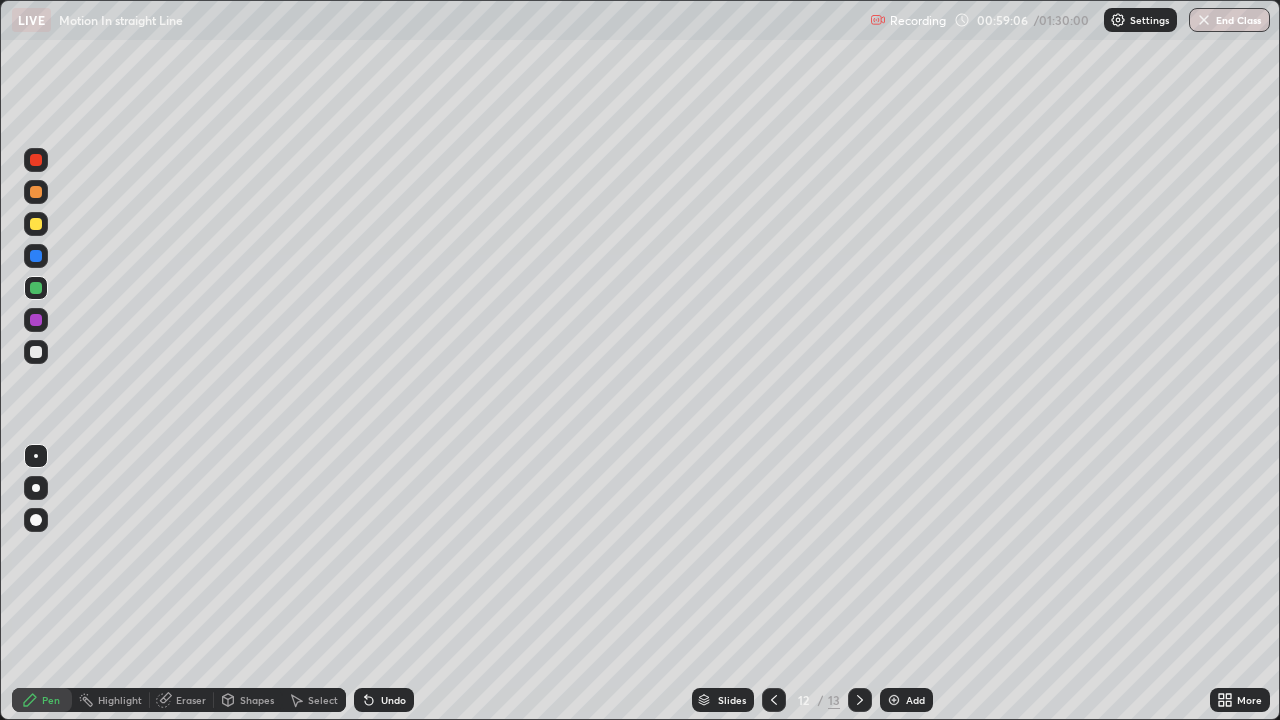 click 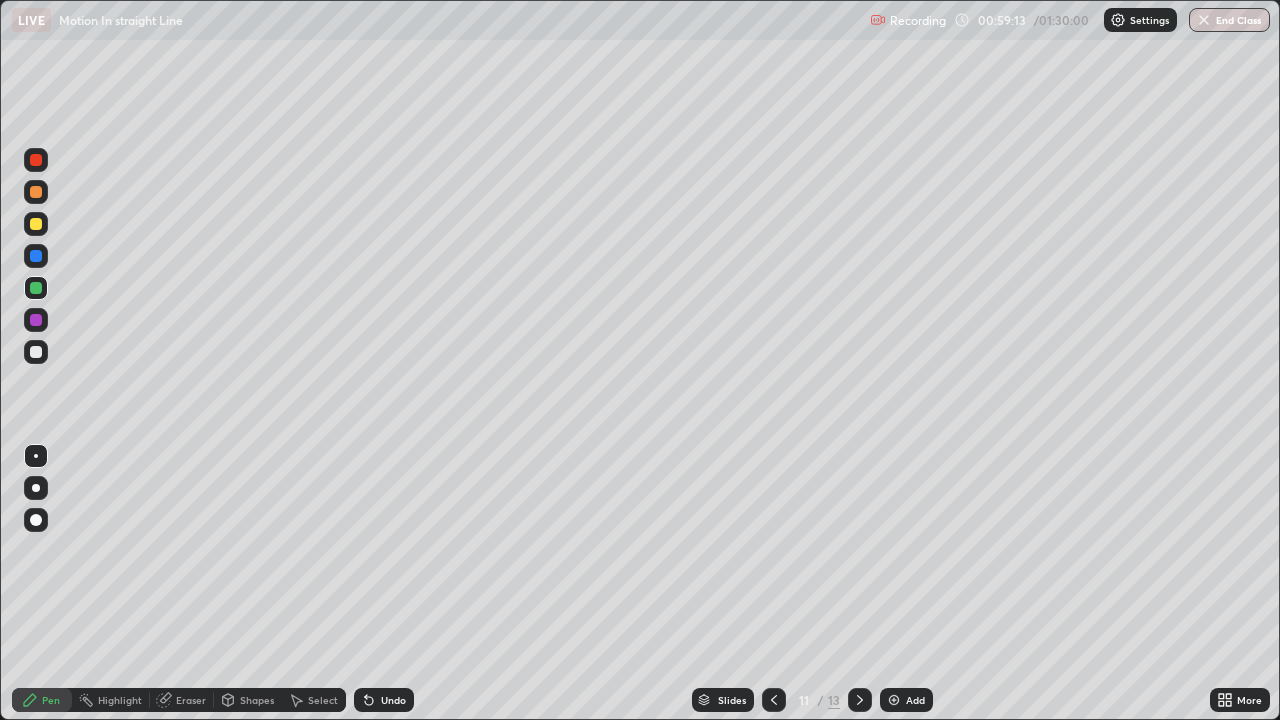 click 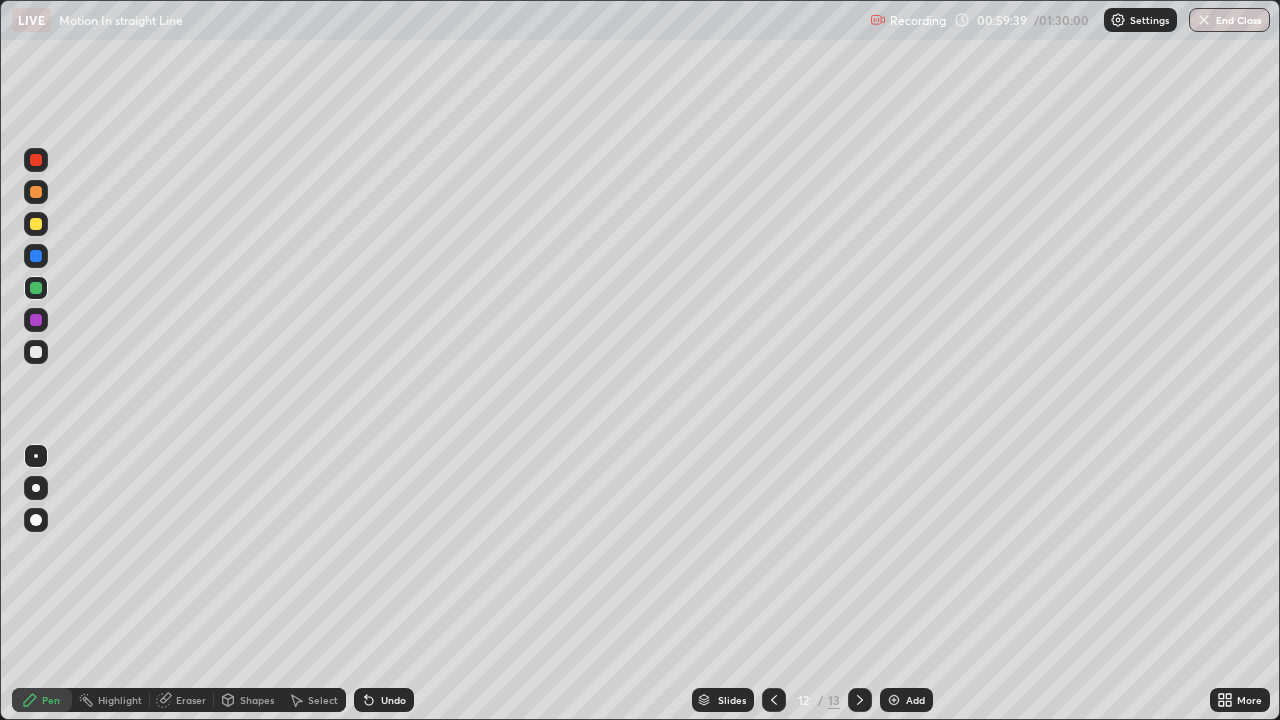 click 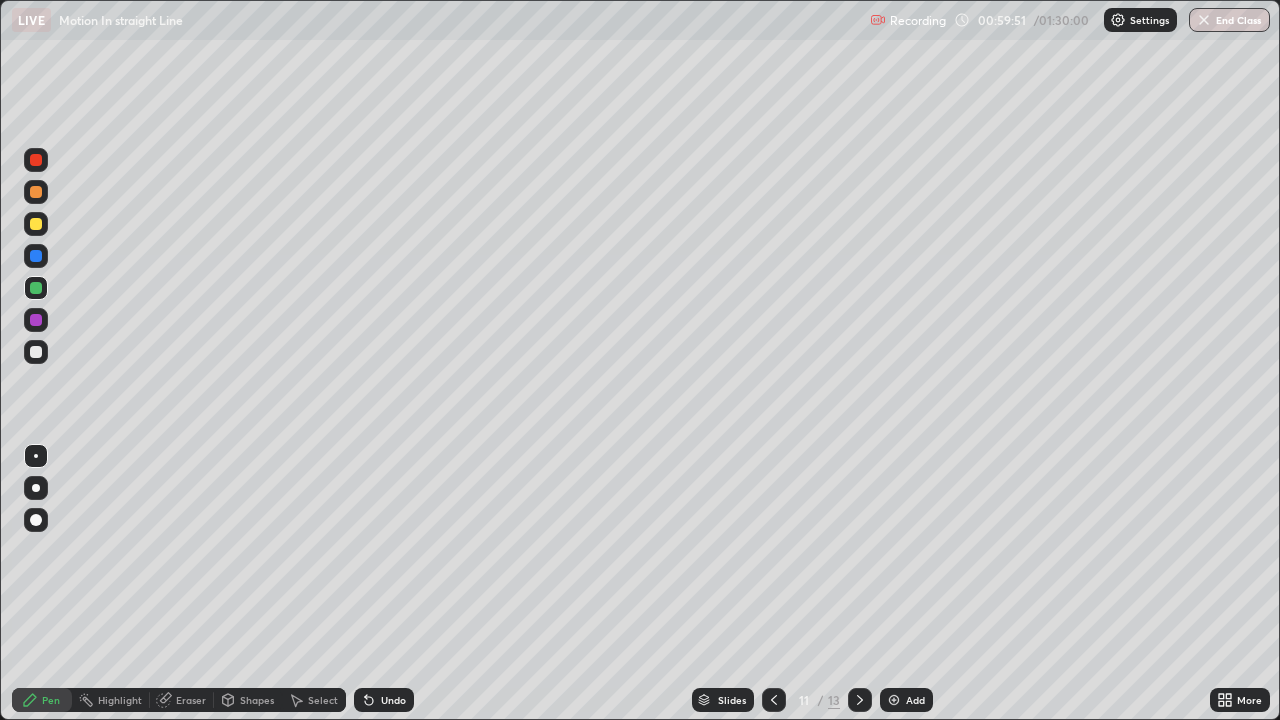 click 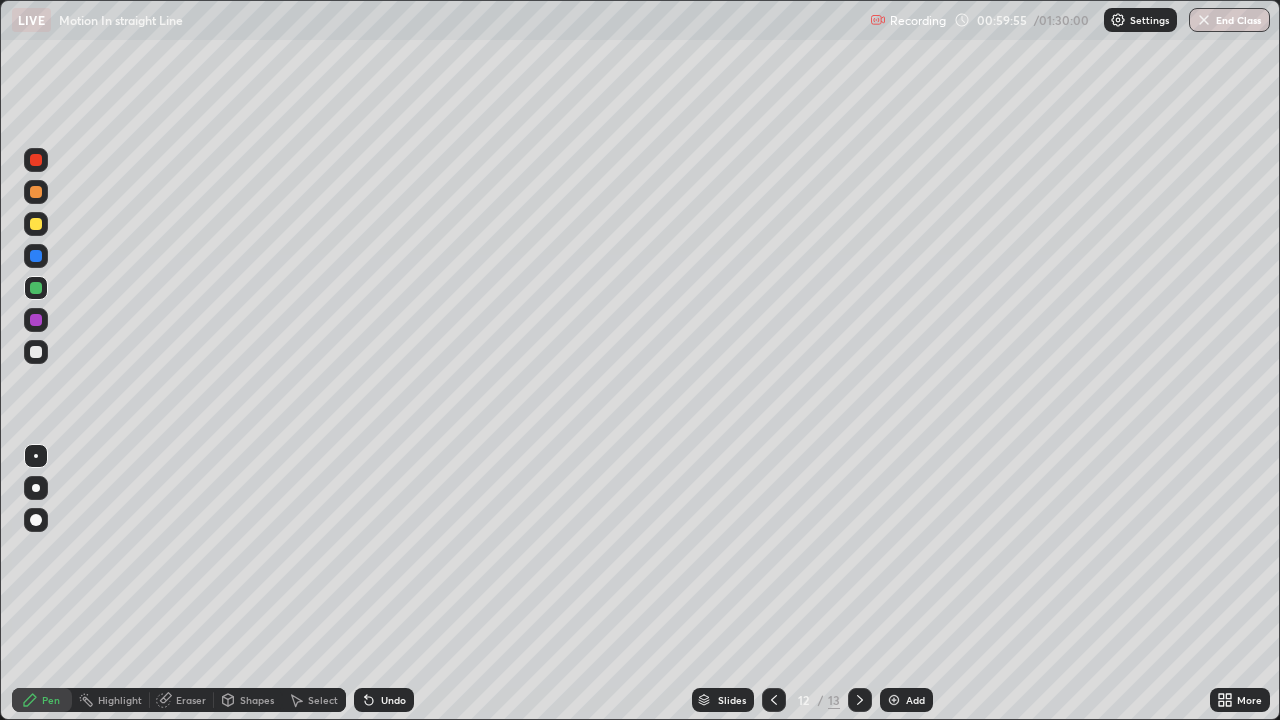 click at bounding box center [36, 224] 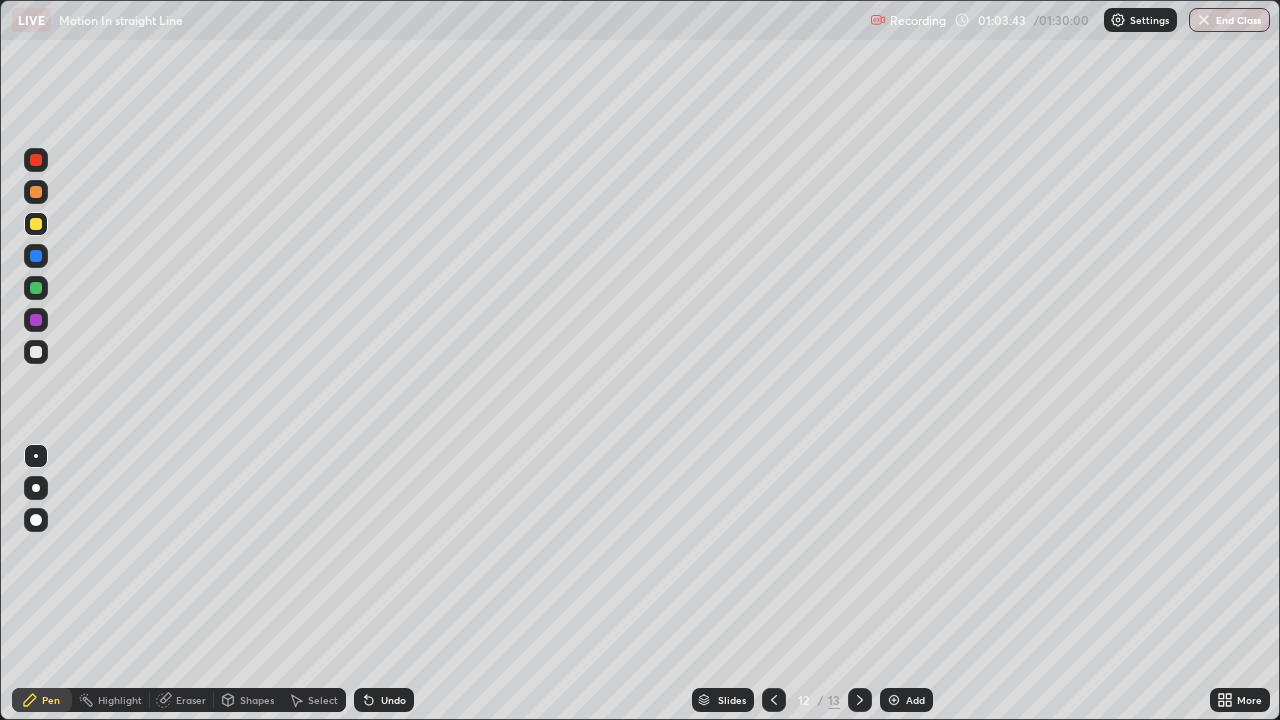 click 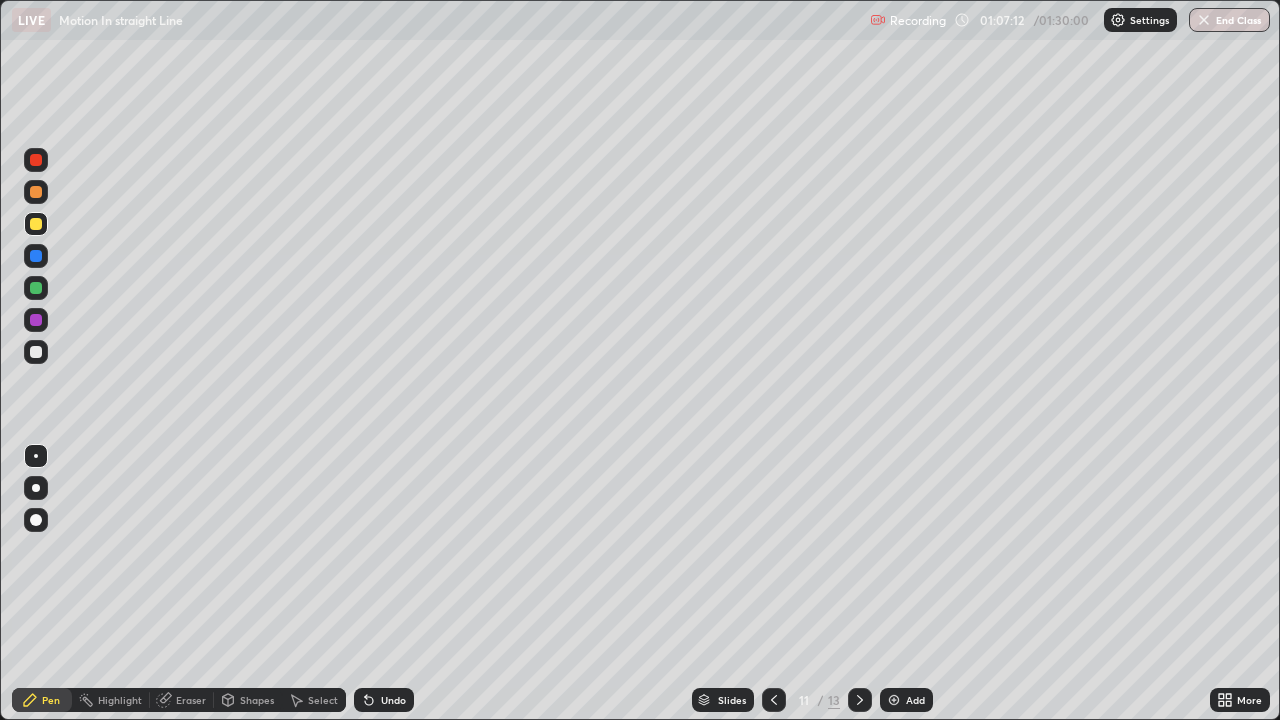 click 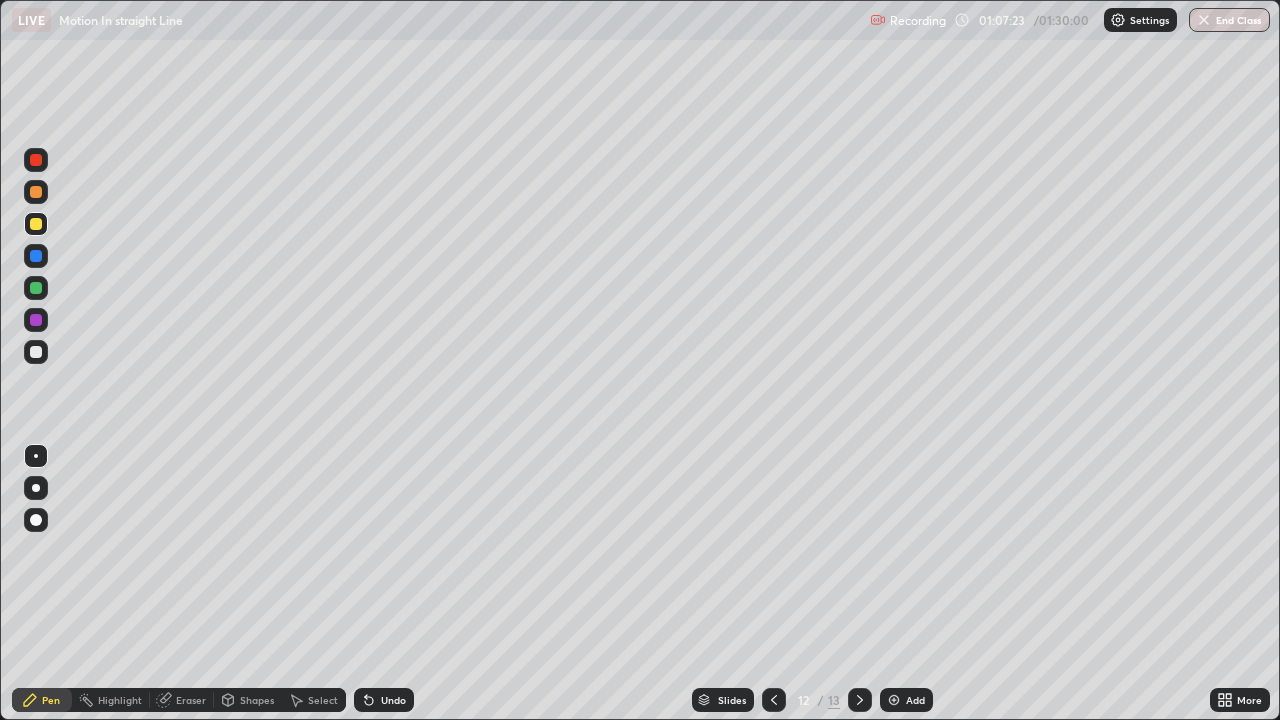 click at bounding box center [894, 700] 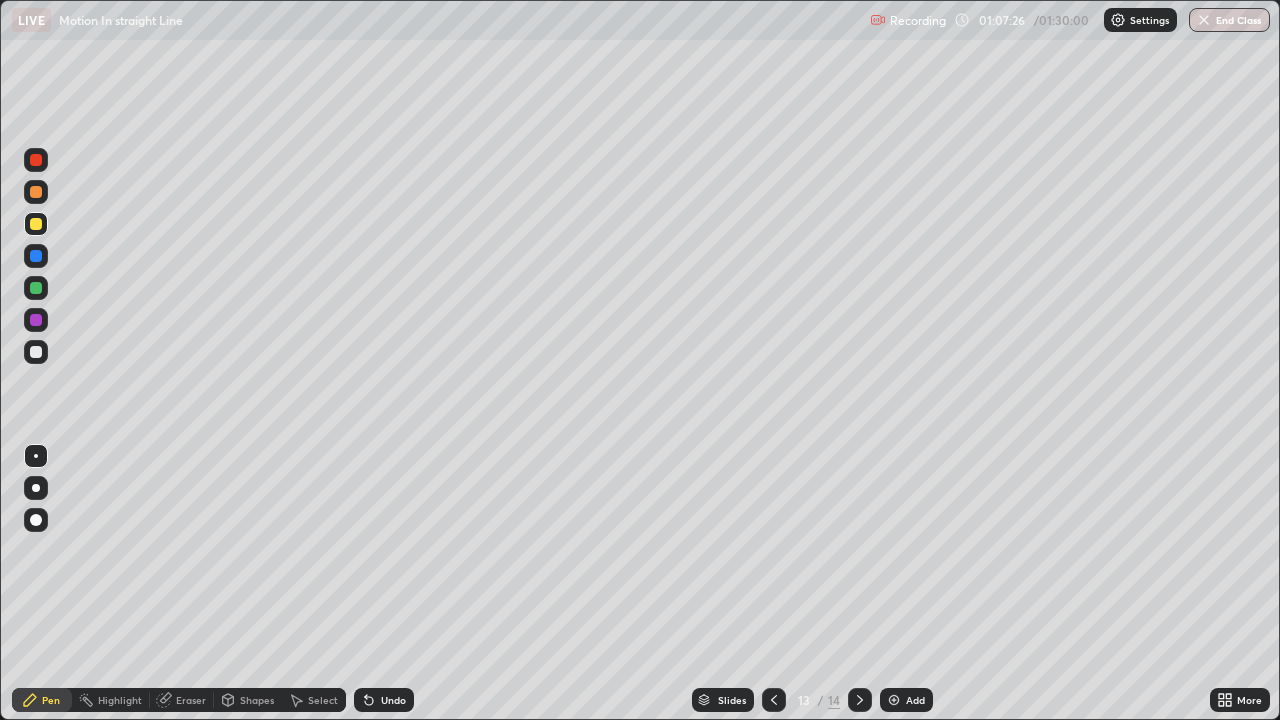 click at bounding box center [36, 288] 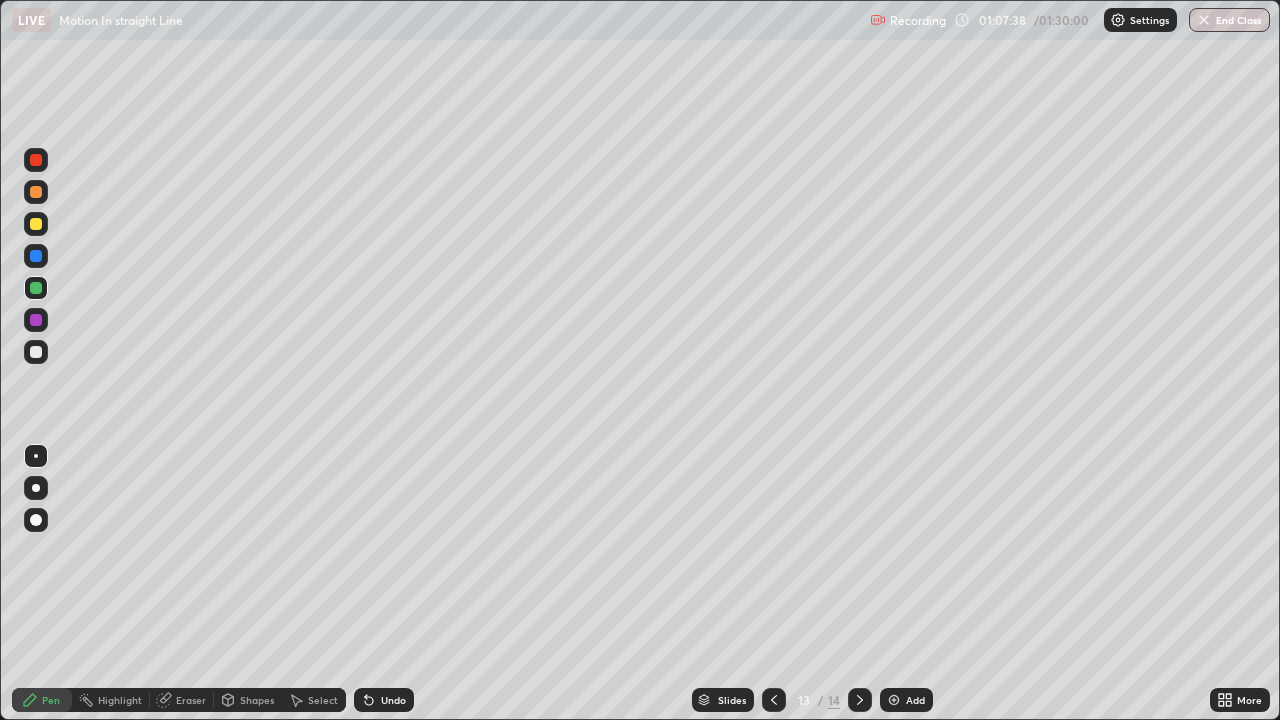 click at bounding box center [36, 320] 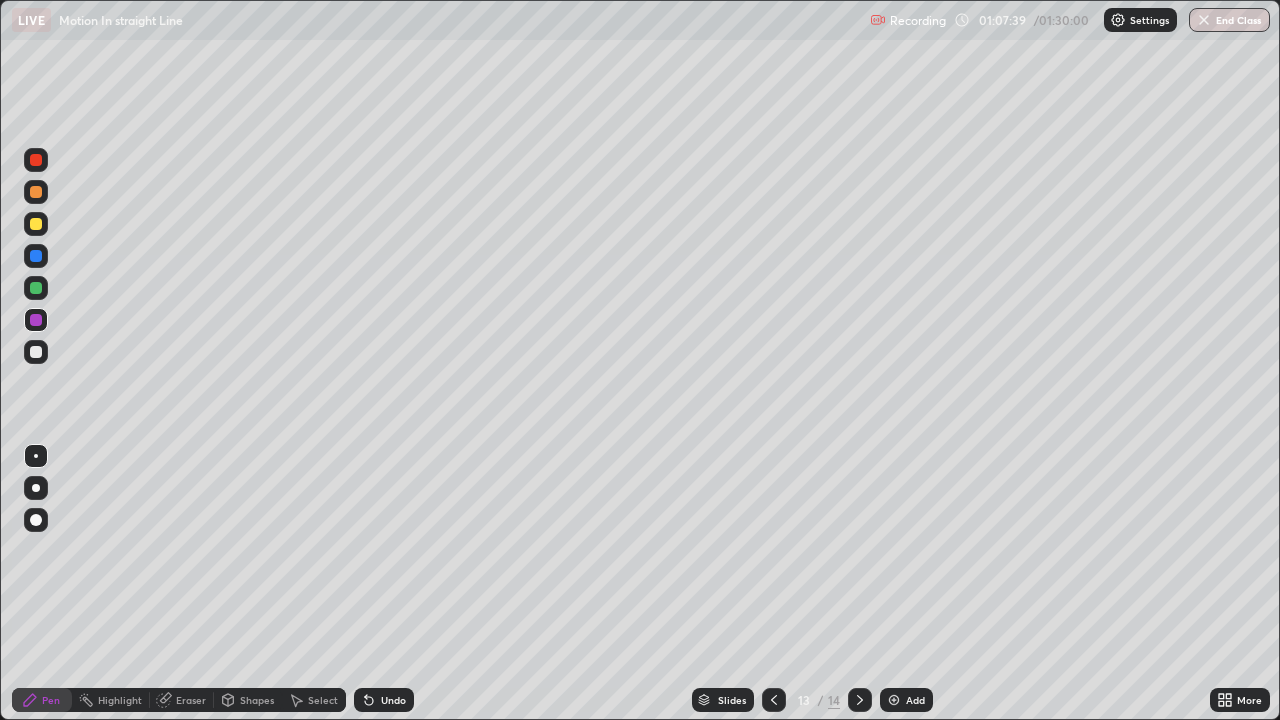 click at bounding box center (36, 352) 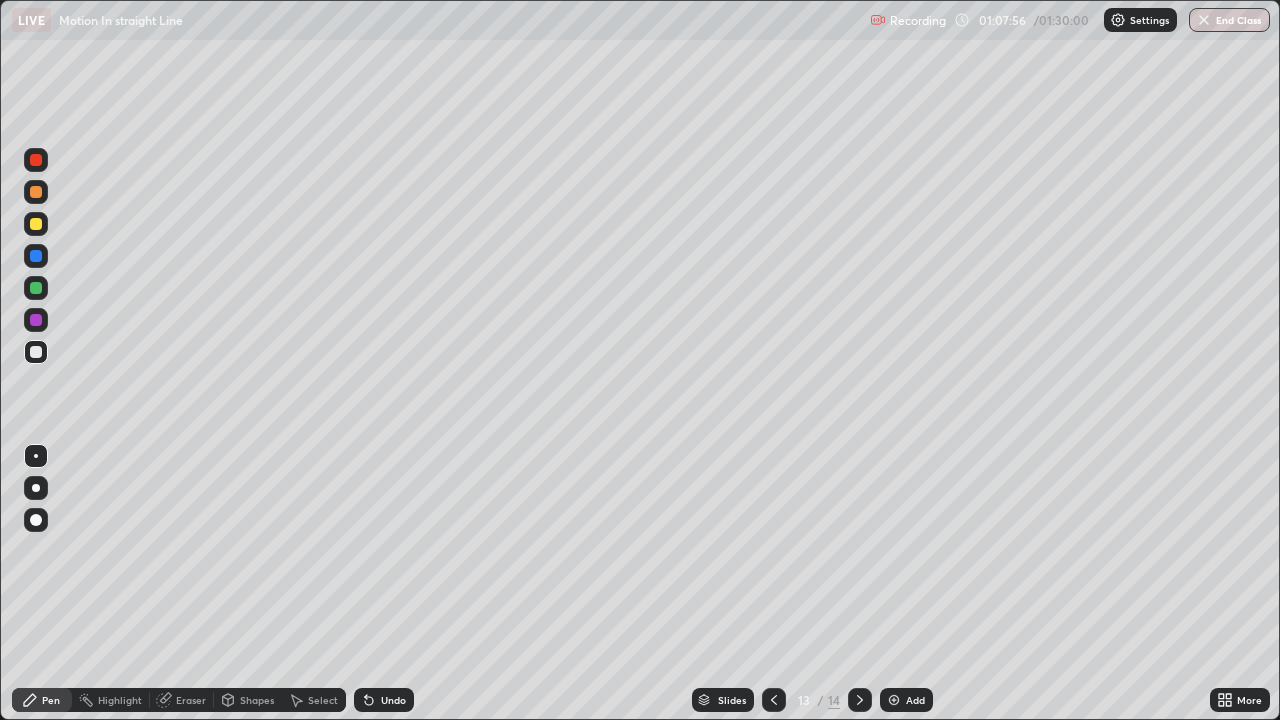click at bounding box center [36, 288] 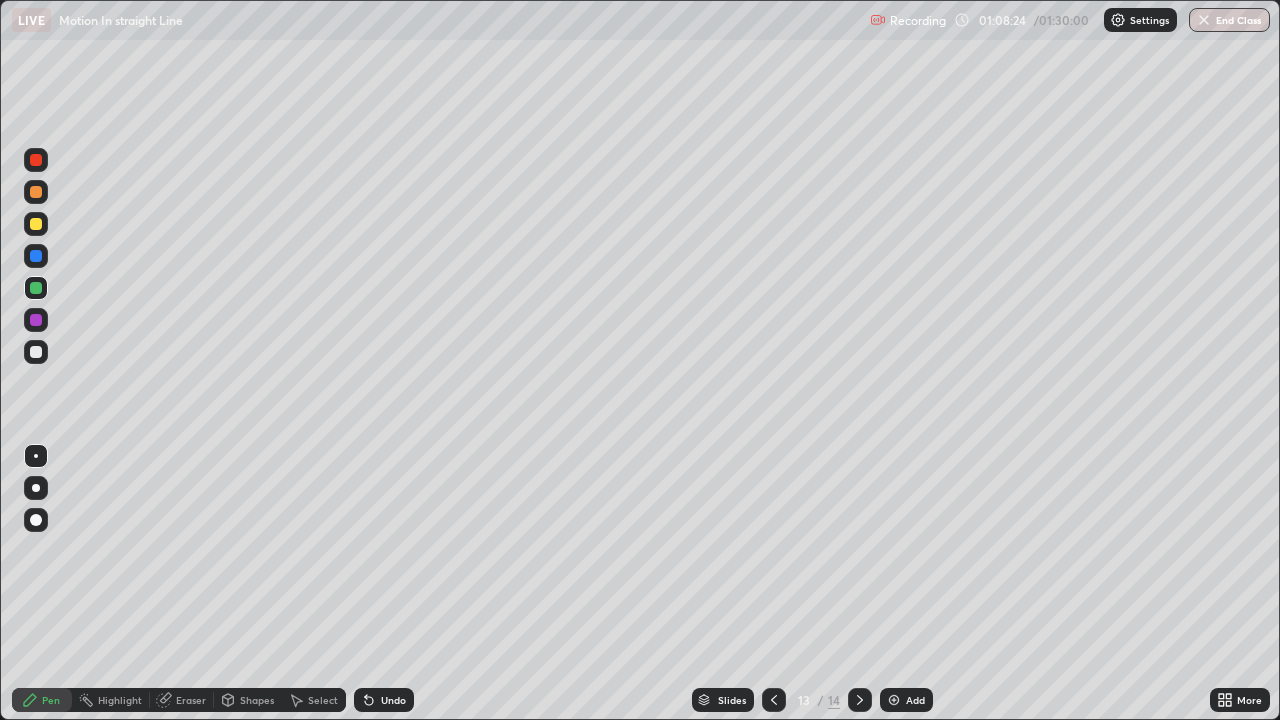 click at bounding box center (36, 352) 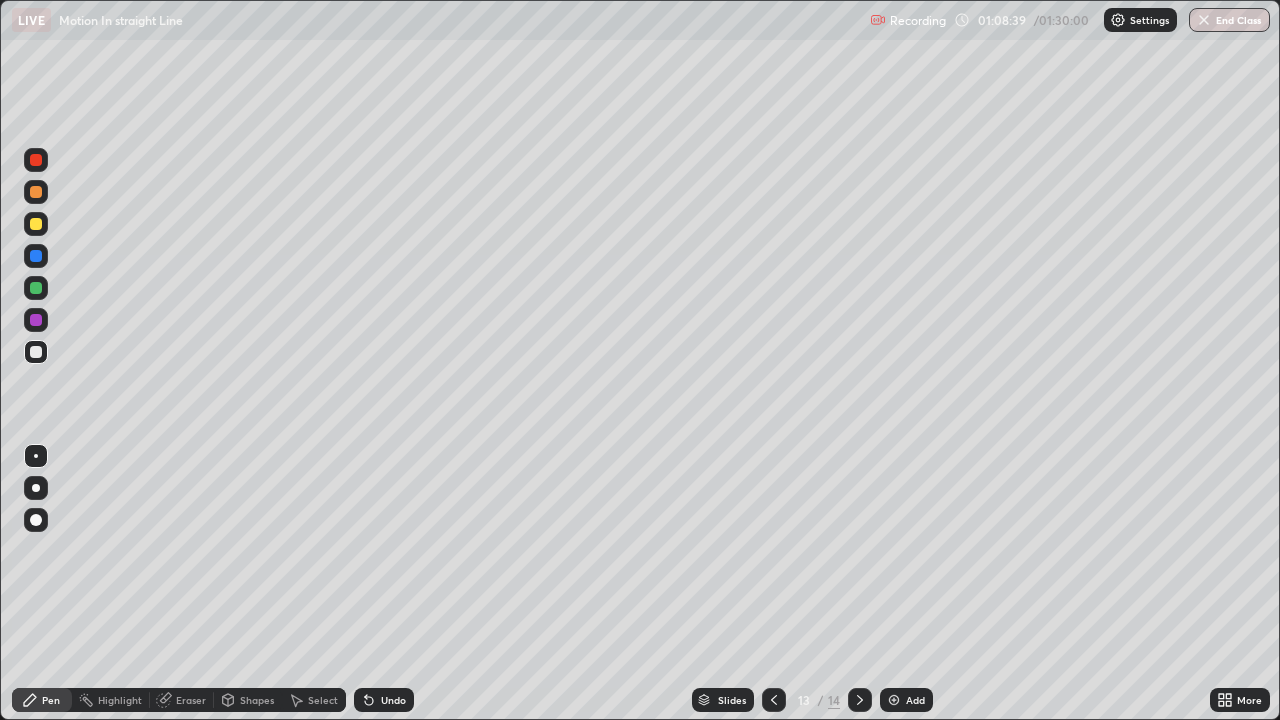 click at bounding box center (36, 288) 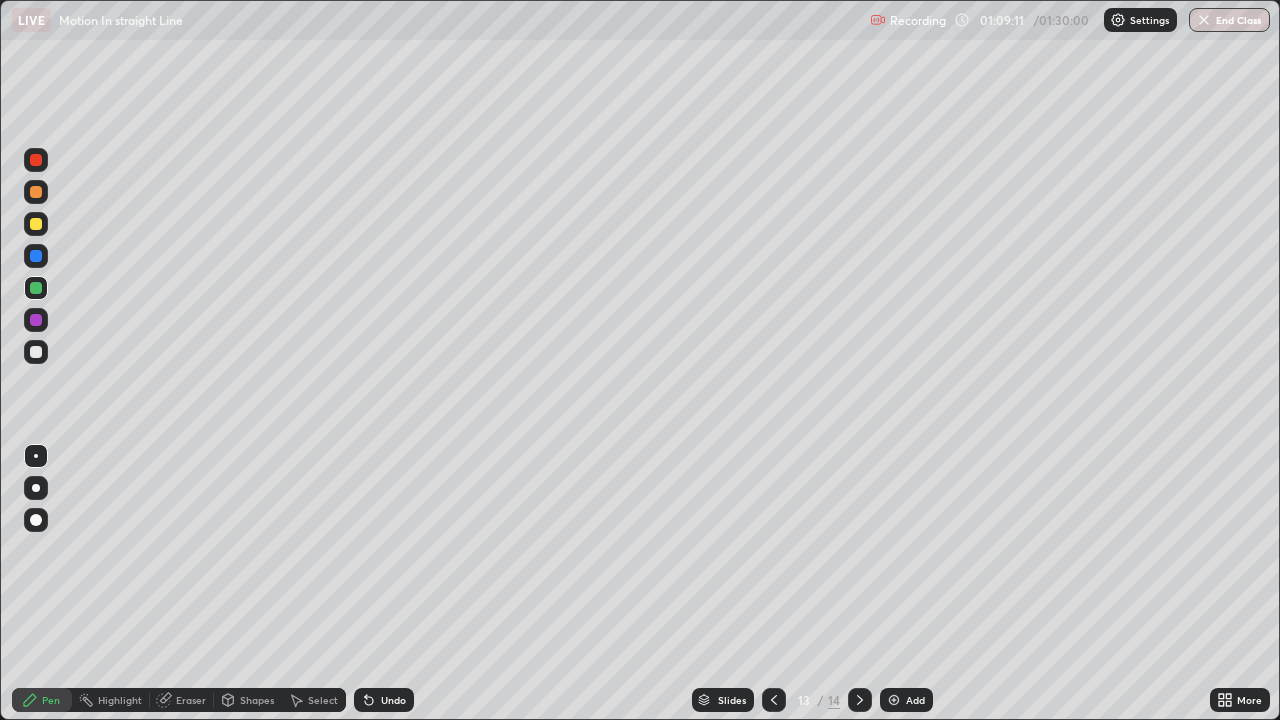 click at bounding box center [36, 352] 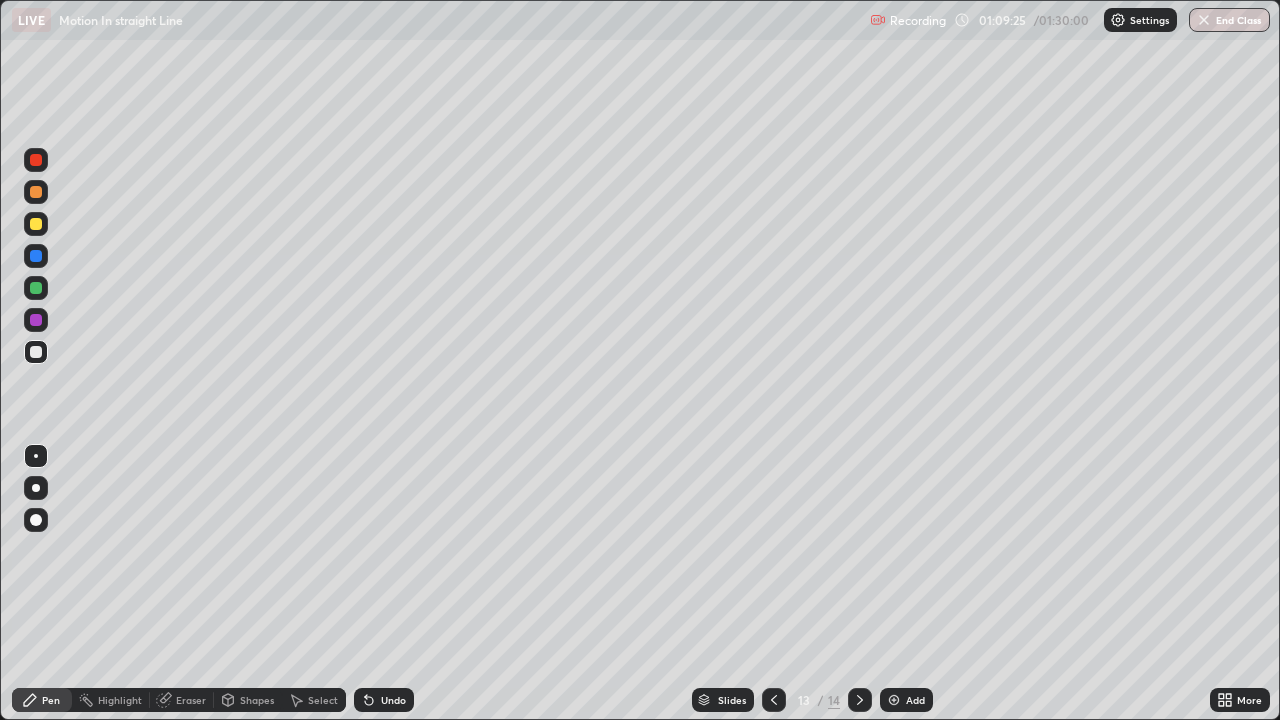 click at bounding box center [36, 288] 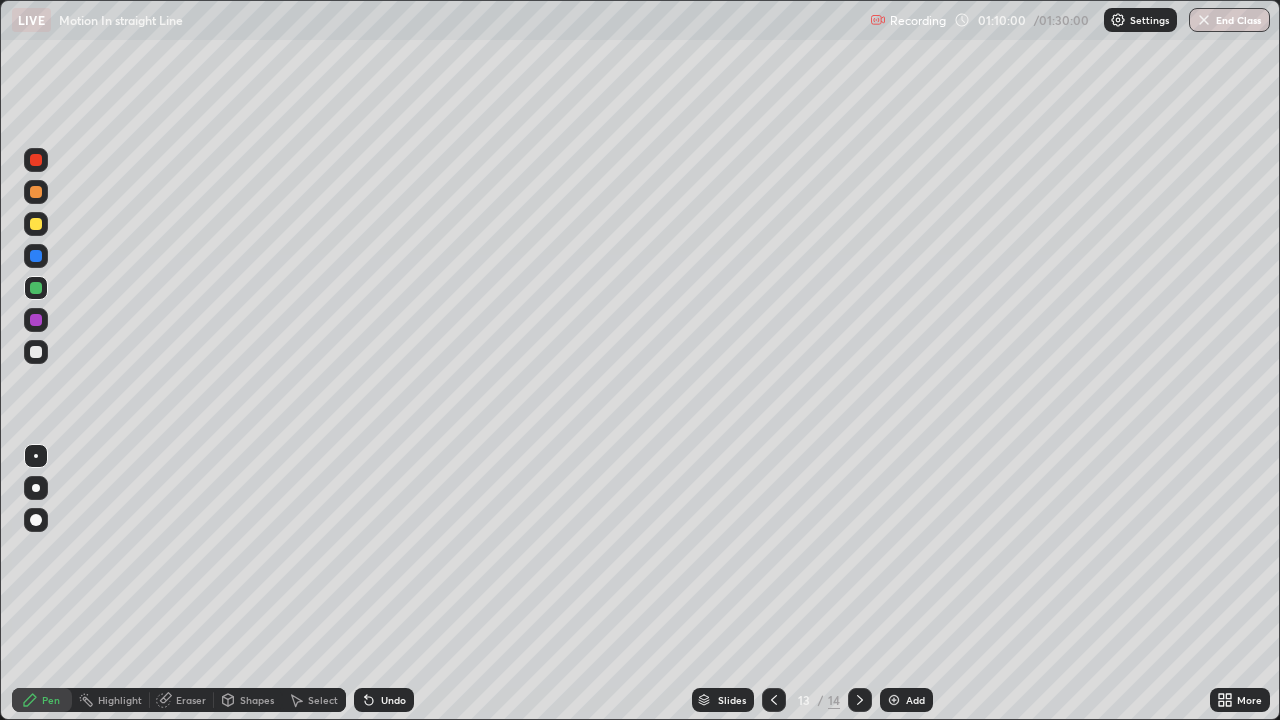 click on "Highlight" at bounding box center [120, 700] 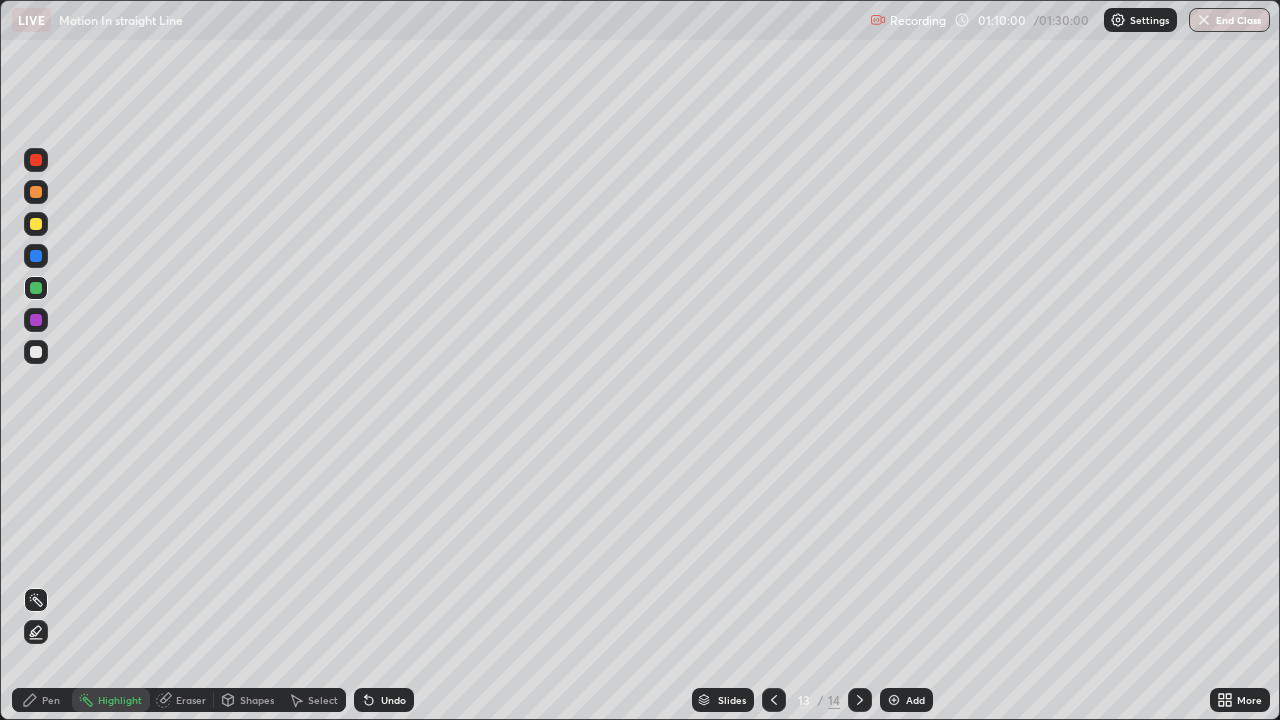 click on "Eraser" at bounding box center [191, 700] 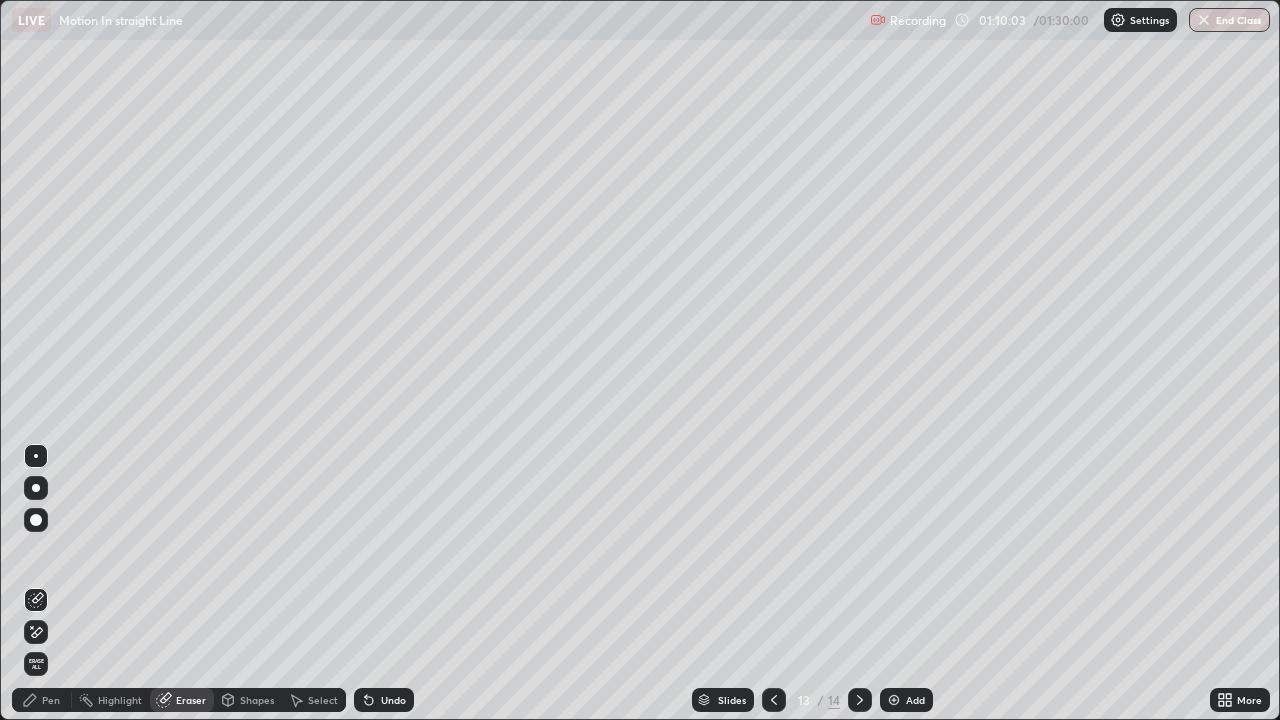 click on "Pen" at bounding box center (51, 700) 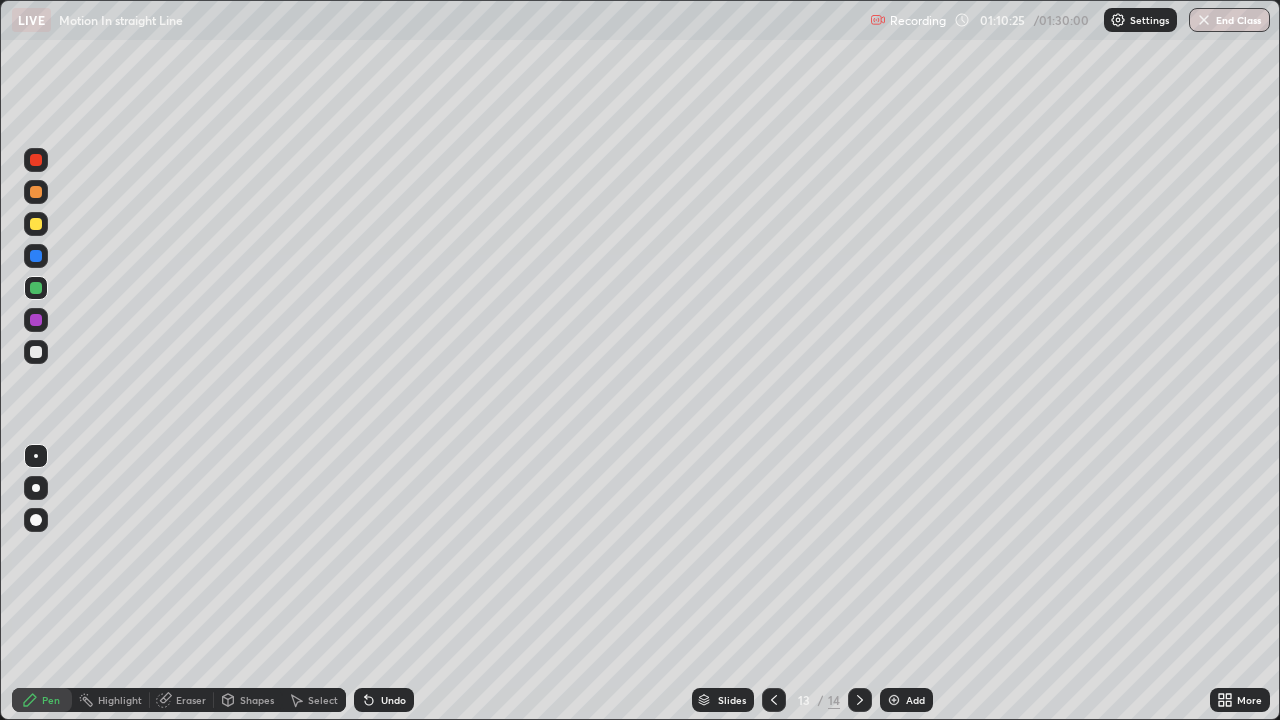 click at bounding box center [36, 352] 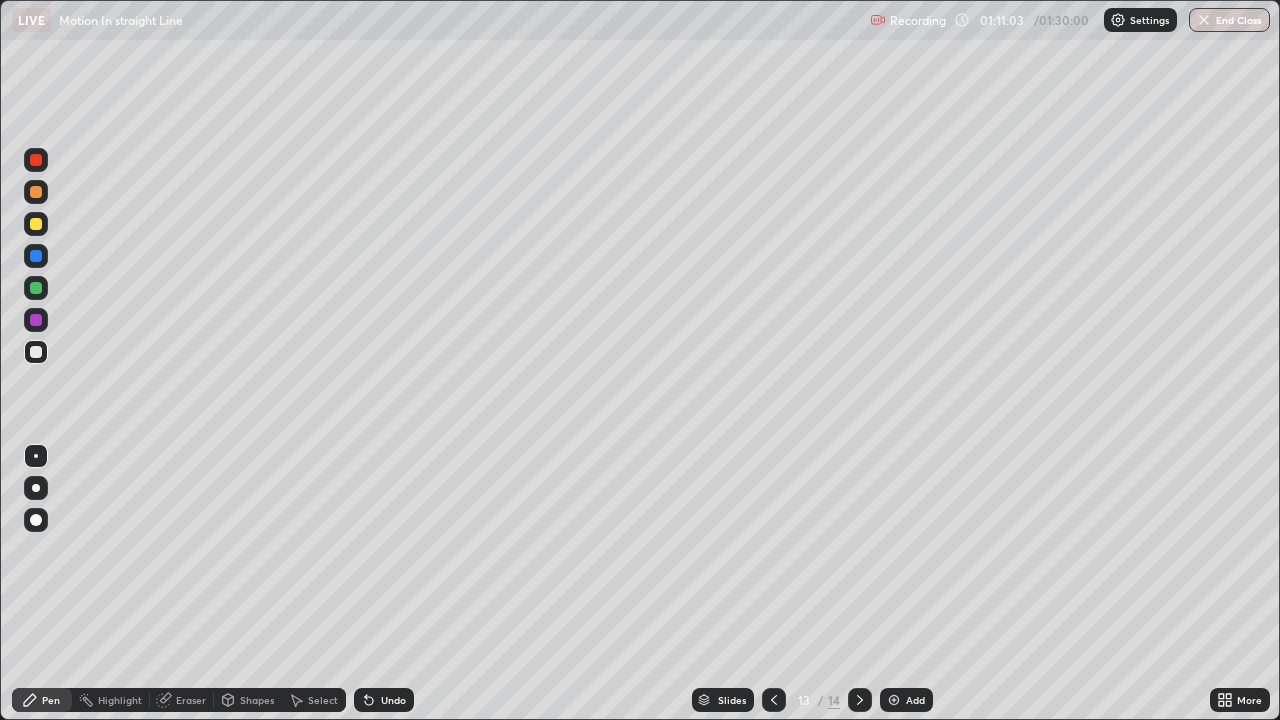 click at bounding box center (36, 320) 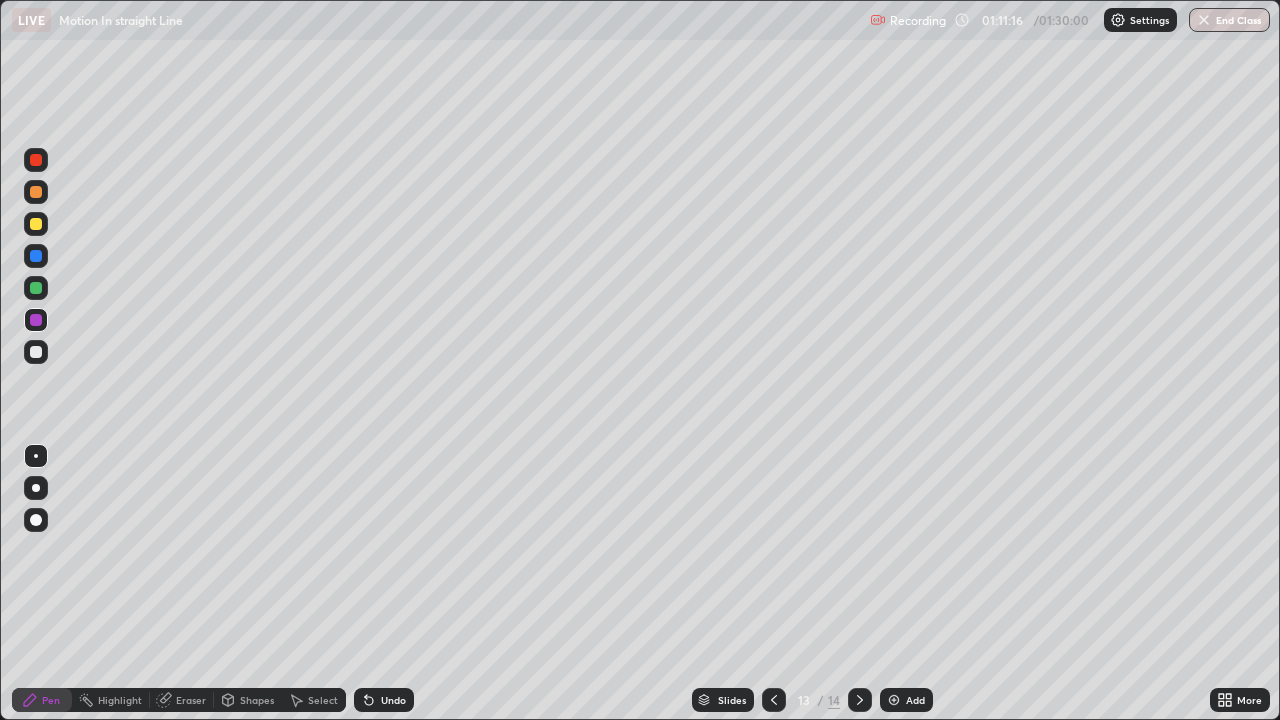 click at bounding box center [36, 352] 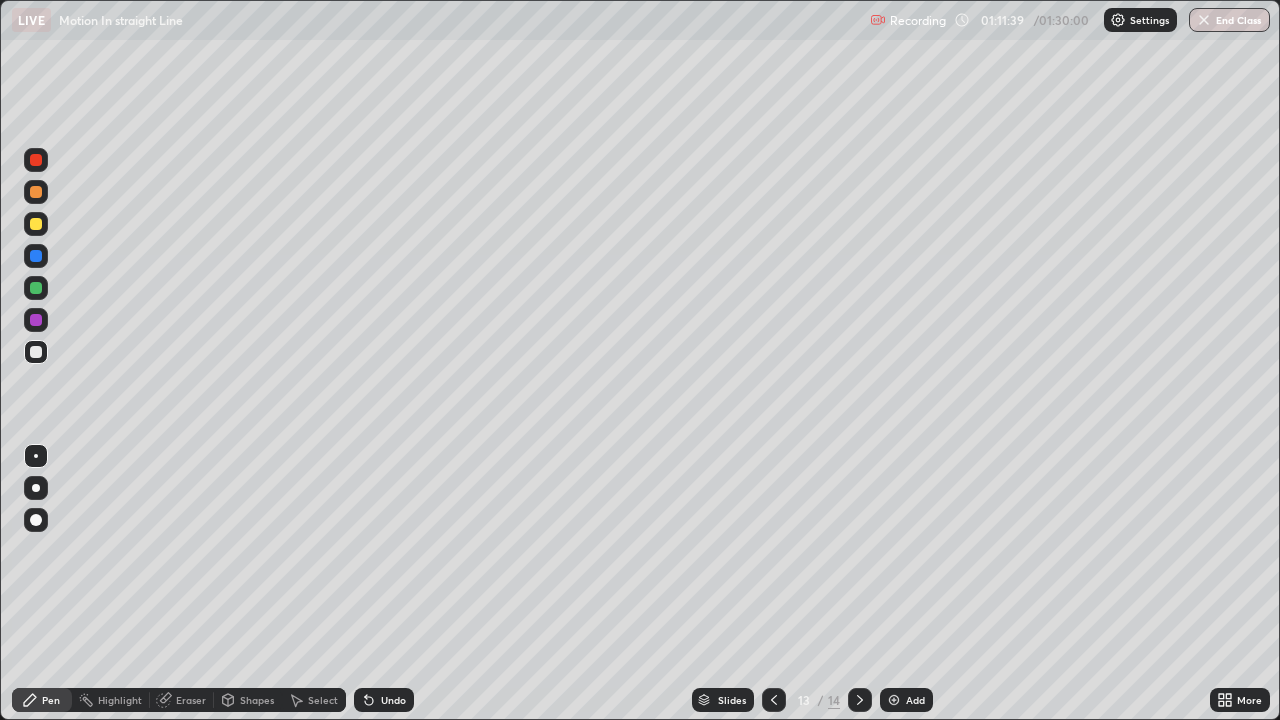 click at bounding box center [36, 320] 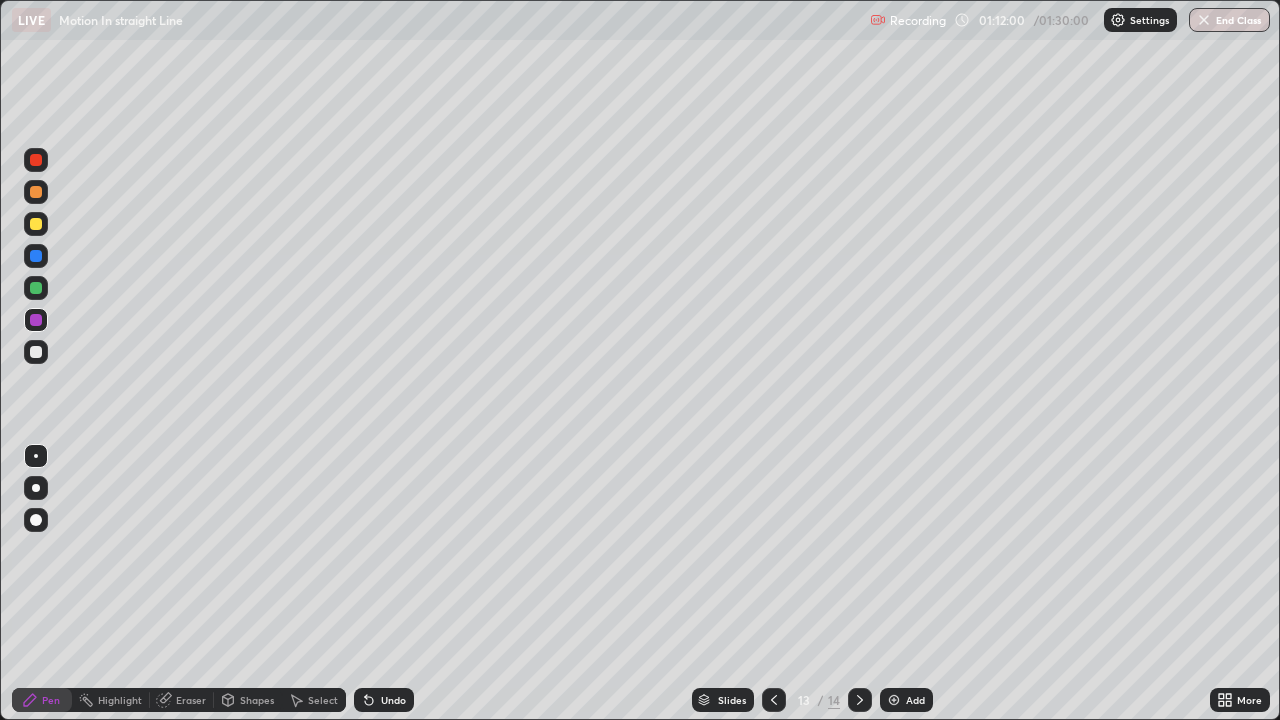 click at bounding box center (36, 224) 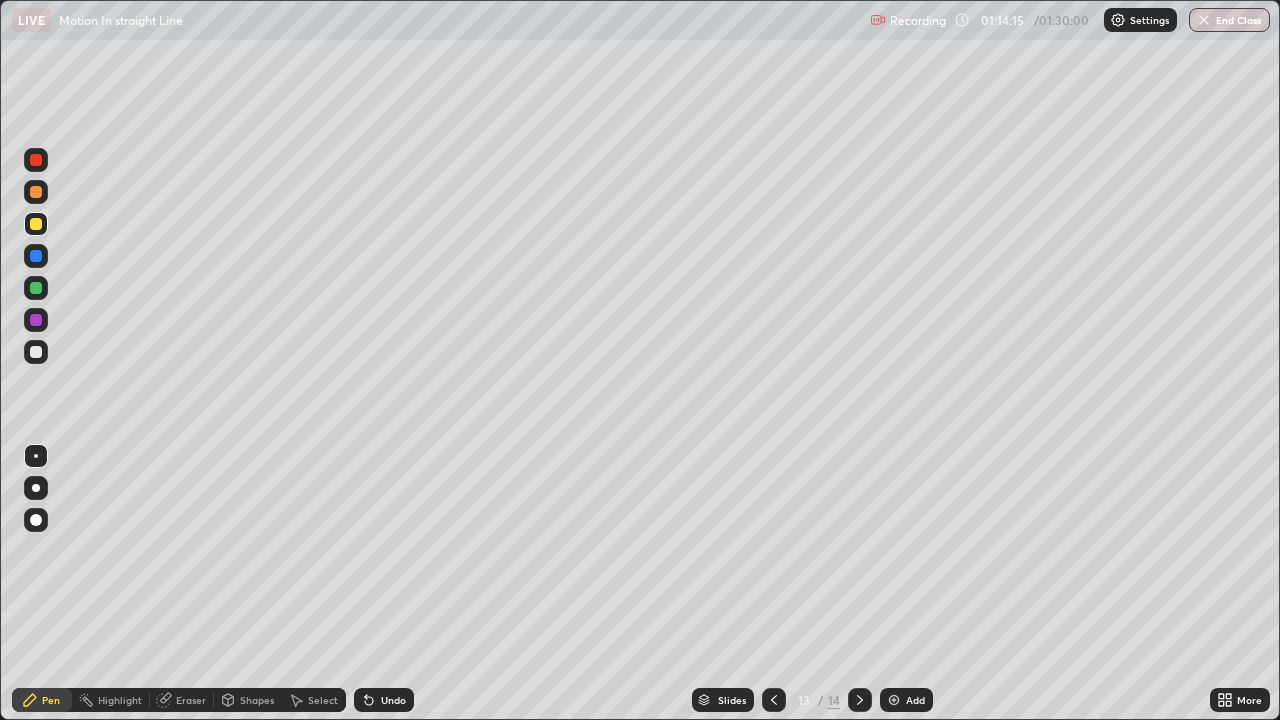 click at bounding box center [894, 700] 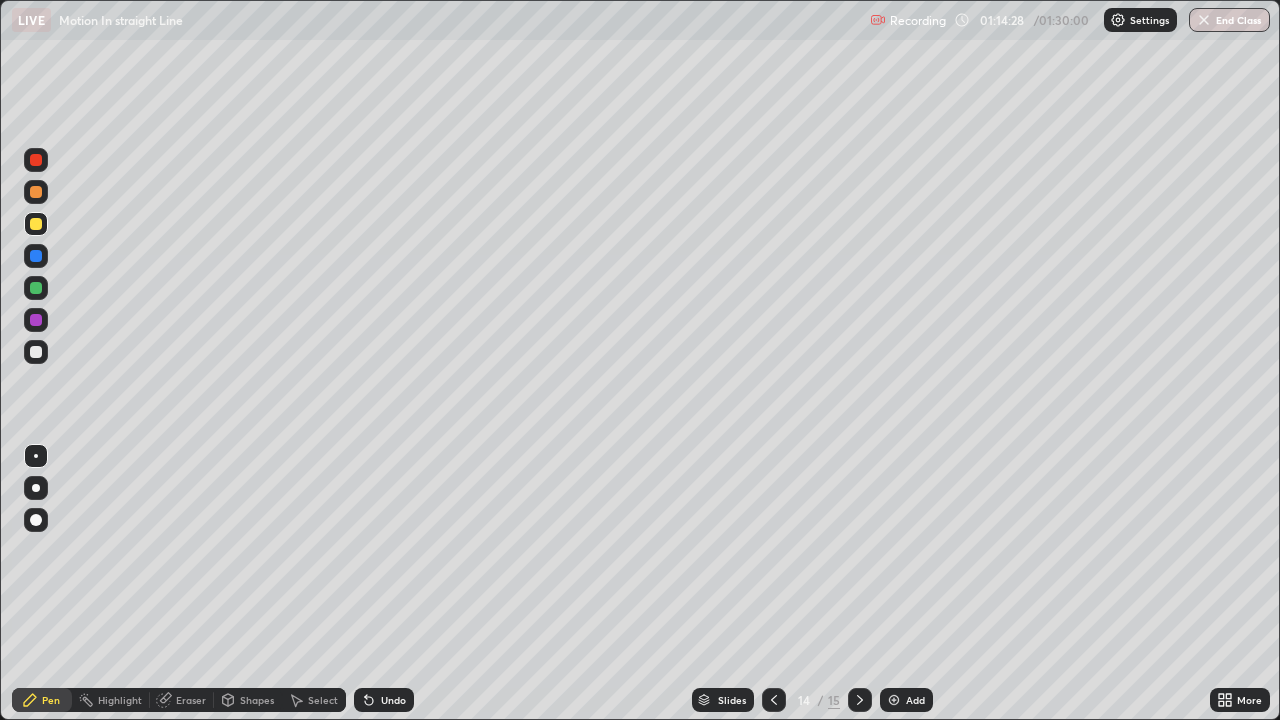 click on "Eraser" at bounding box center [191, 700] 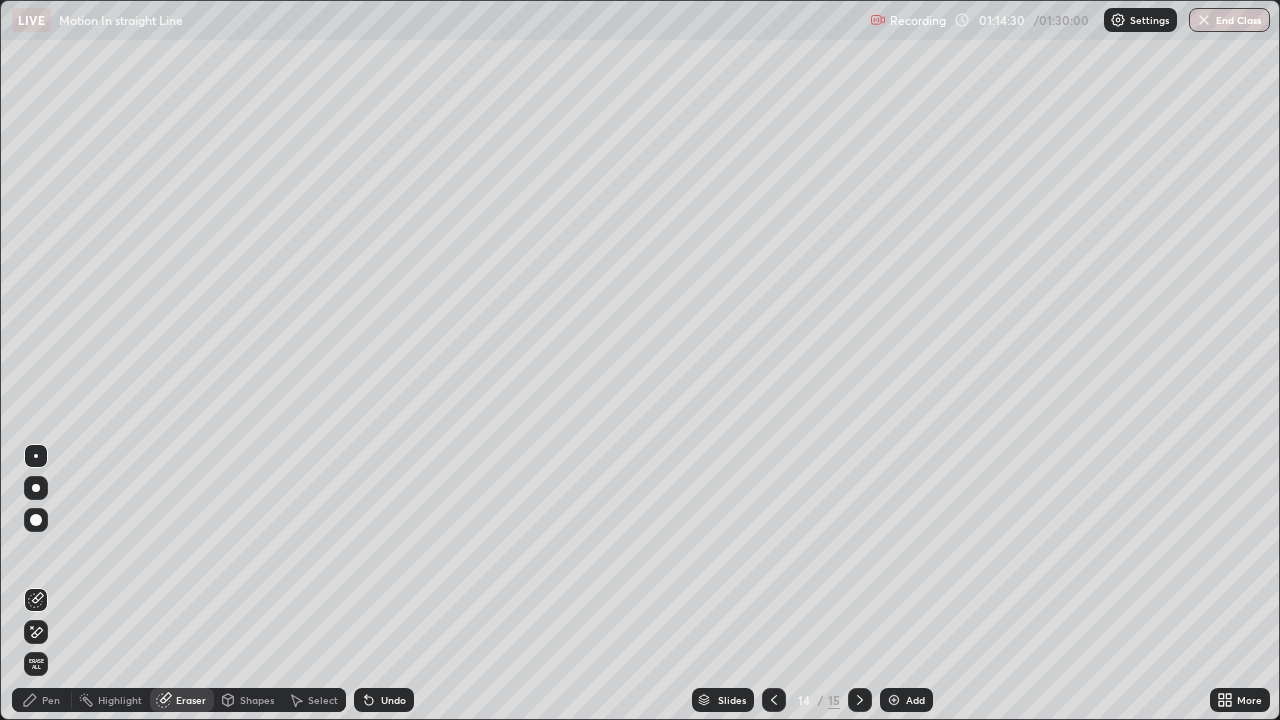 click on "Pen" at bounding box center (51, 700) 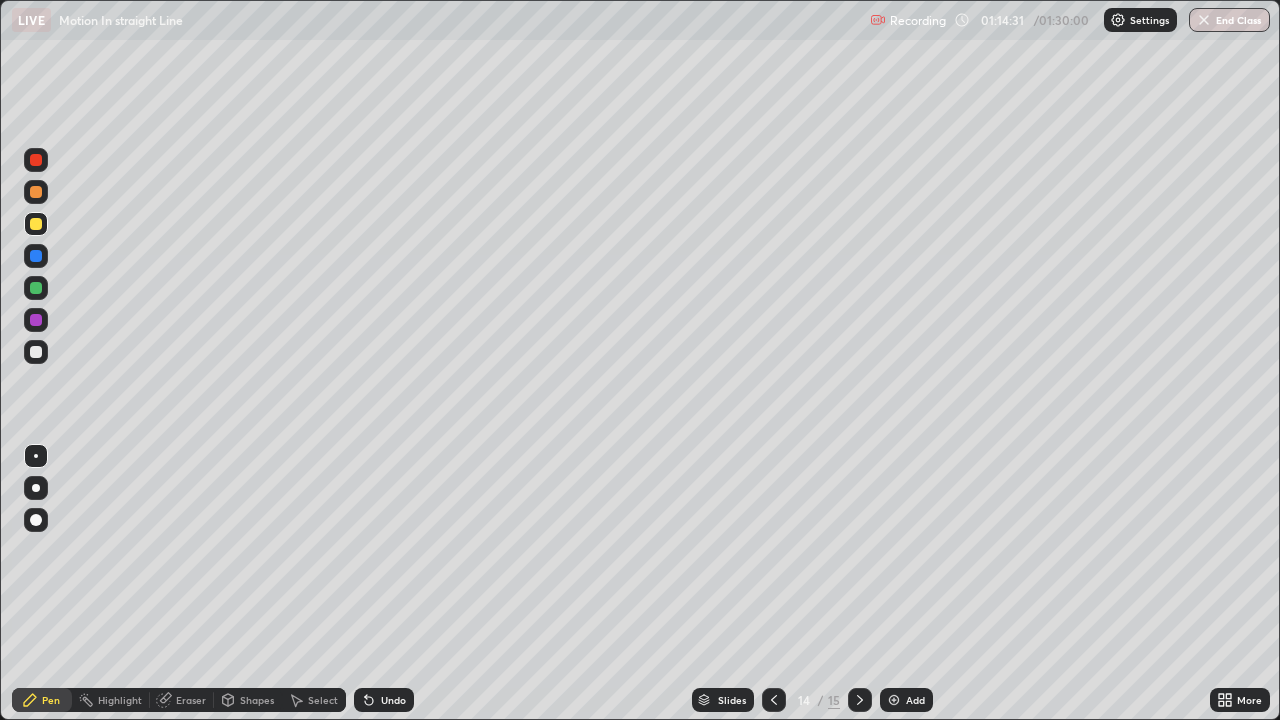 click on "Pen" at bounding box center [51, 700] 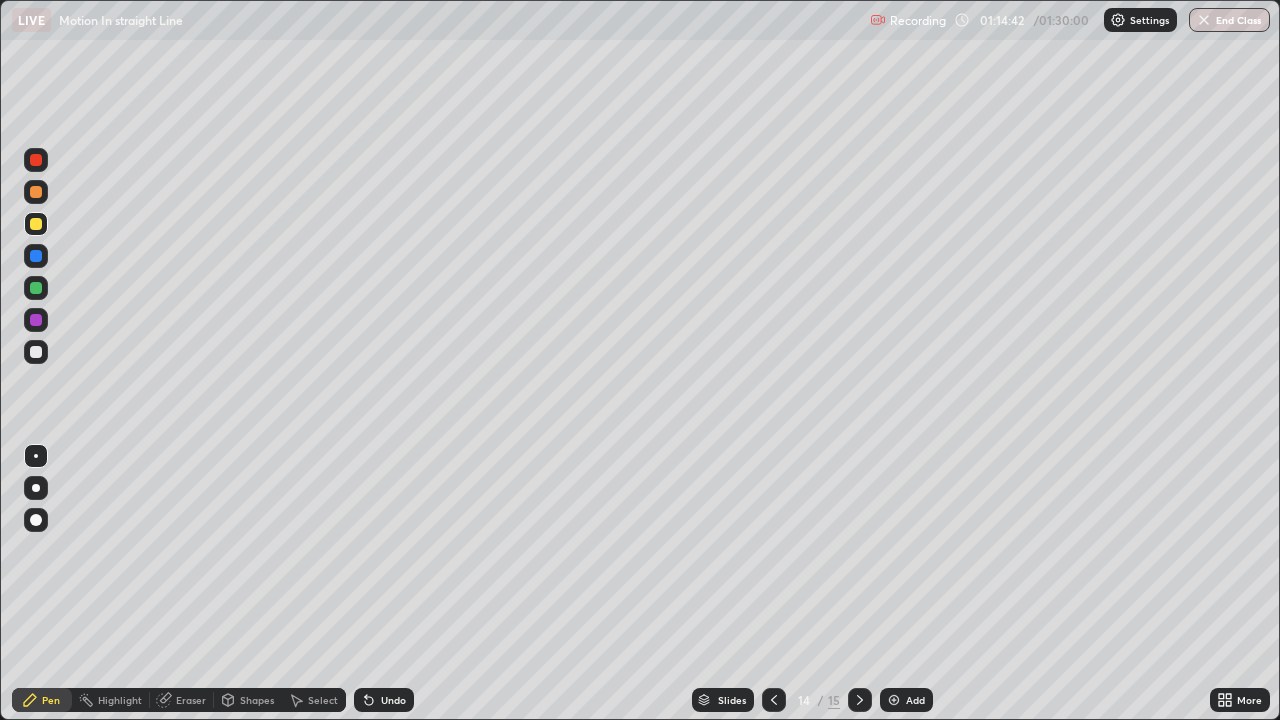 click at bounding box center [36, 352] 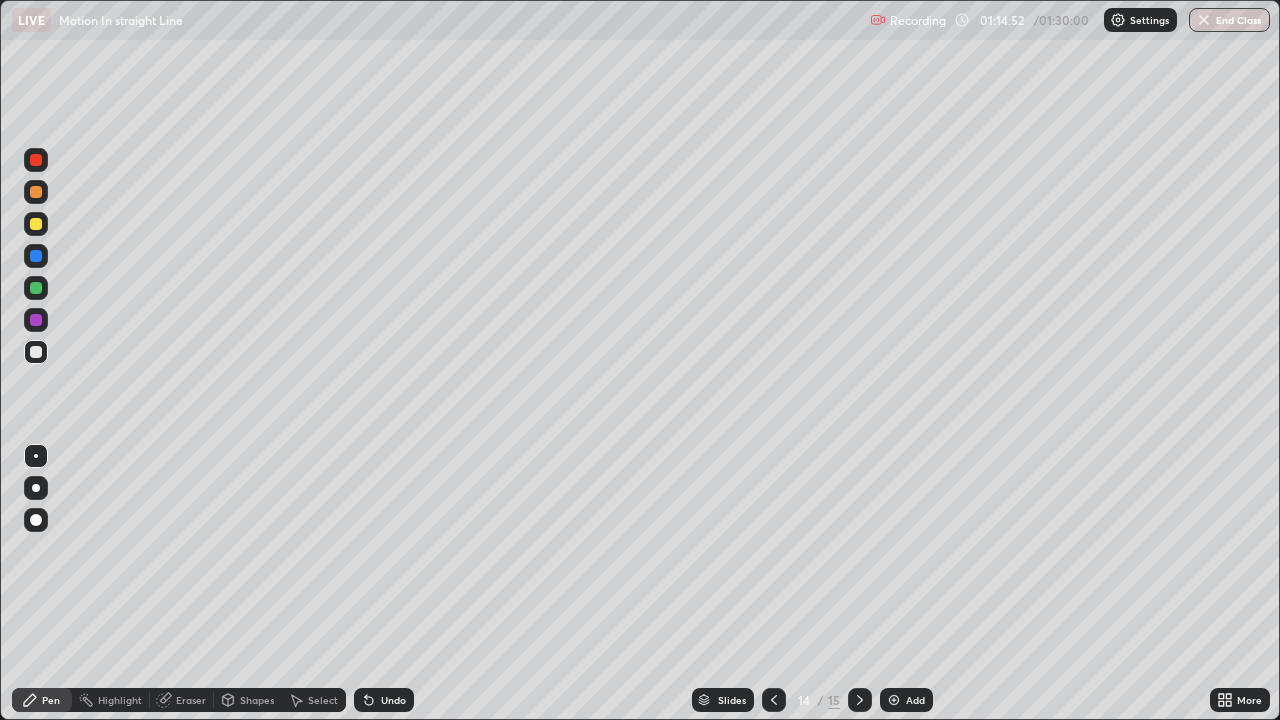 click at bounding box center [36, 488] 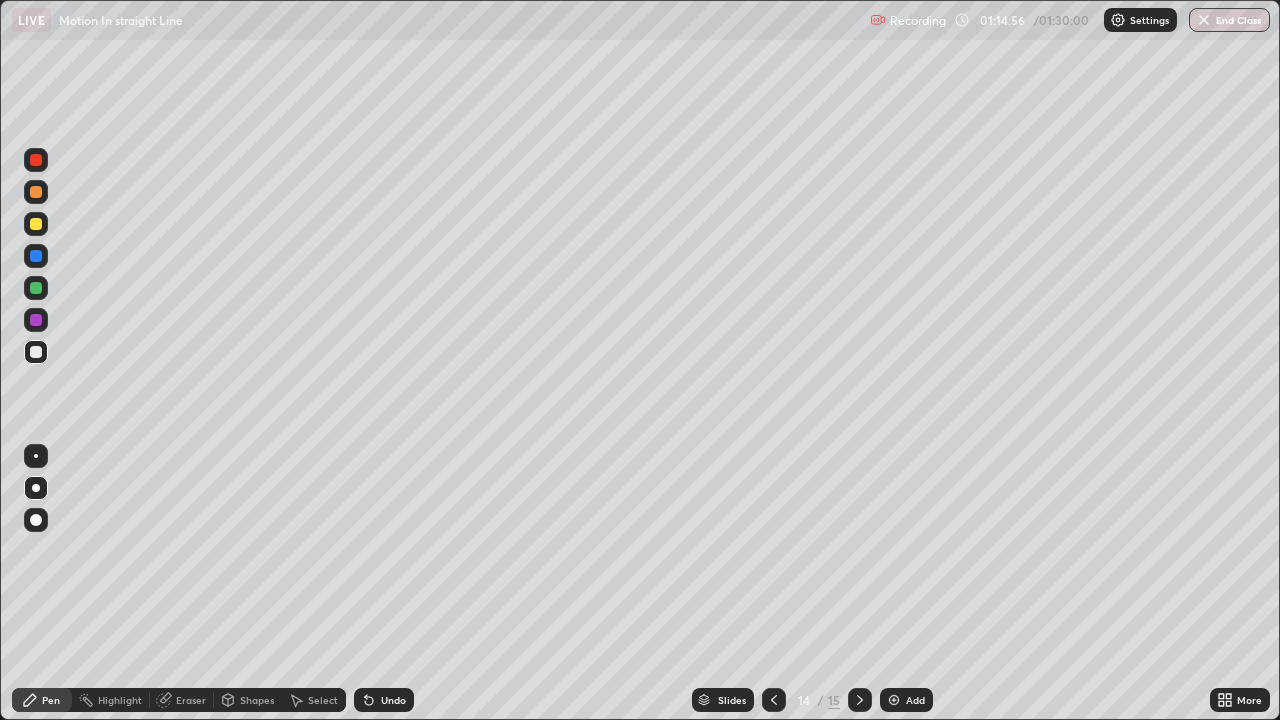 click at bounding box center [36, 456] 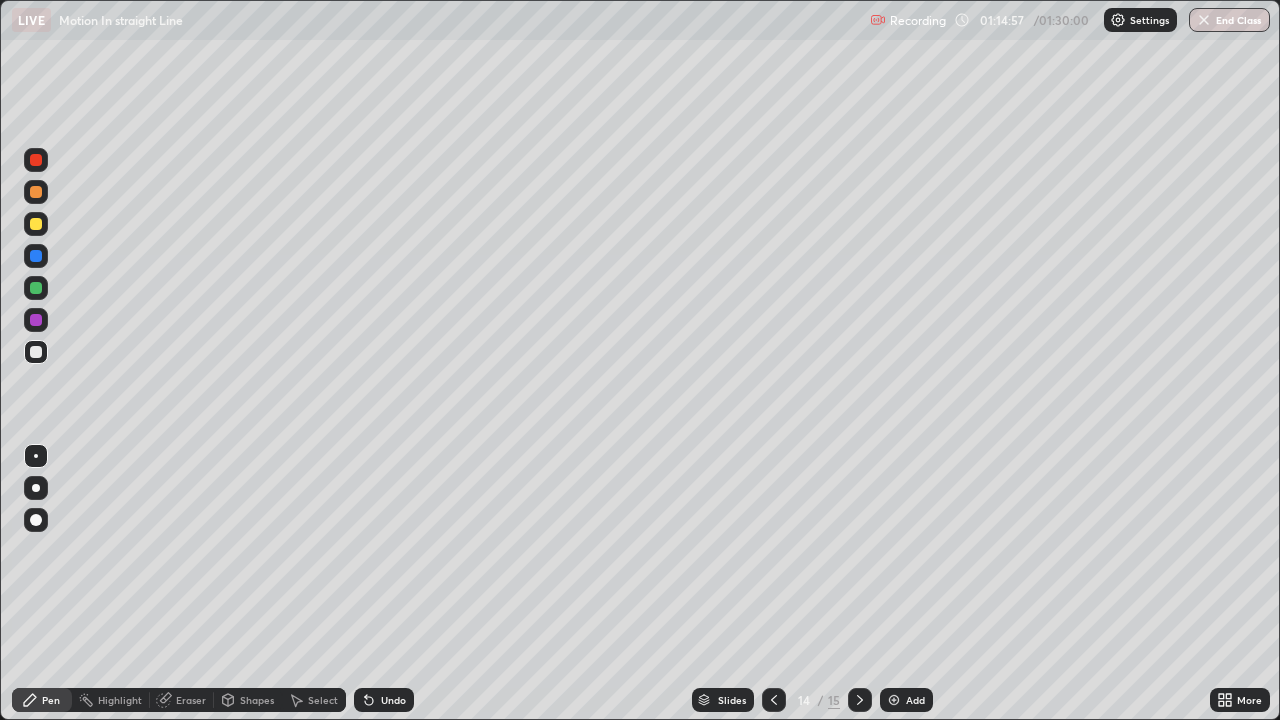 click at bounding box center [36, 288] 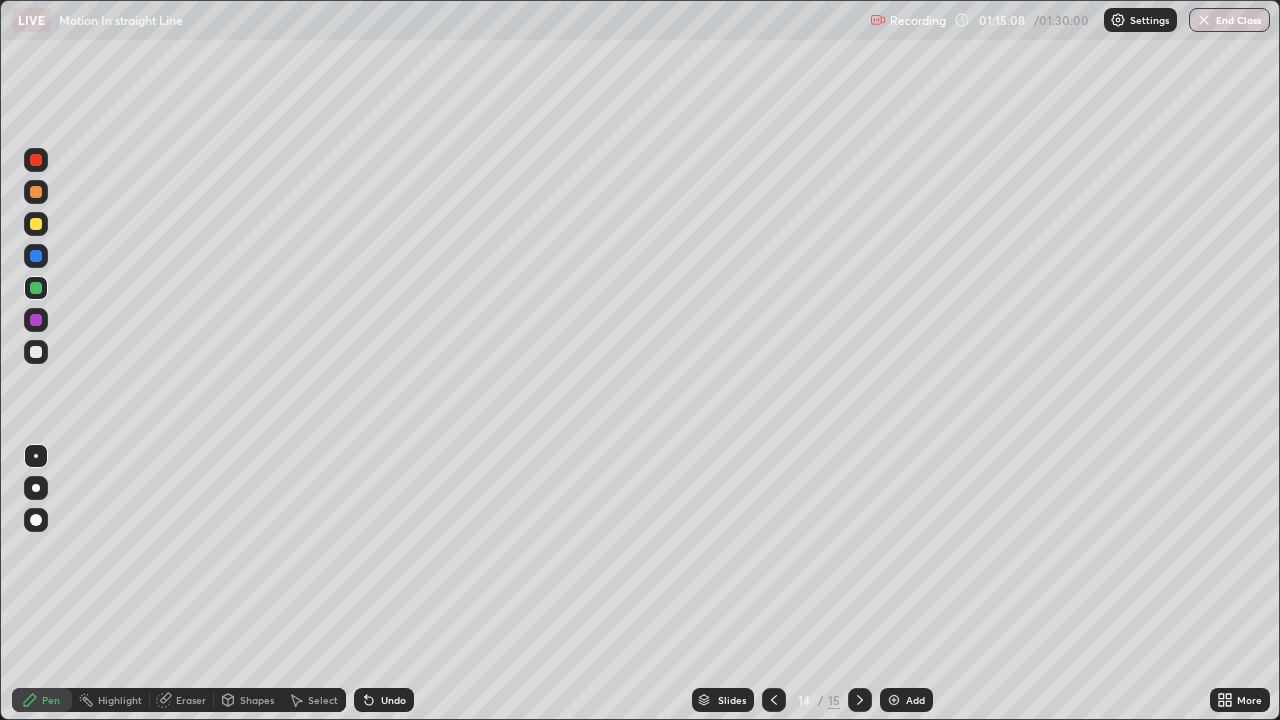 click at bounding box center (36, 352) 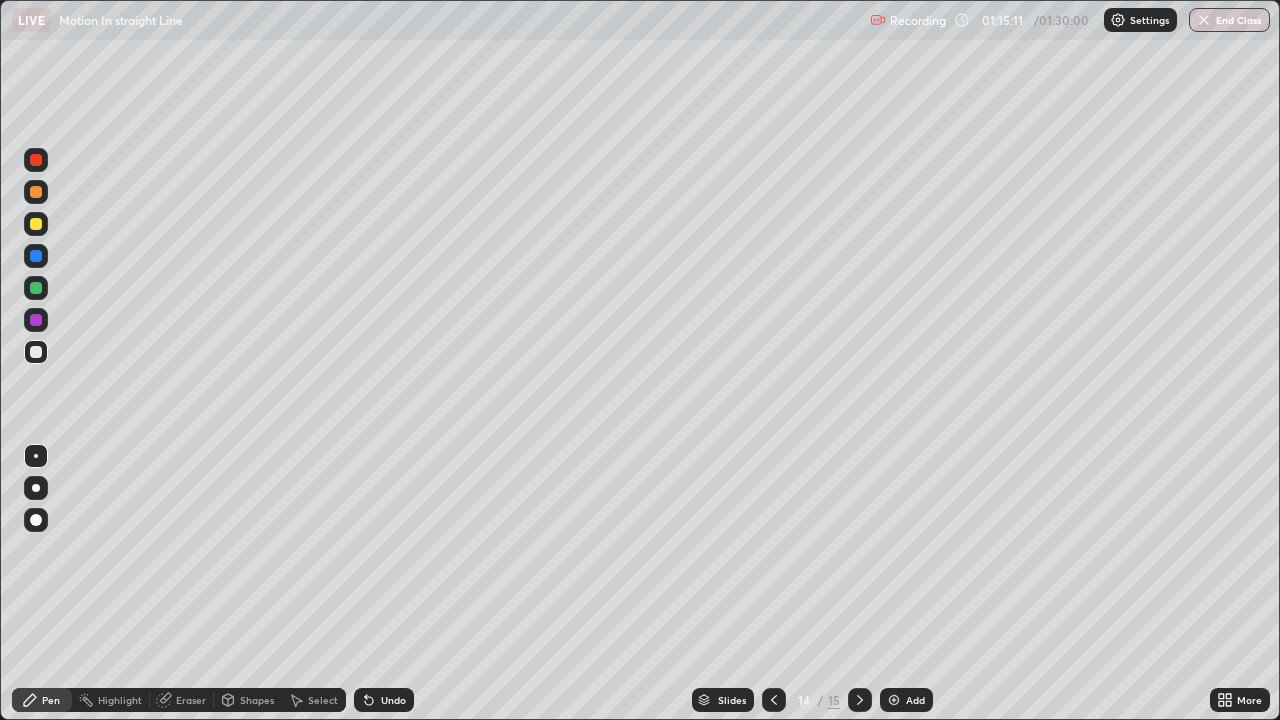 click at bounding box center [36, 320] 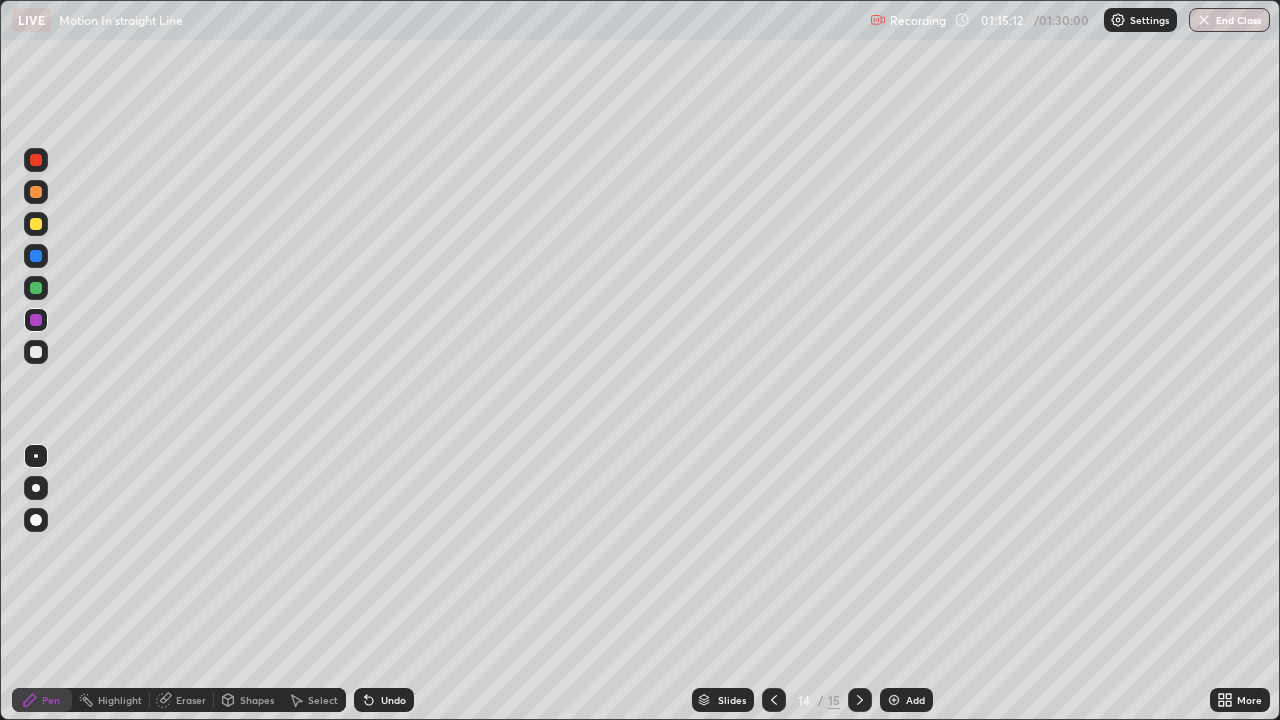 click at bounding box center (36, 352) 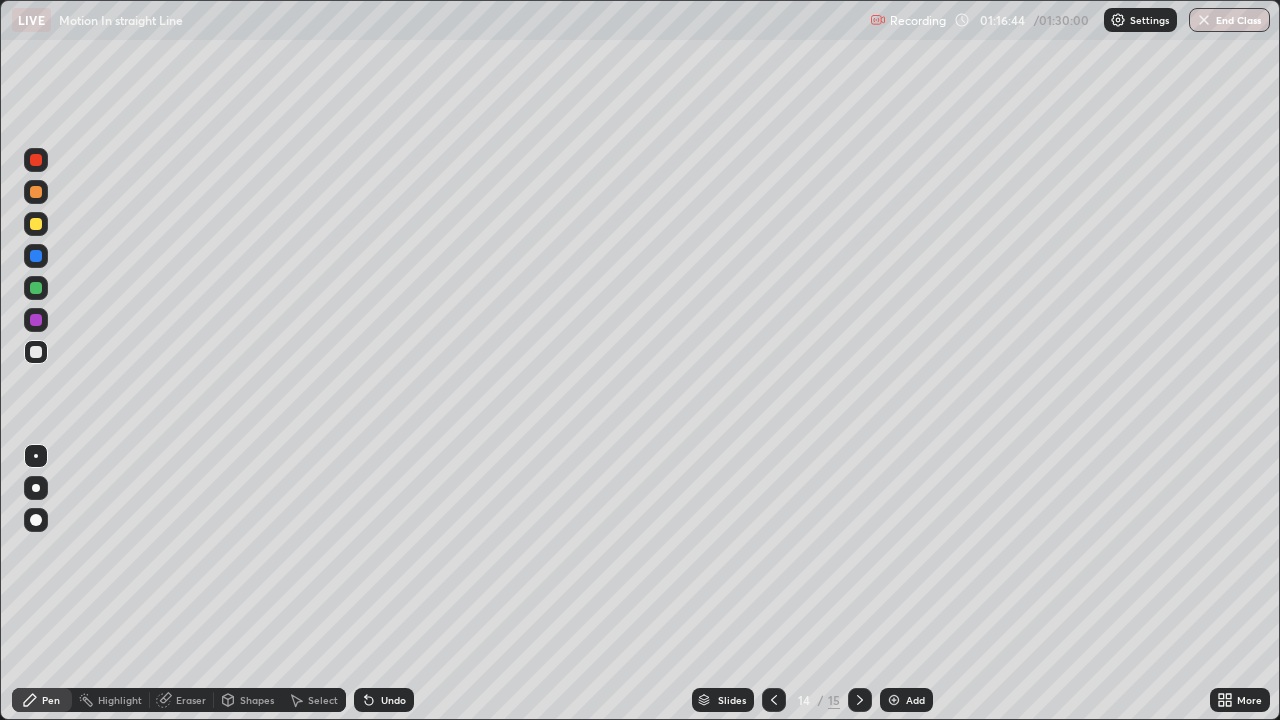 click at bounding box center [894, 700] 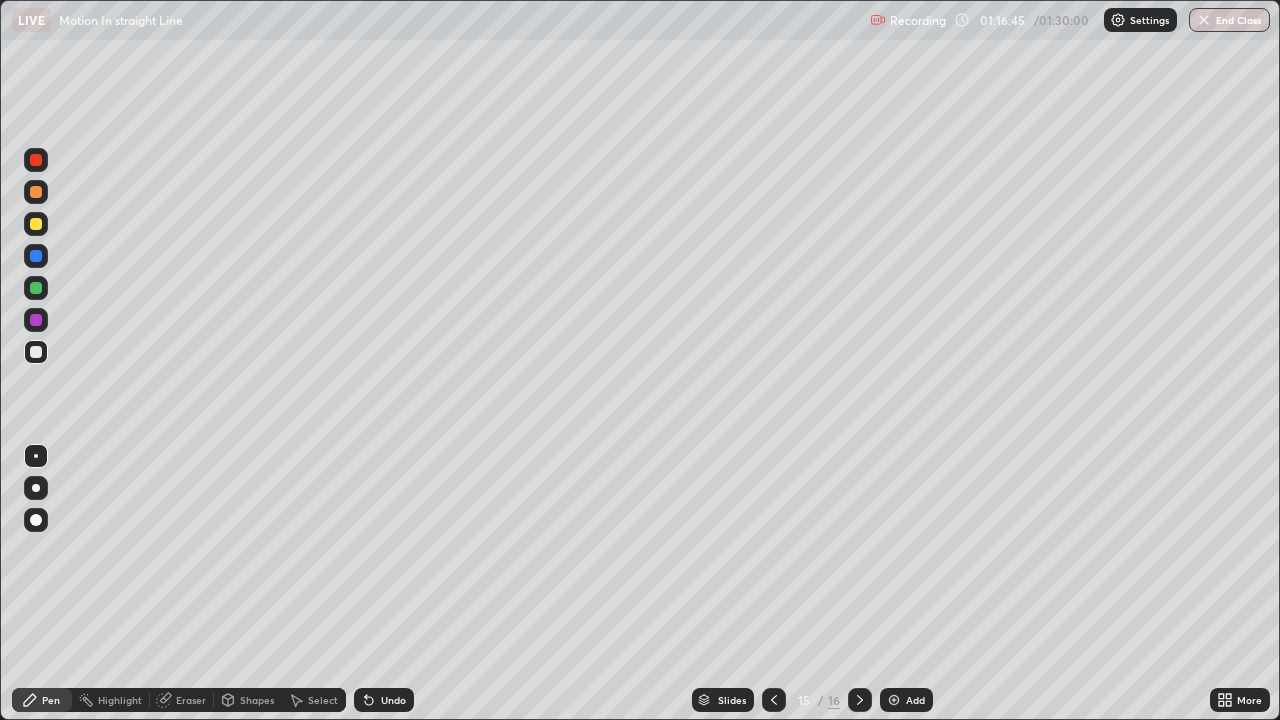 click at bounding box center (36, 224) 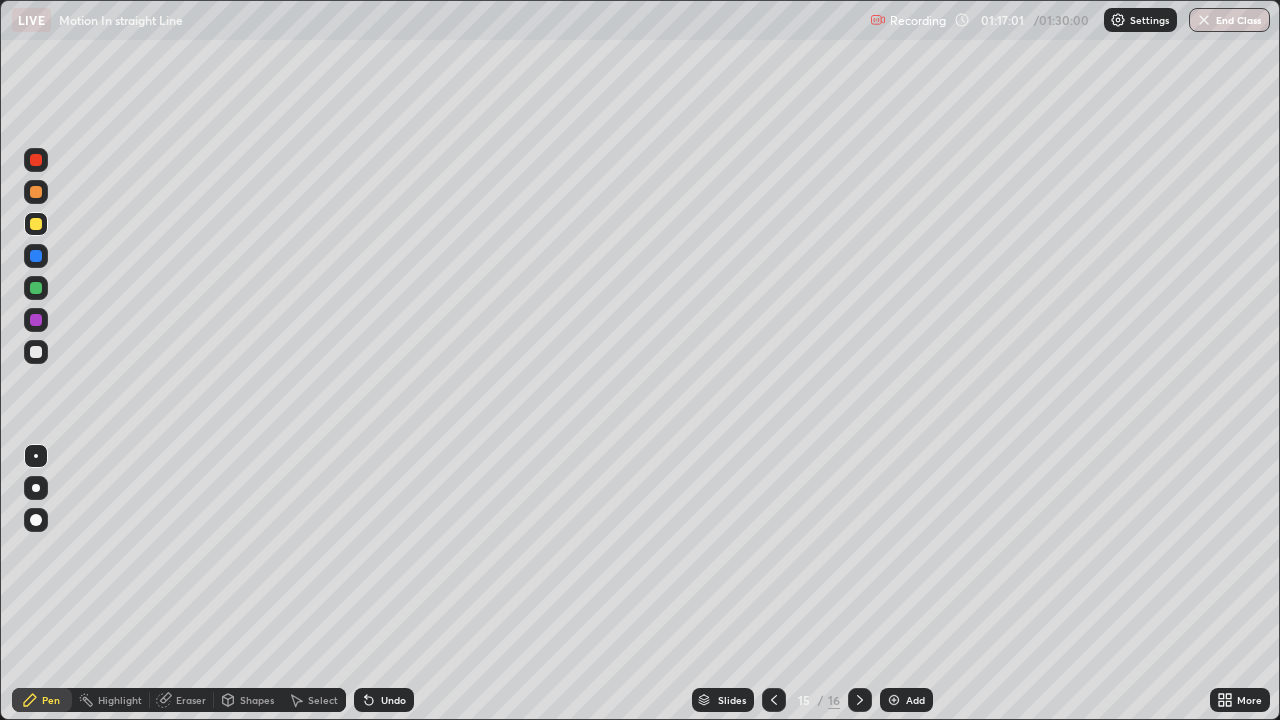 click at bounding box center (36, 352) 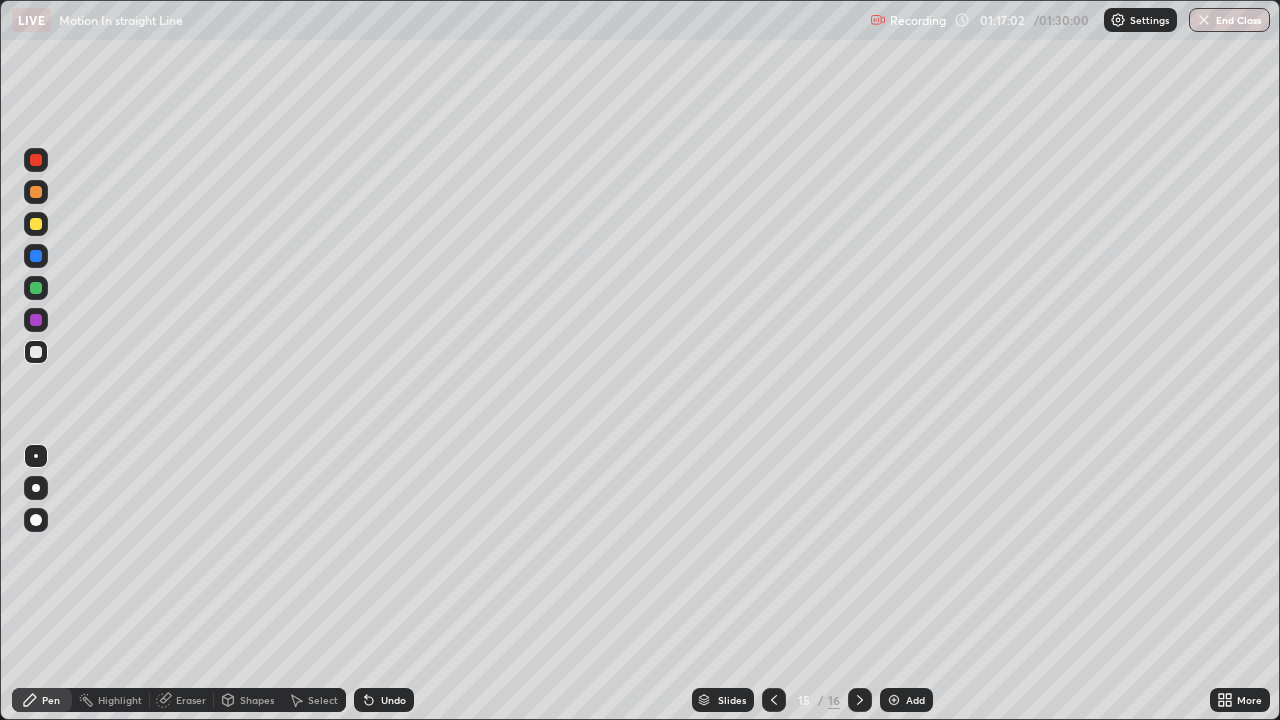 click at bounding box center [36, 224] 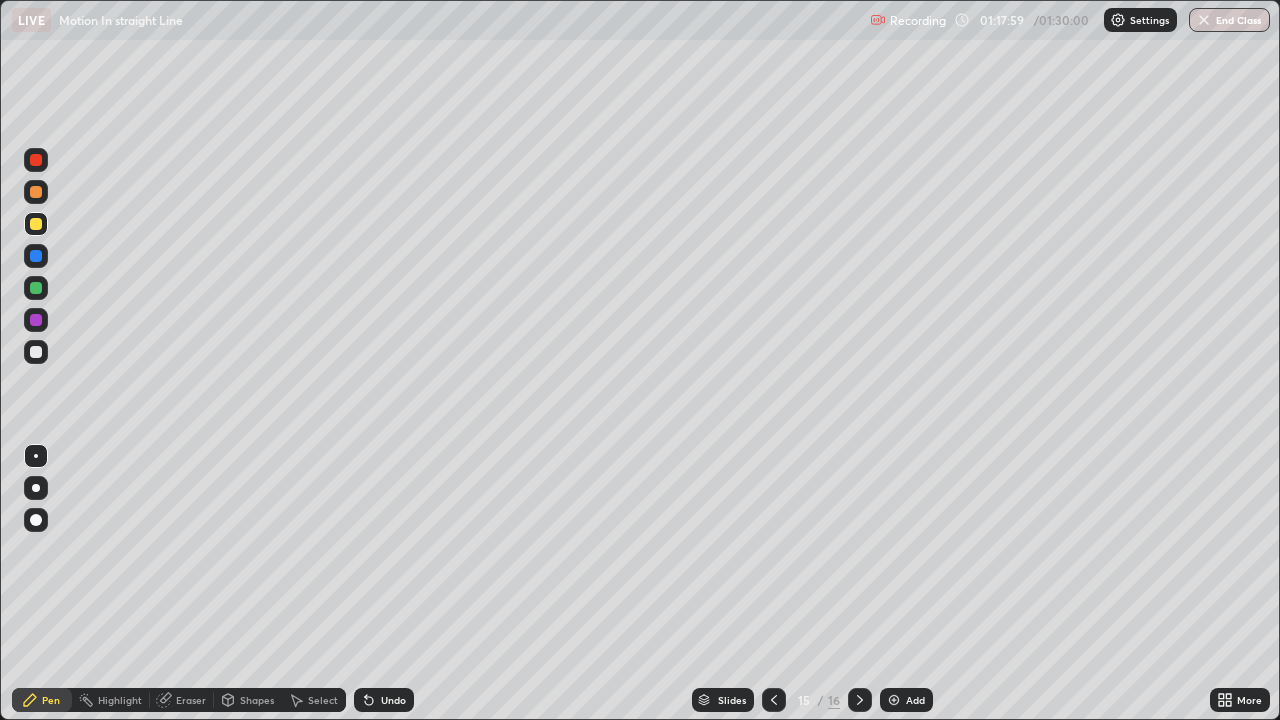 click at bounding box center [36, 224] 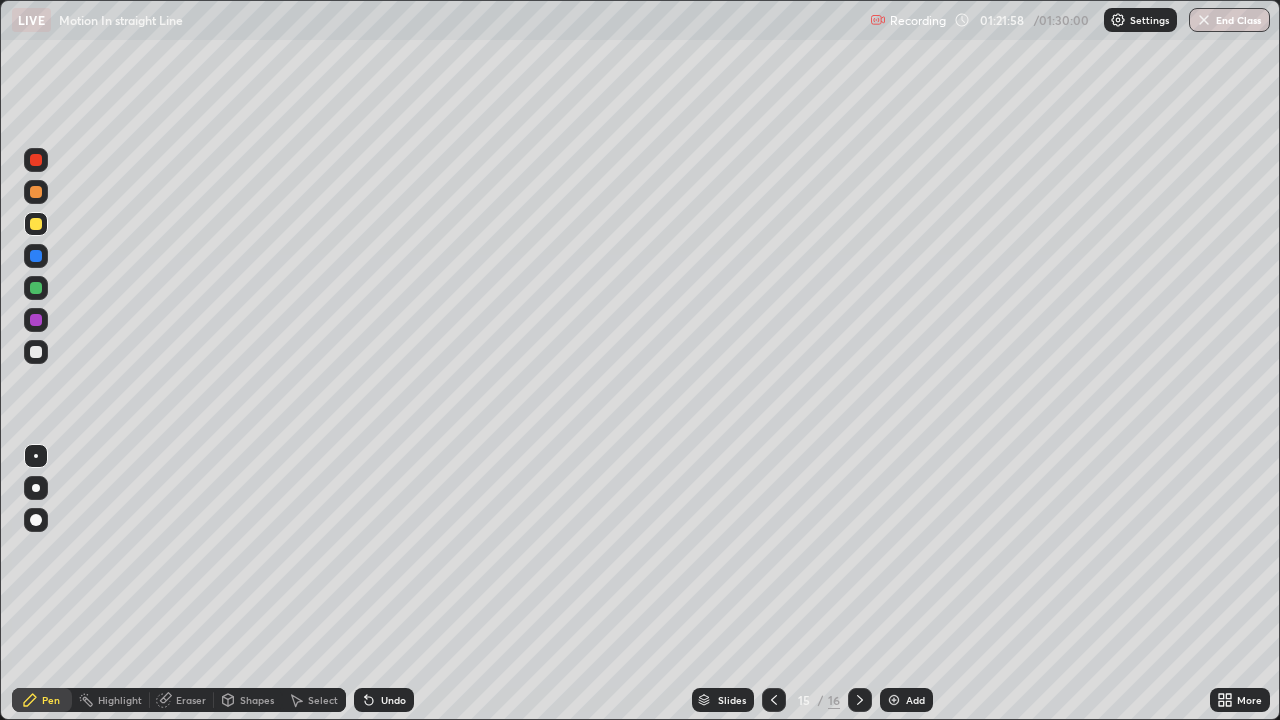 click on "End Class" at bounding box center [1229, 20] 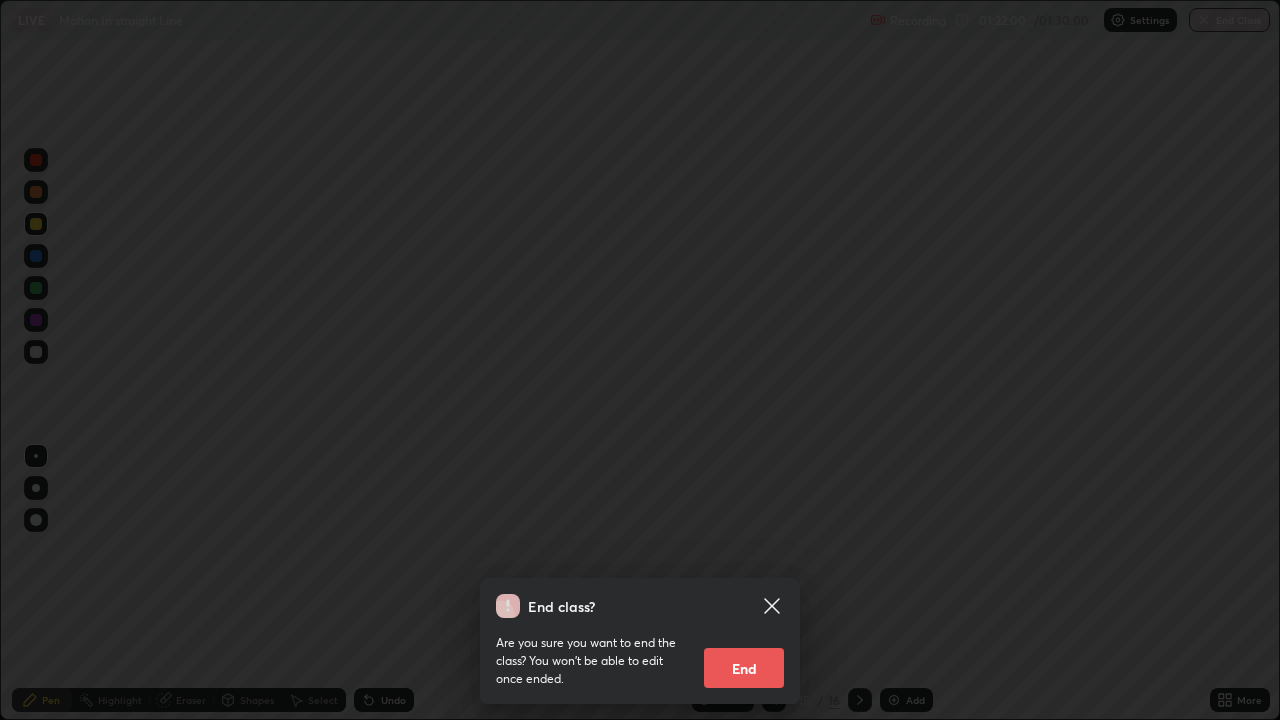 click on "End" at bounding box center [744, 668] 